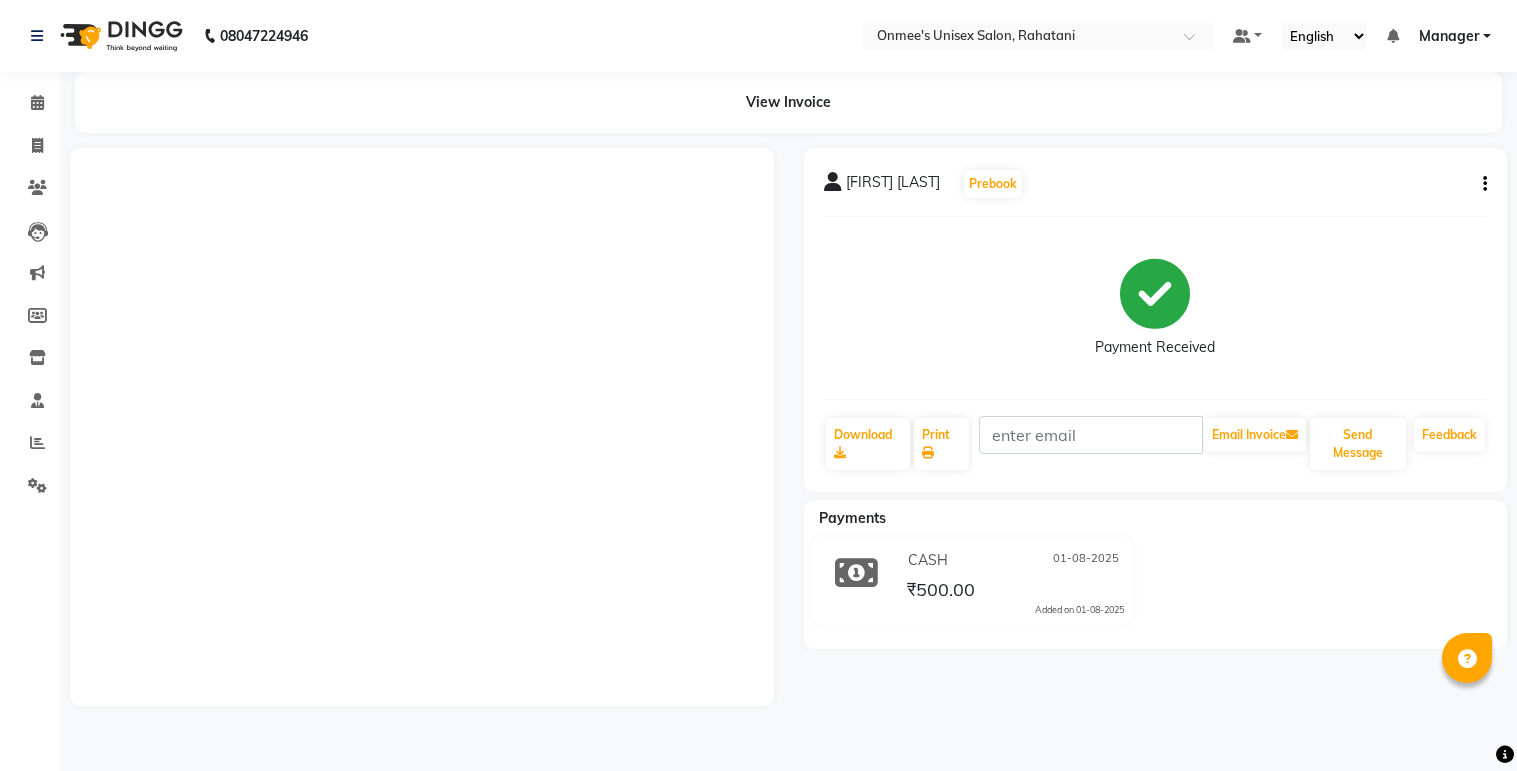 scroll, scrollTop: 0, scrollLeft: 0, axis: both 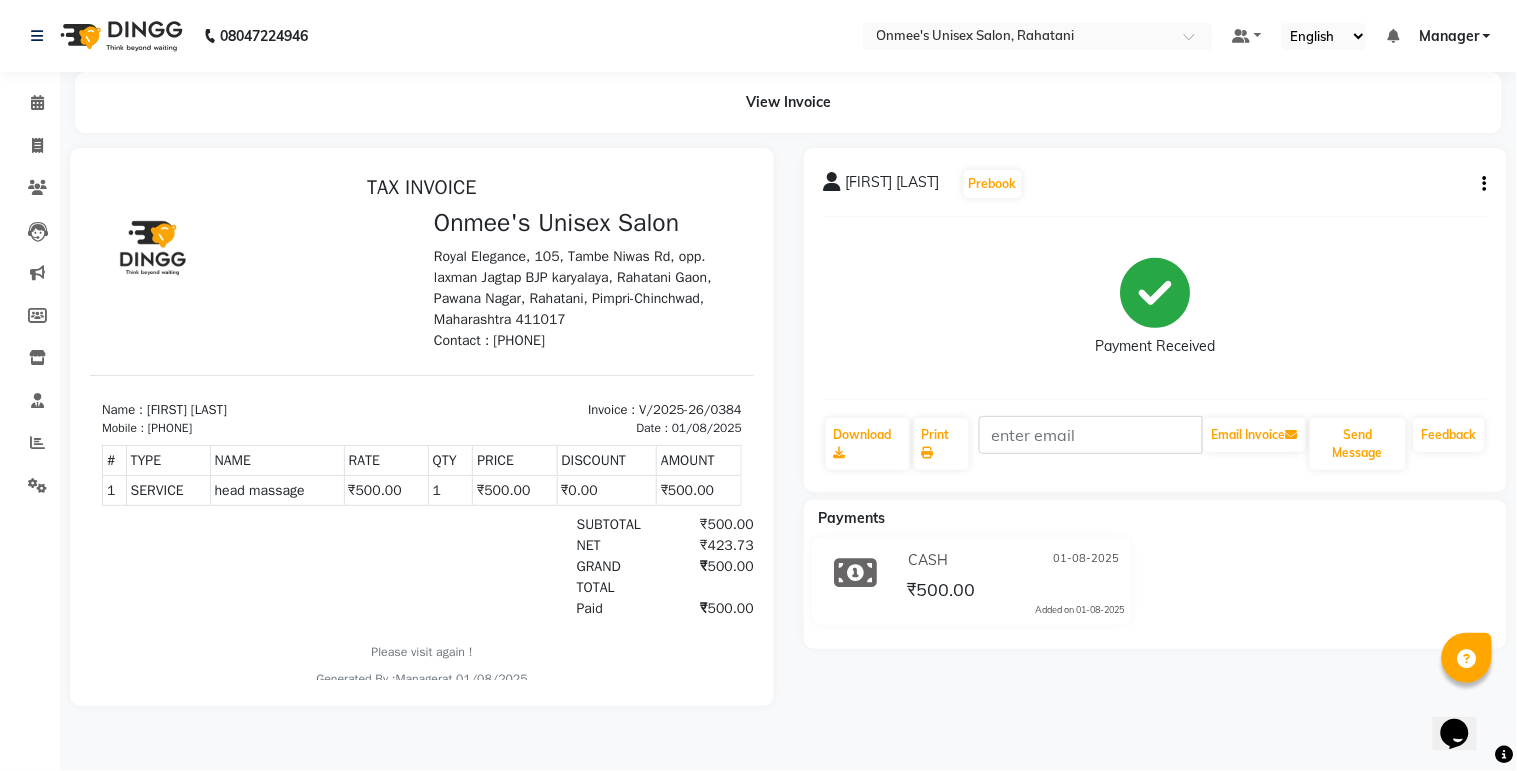 select on "service" 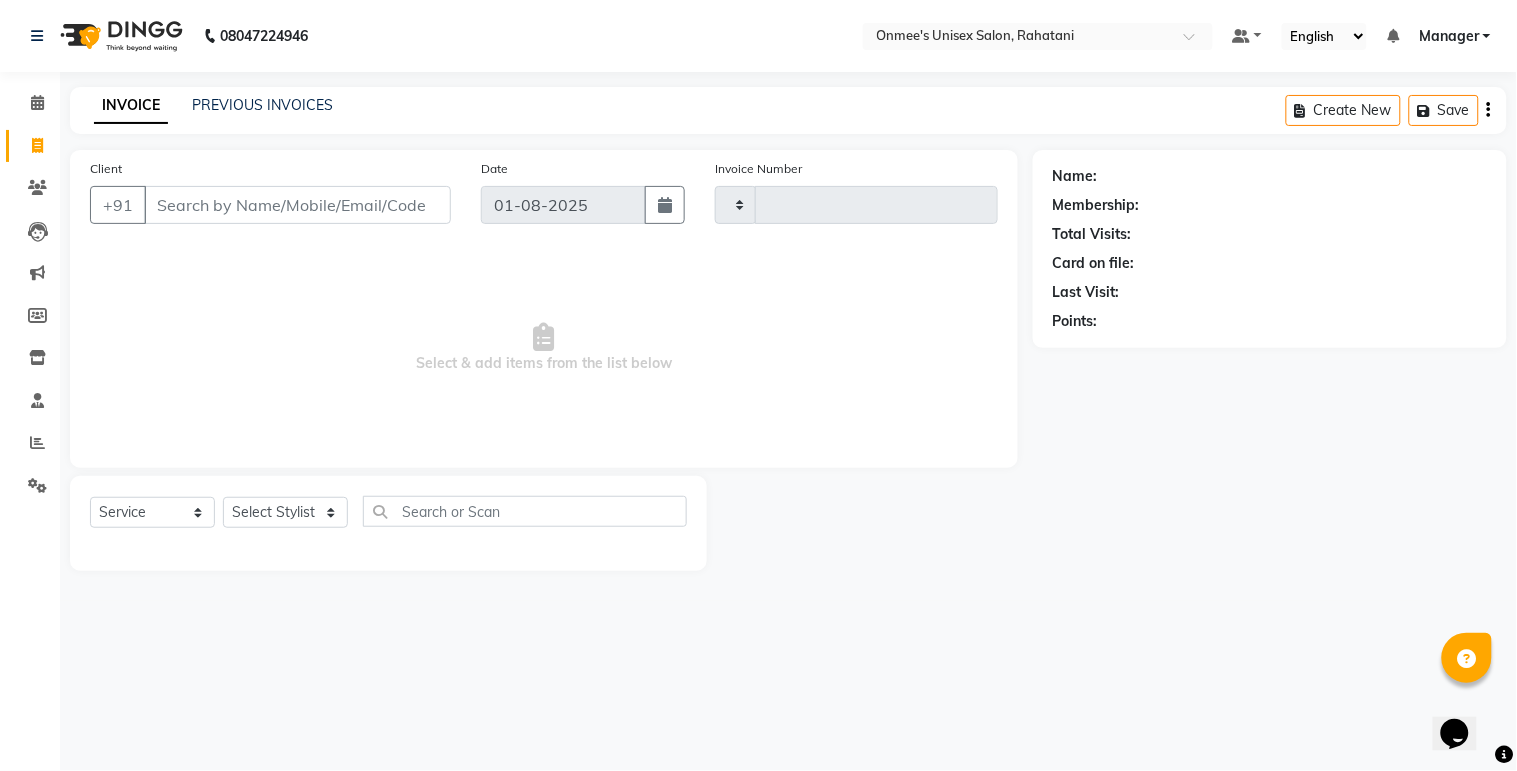 type on "0385" 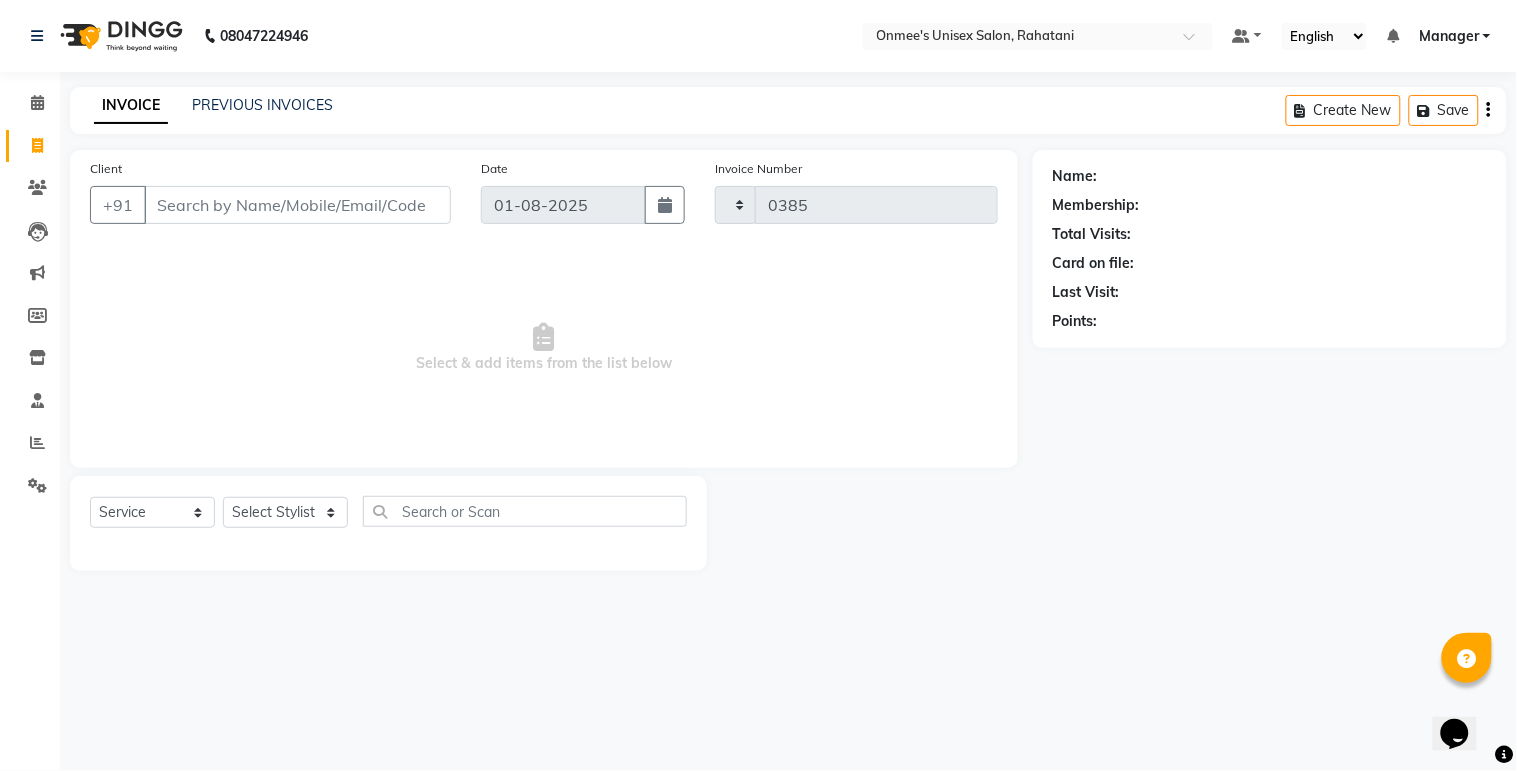 select on "8273" 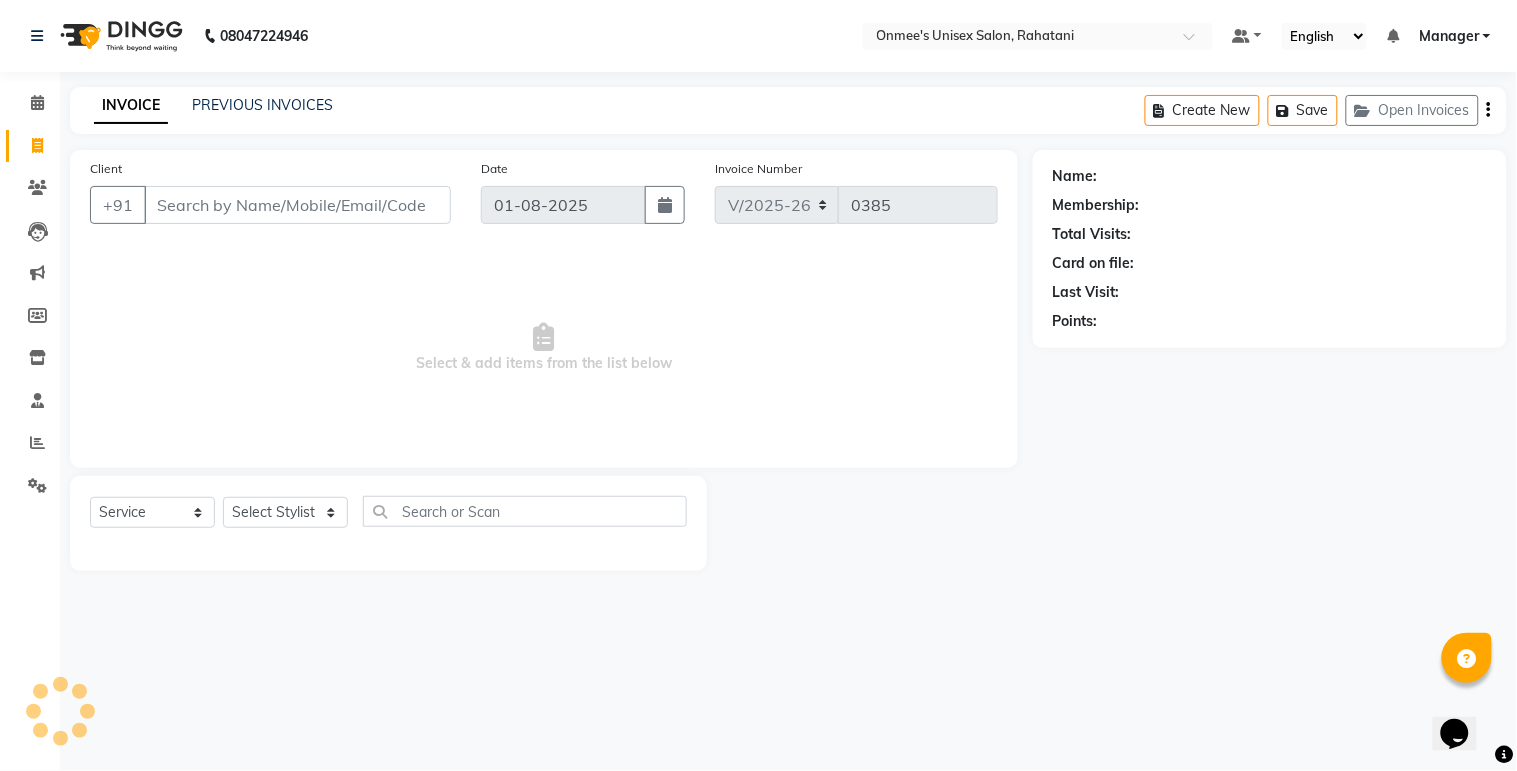 scroll, scrollTop: 30, scrollLeft: 0, axis: vertical 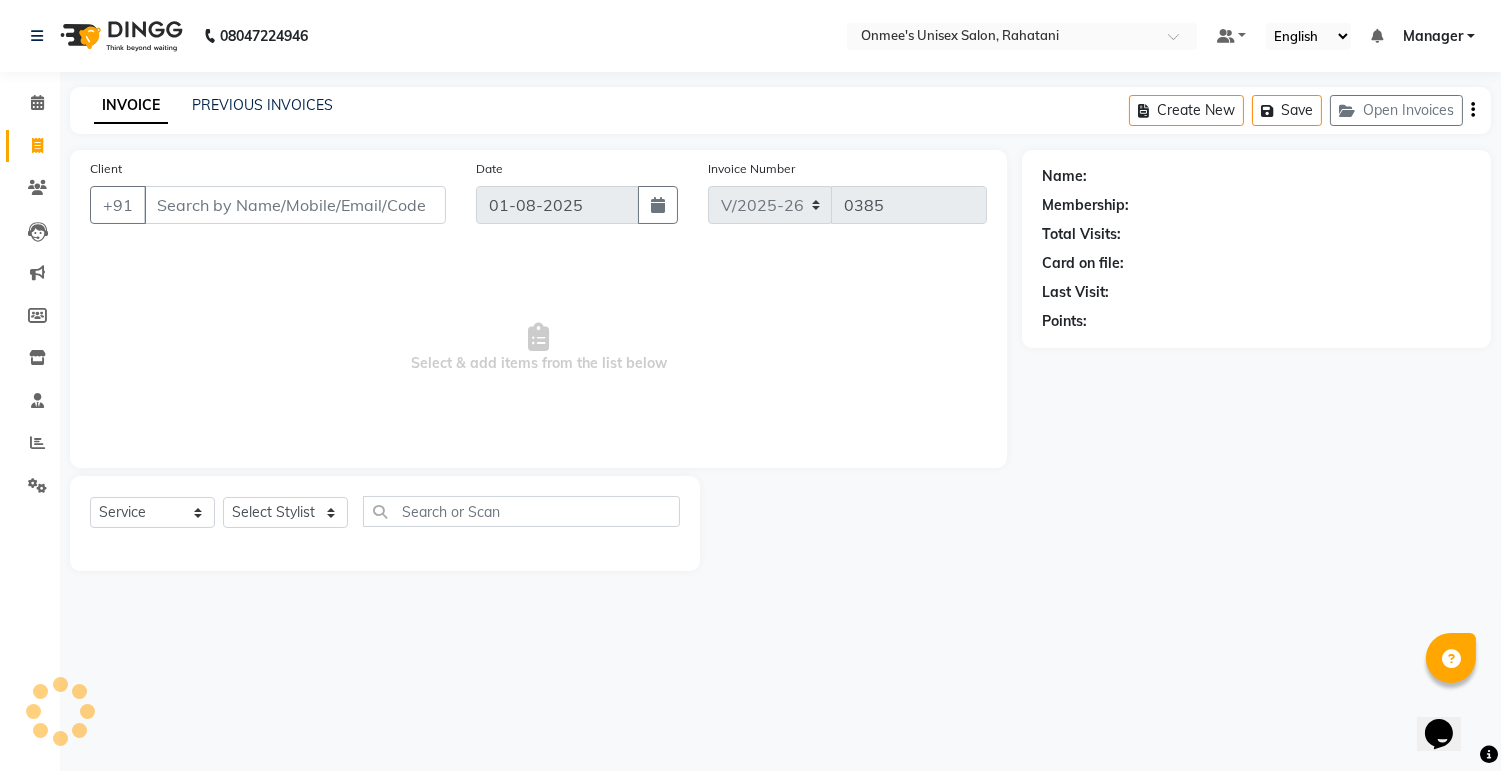 select on "79756" 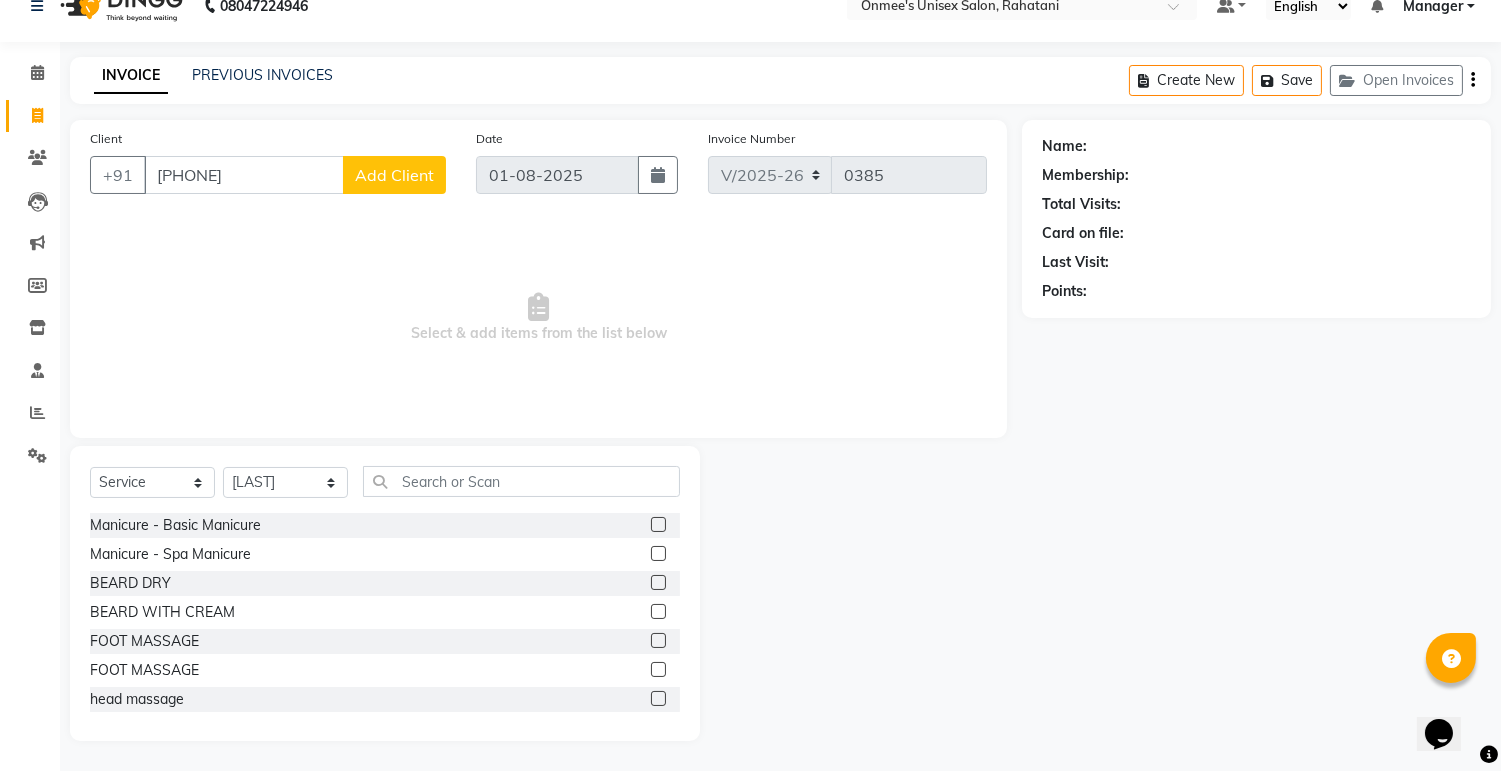 type on "[PHONE]" 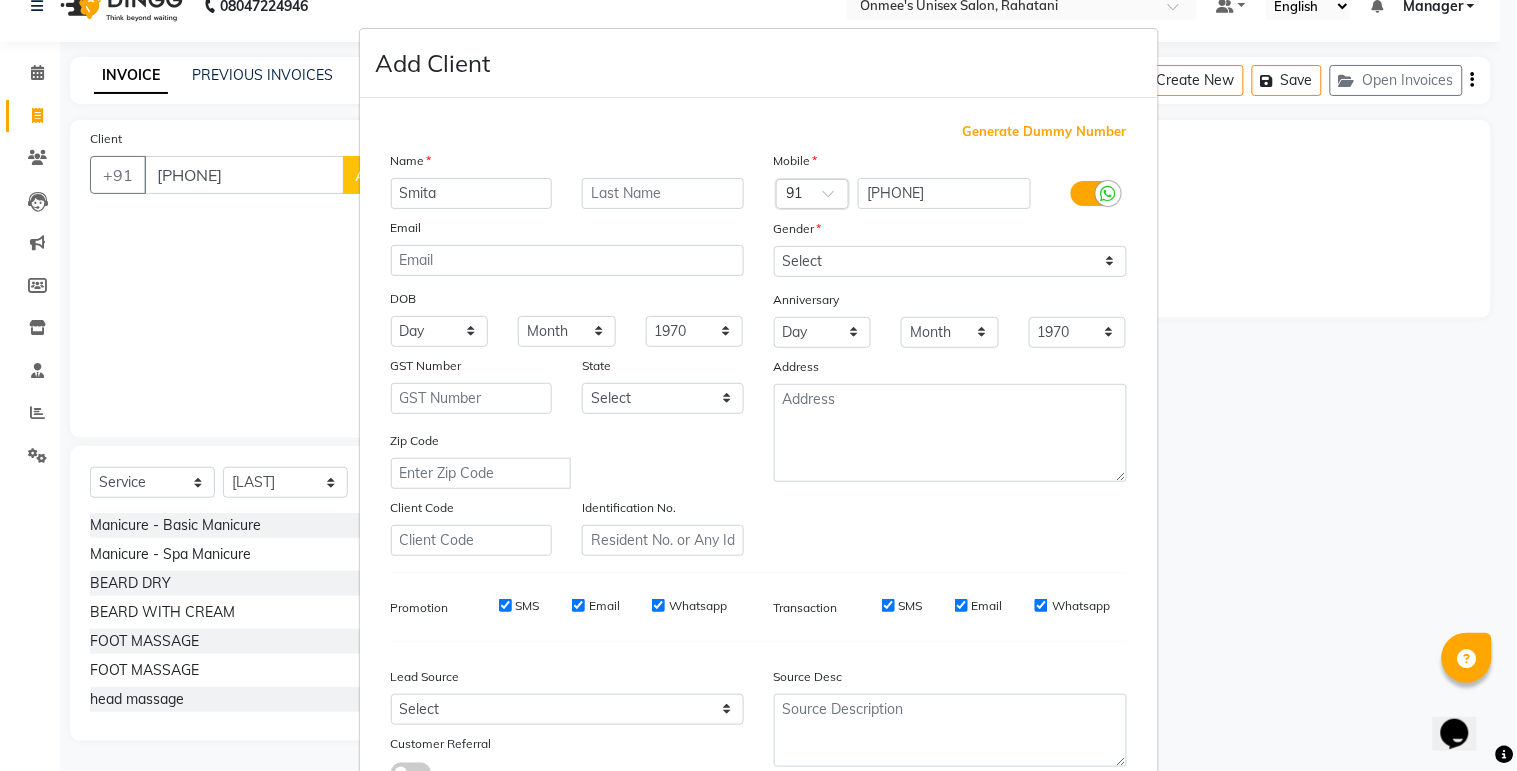 type on "Smita" 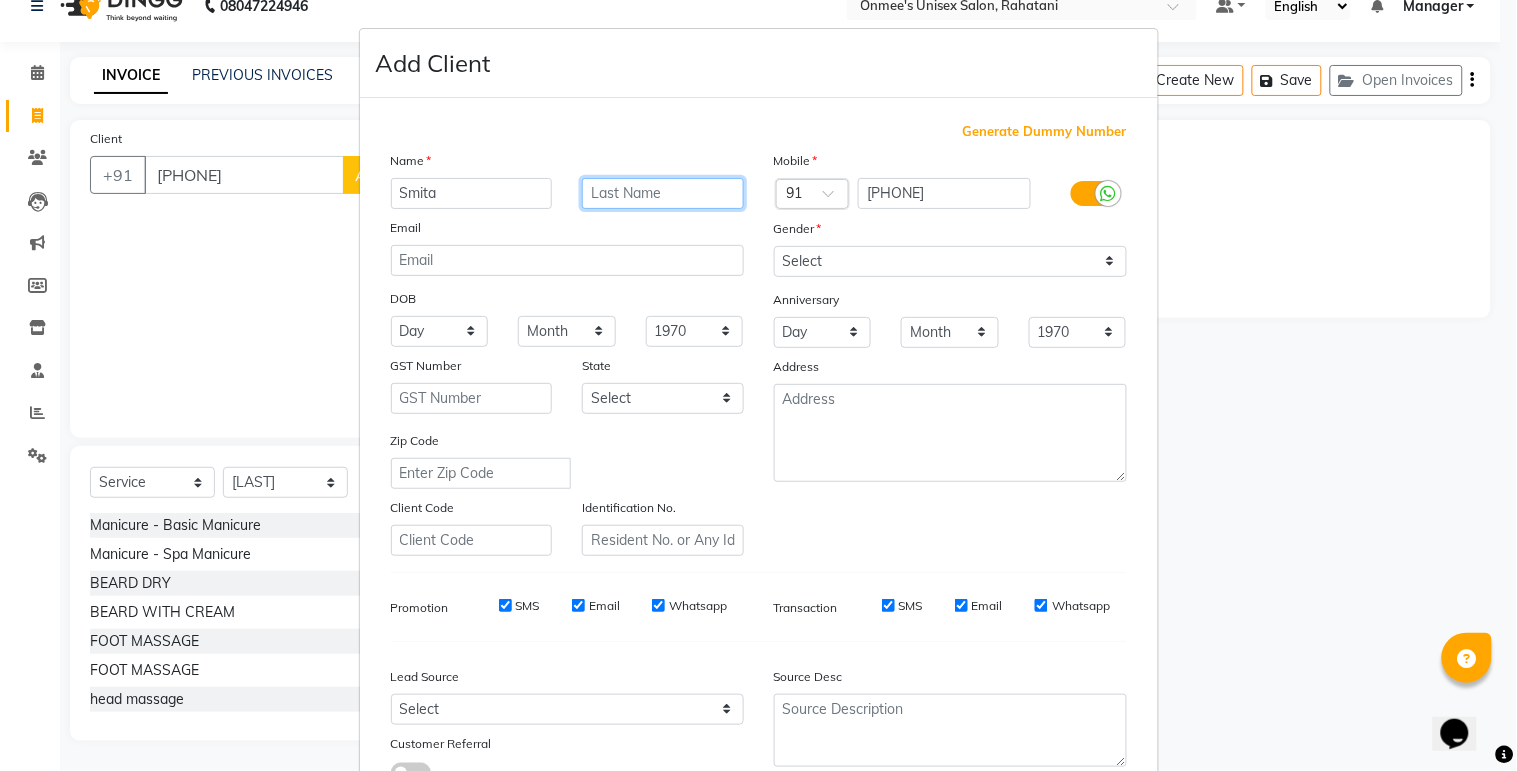 click at bounding box center [663, 193] 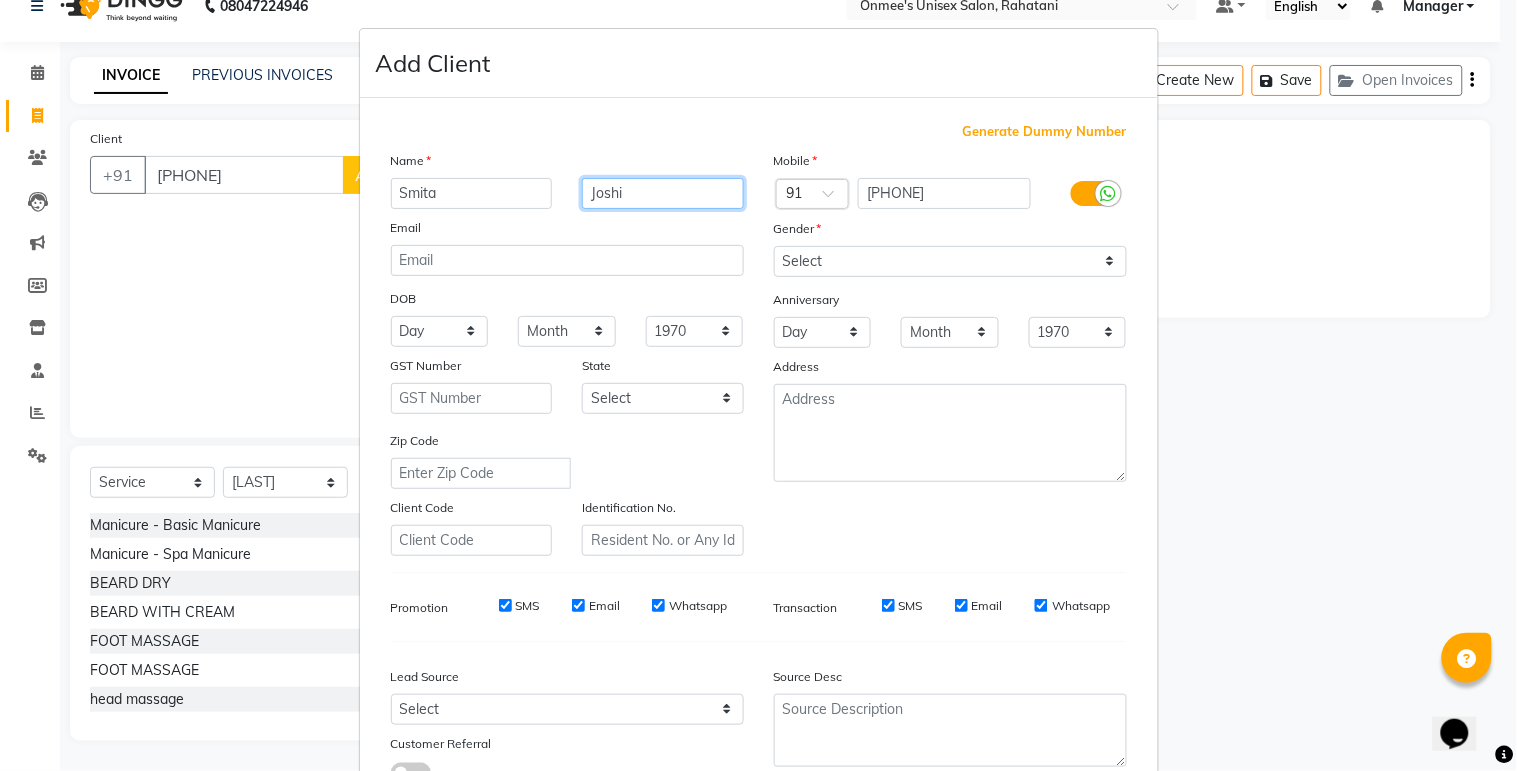type on "Joshi" 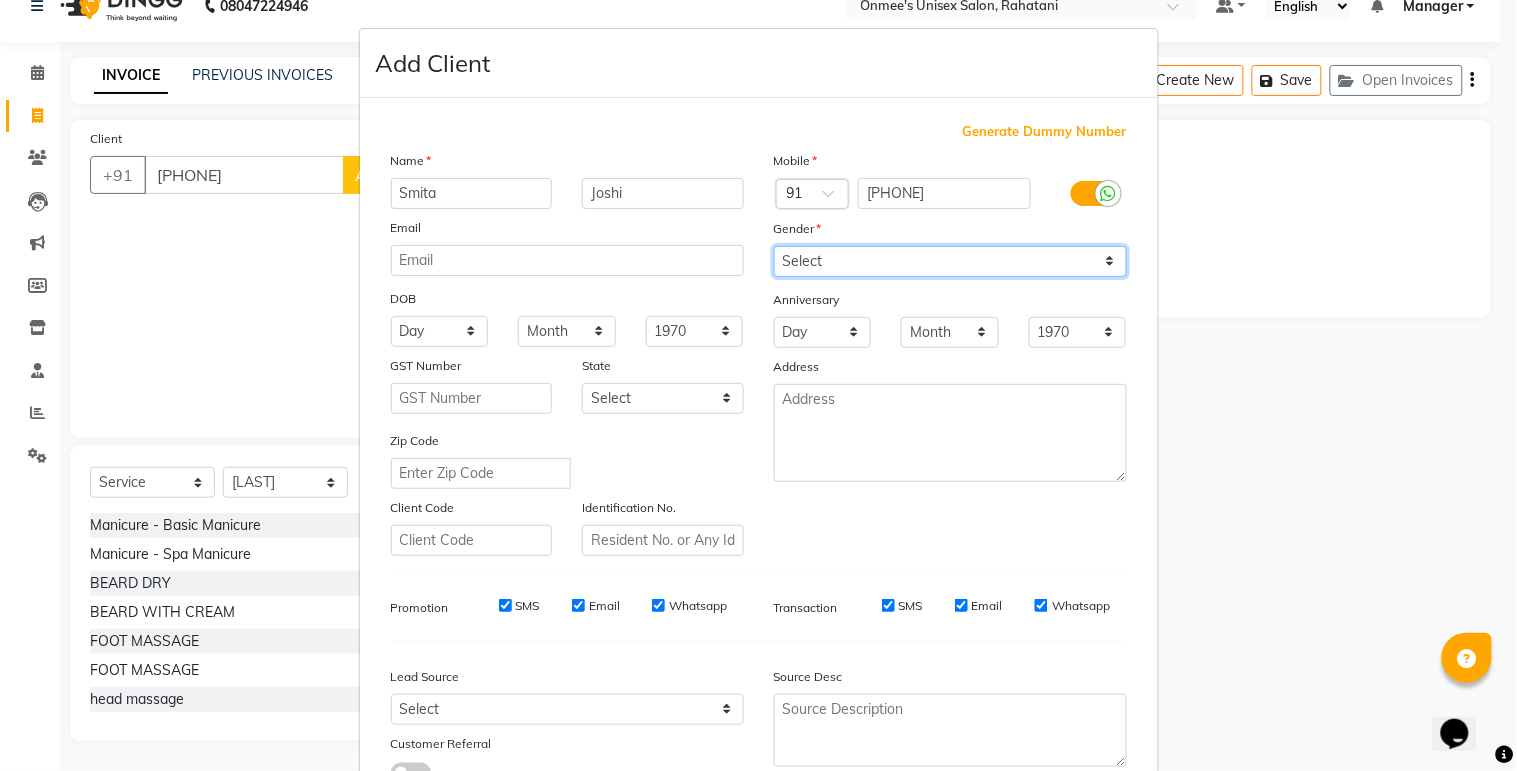 click on "Select Male Female Other Prefer Not To Say" at bounding box center (950, 261) 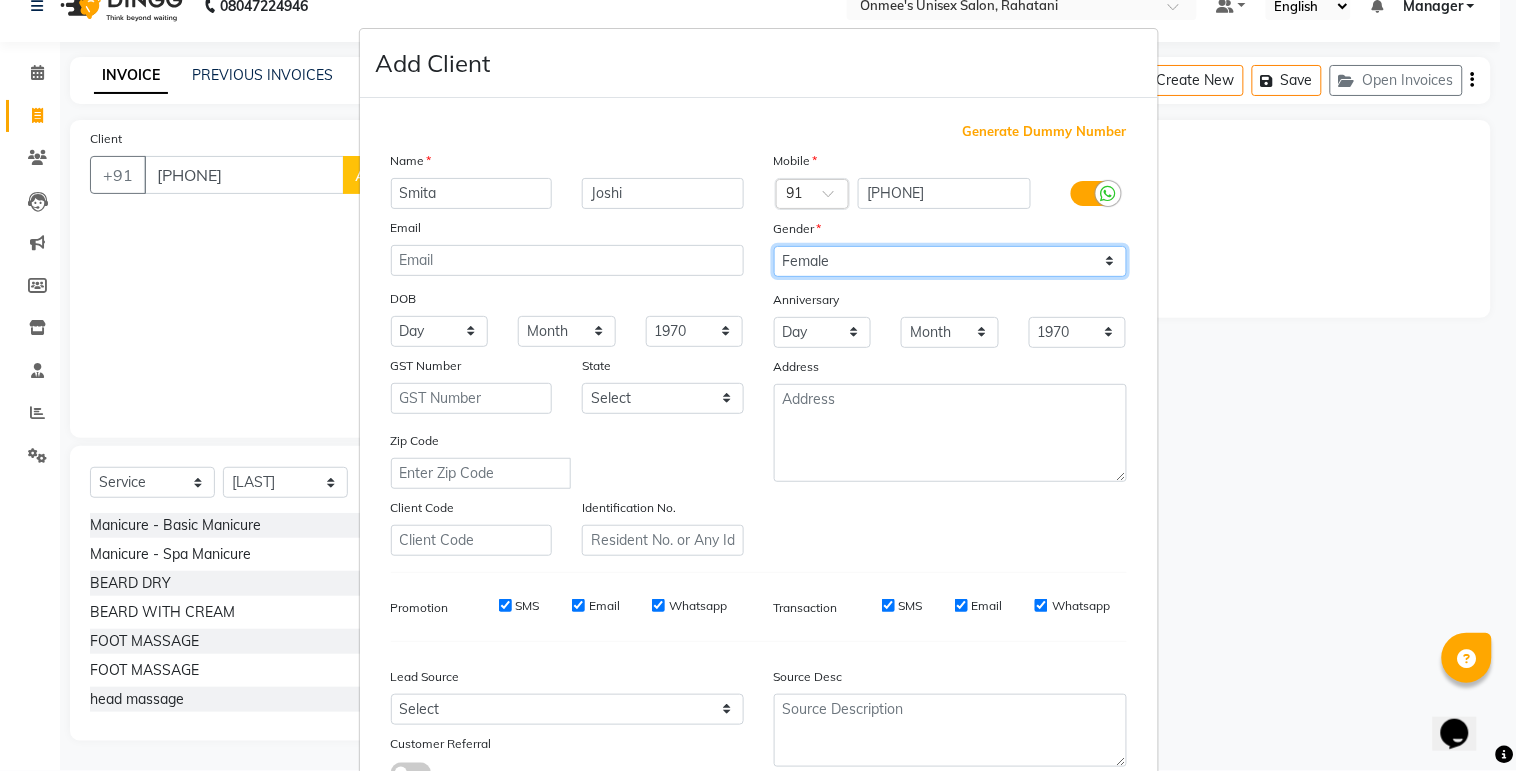 click on "Select Male Female Other Prefer Not To Say" at bounding box center (950, 261) 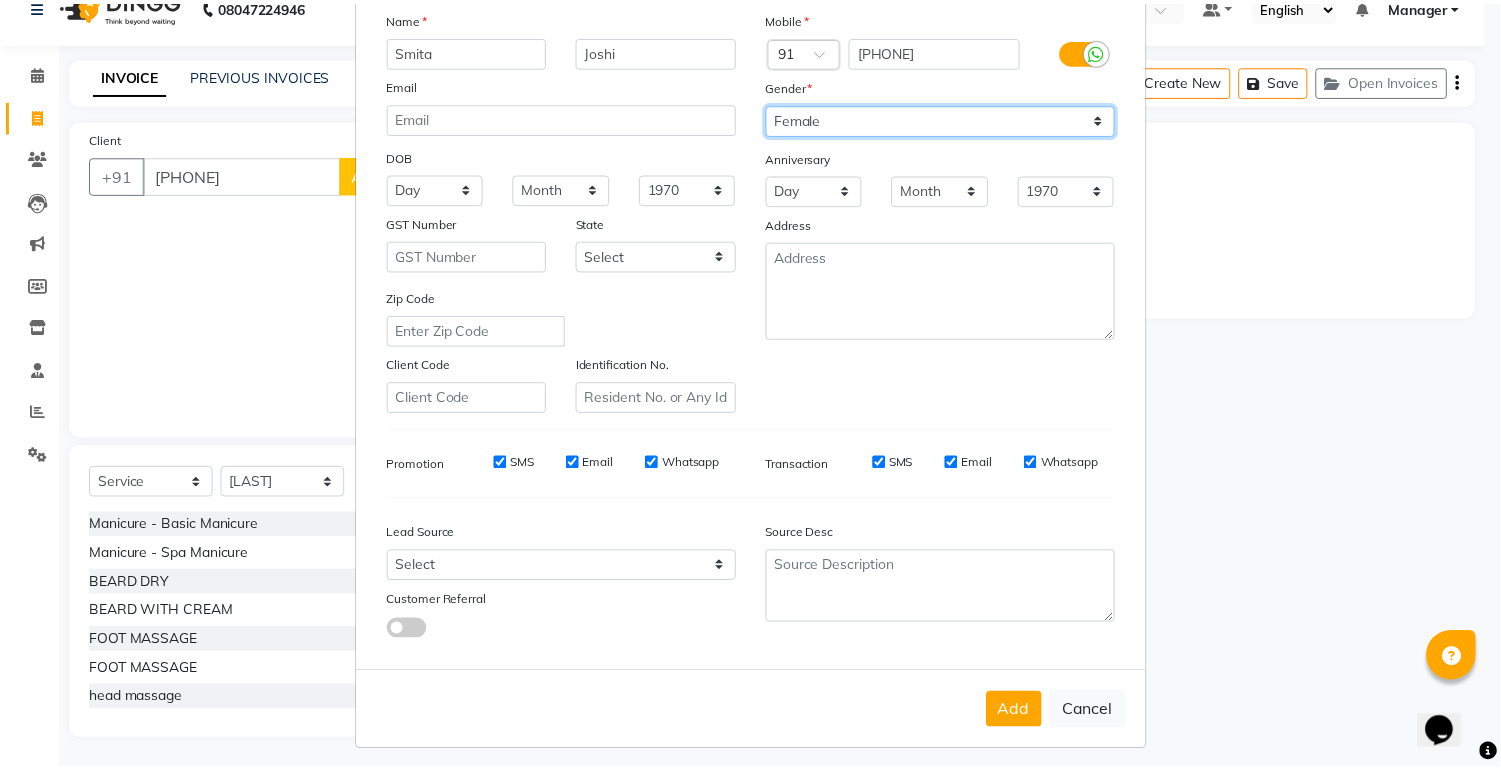 scroll, scrollTop: 153, scrollLeft: 0, axis: vertical 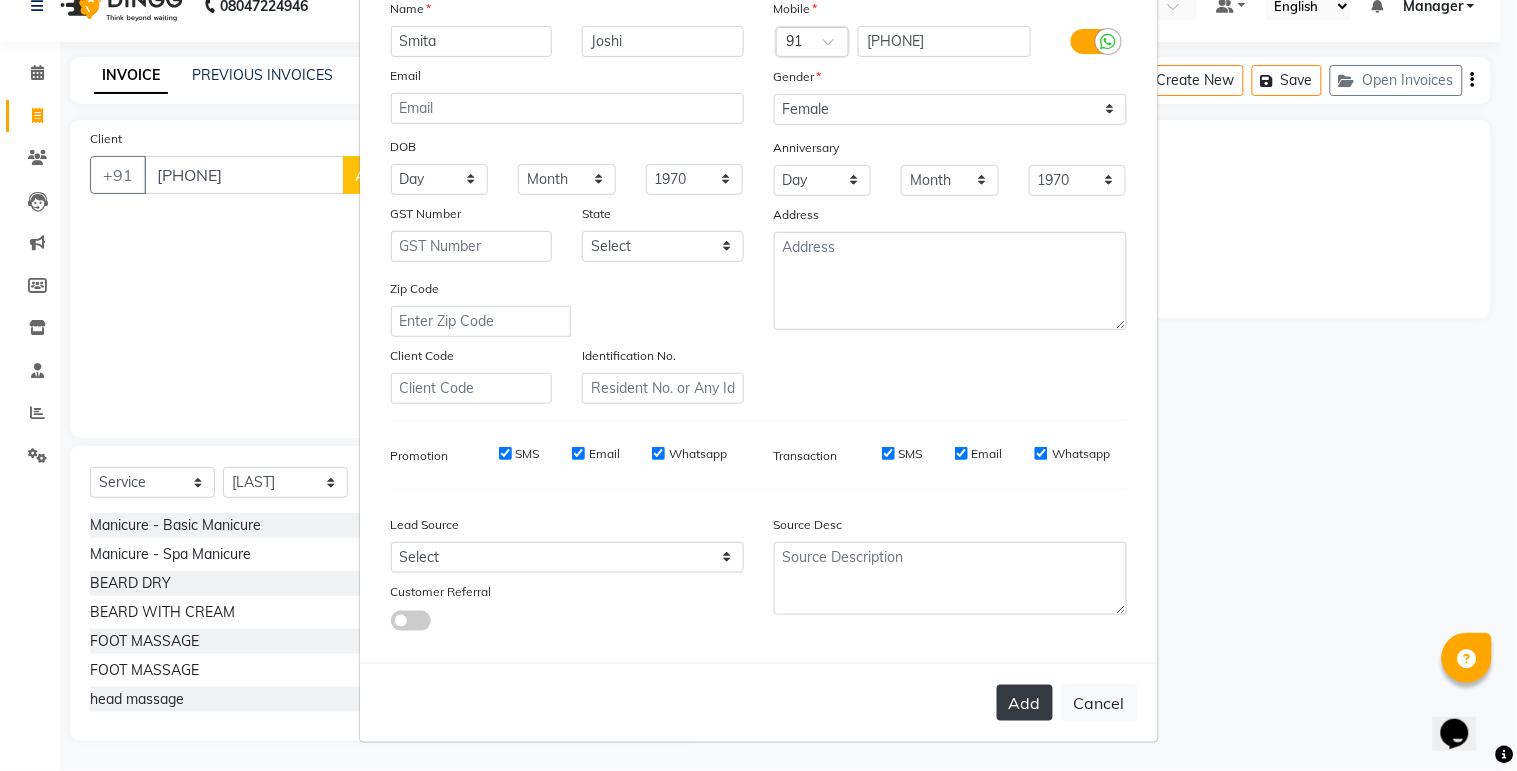 click on "Add" at bounding box center (1025, 703) 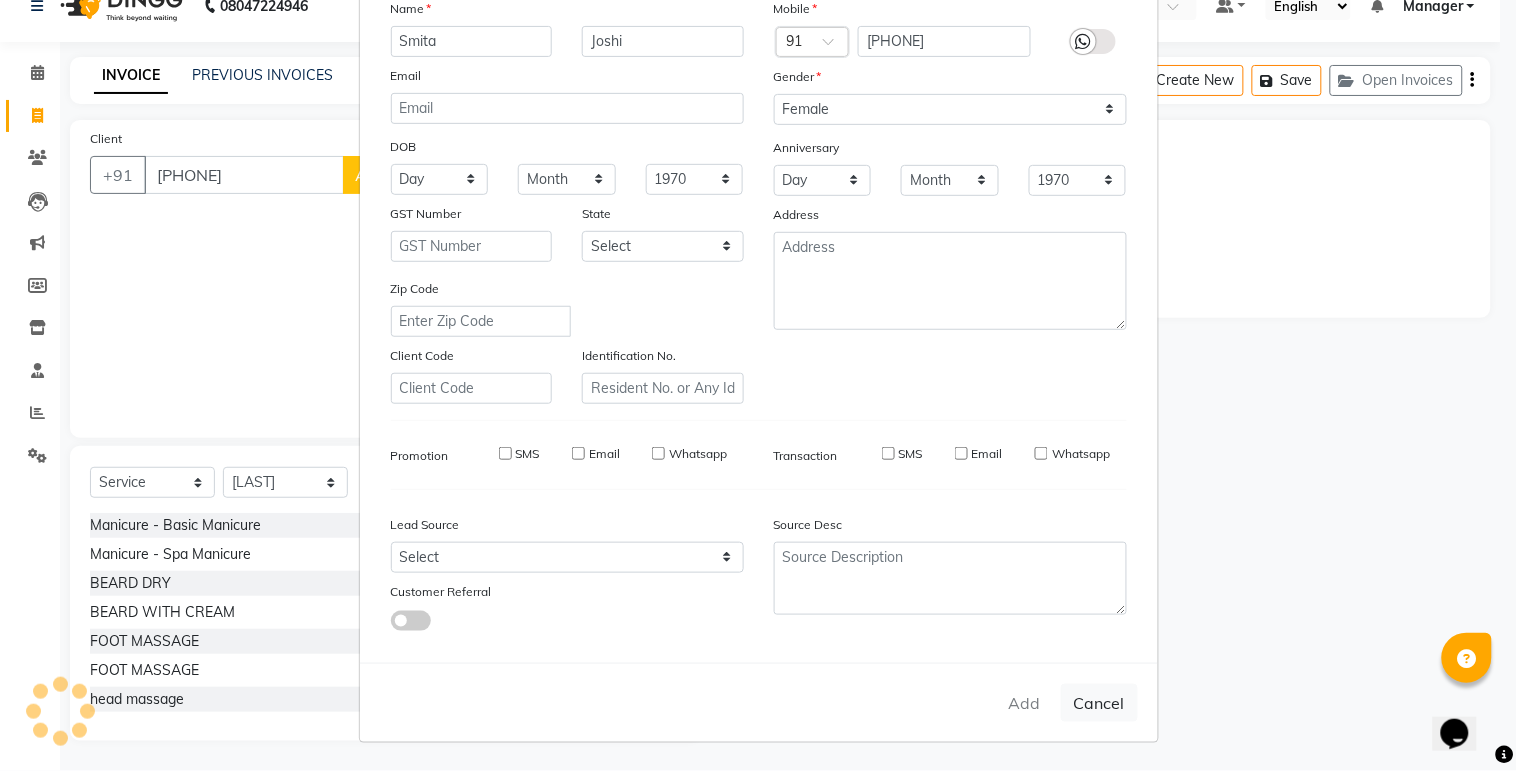 type 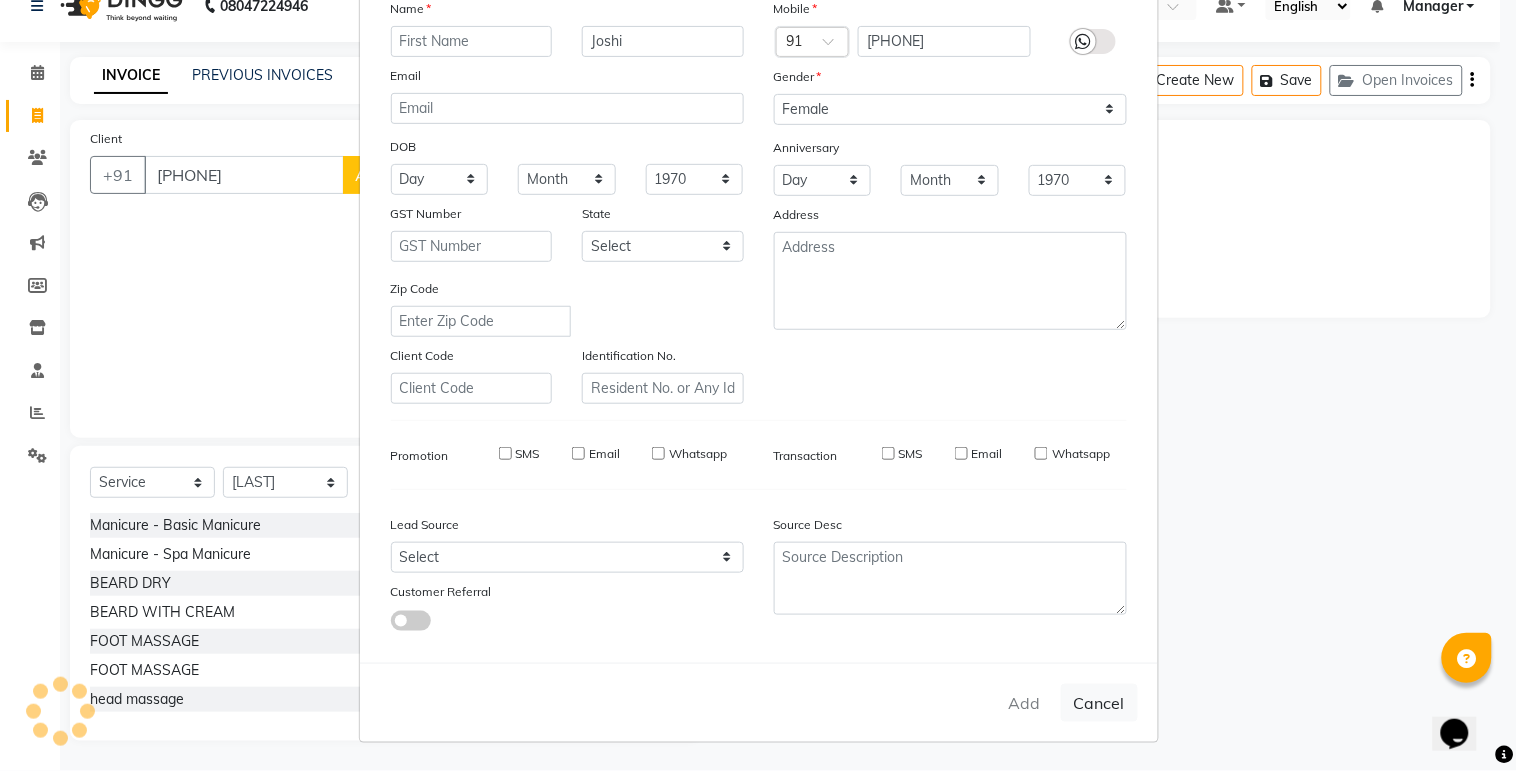 type 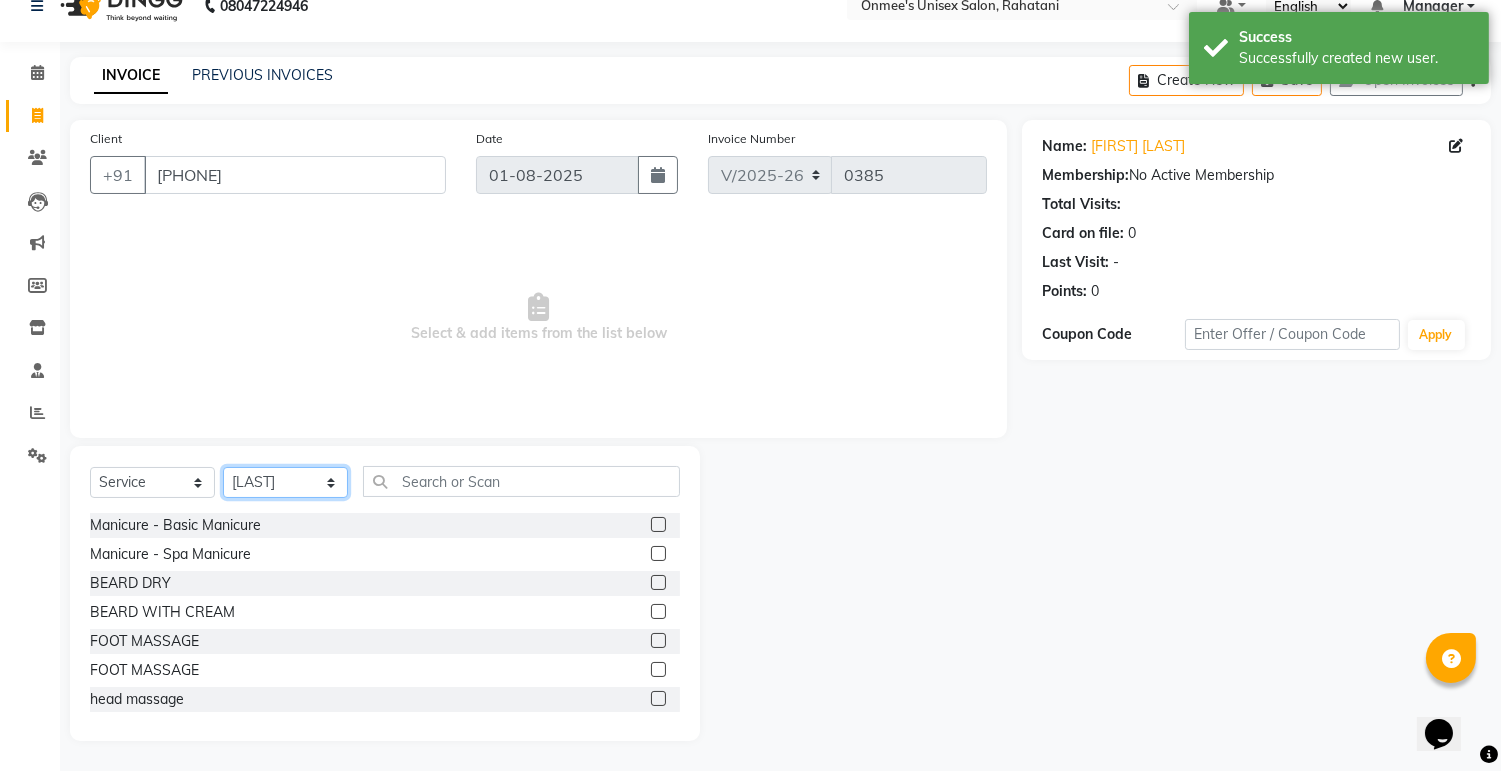 click on "Select Stylist ashim [LAST] [LAST] kapingshang Manager onmi pampam POKMI priya RANI ruhi SHINMUNGLA THANSHOK YUIMI" 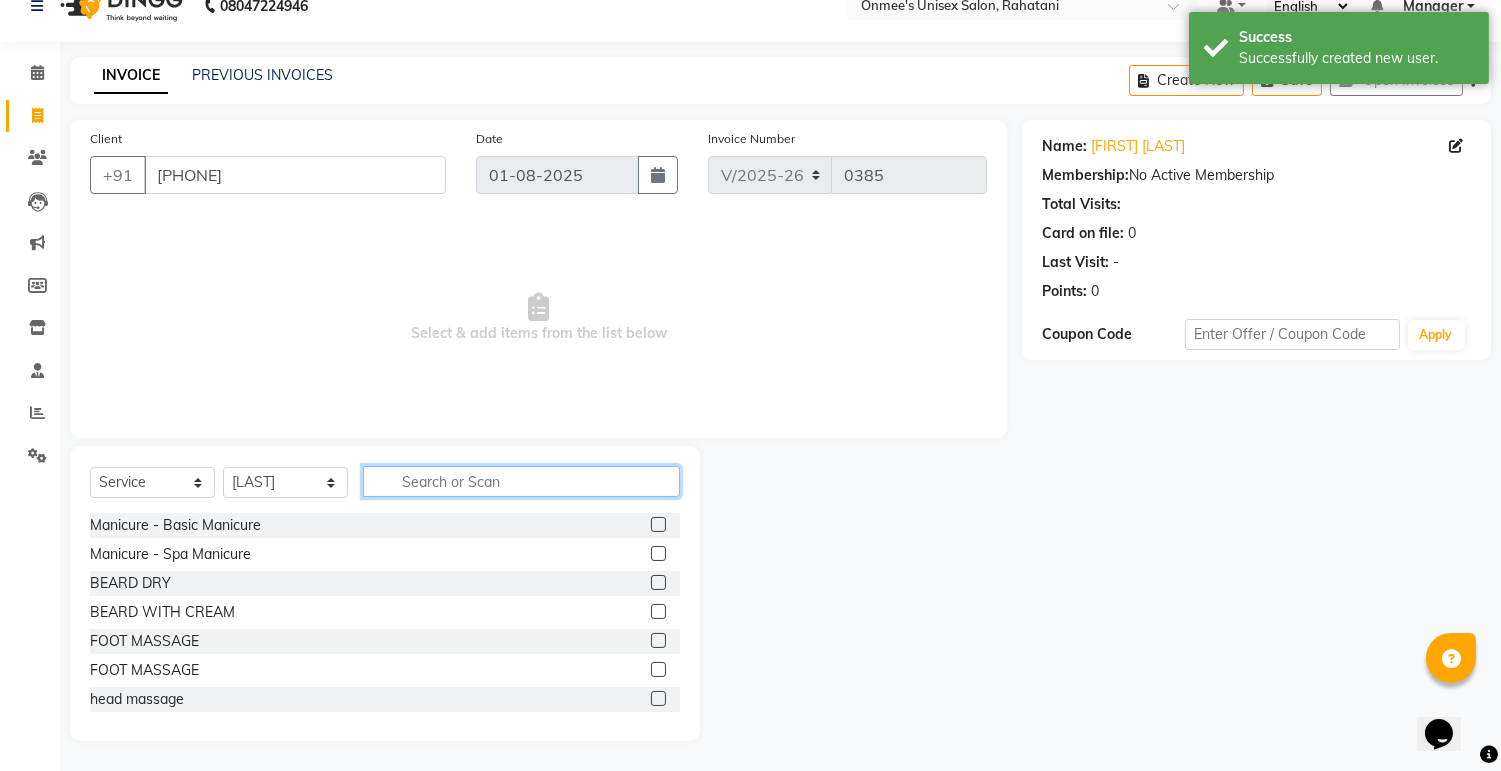 click 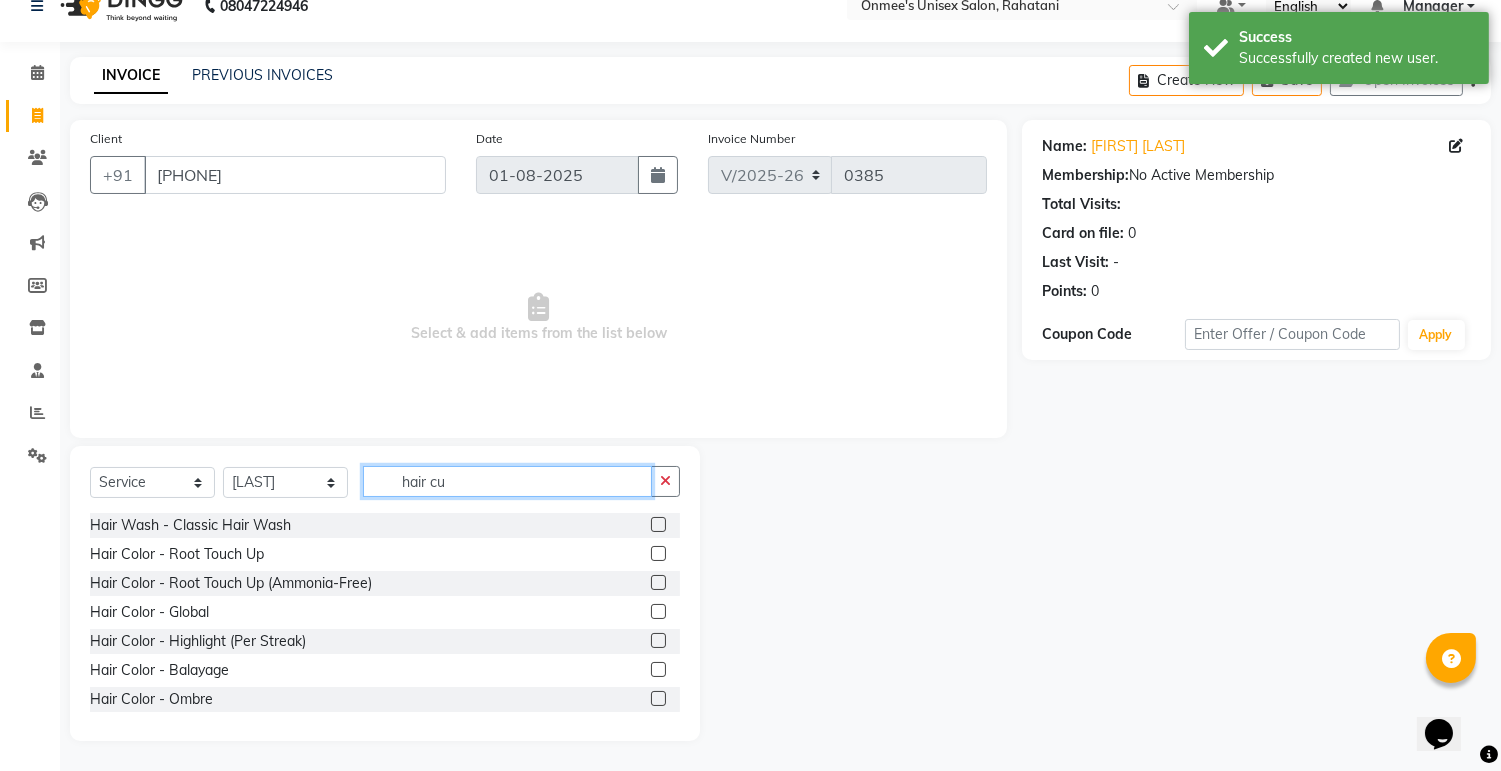 scroll, scrollTop: 0, scrollLeft: 0, axis: both 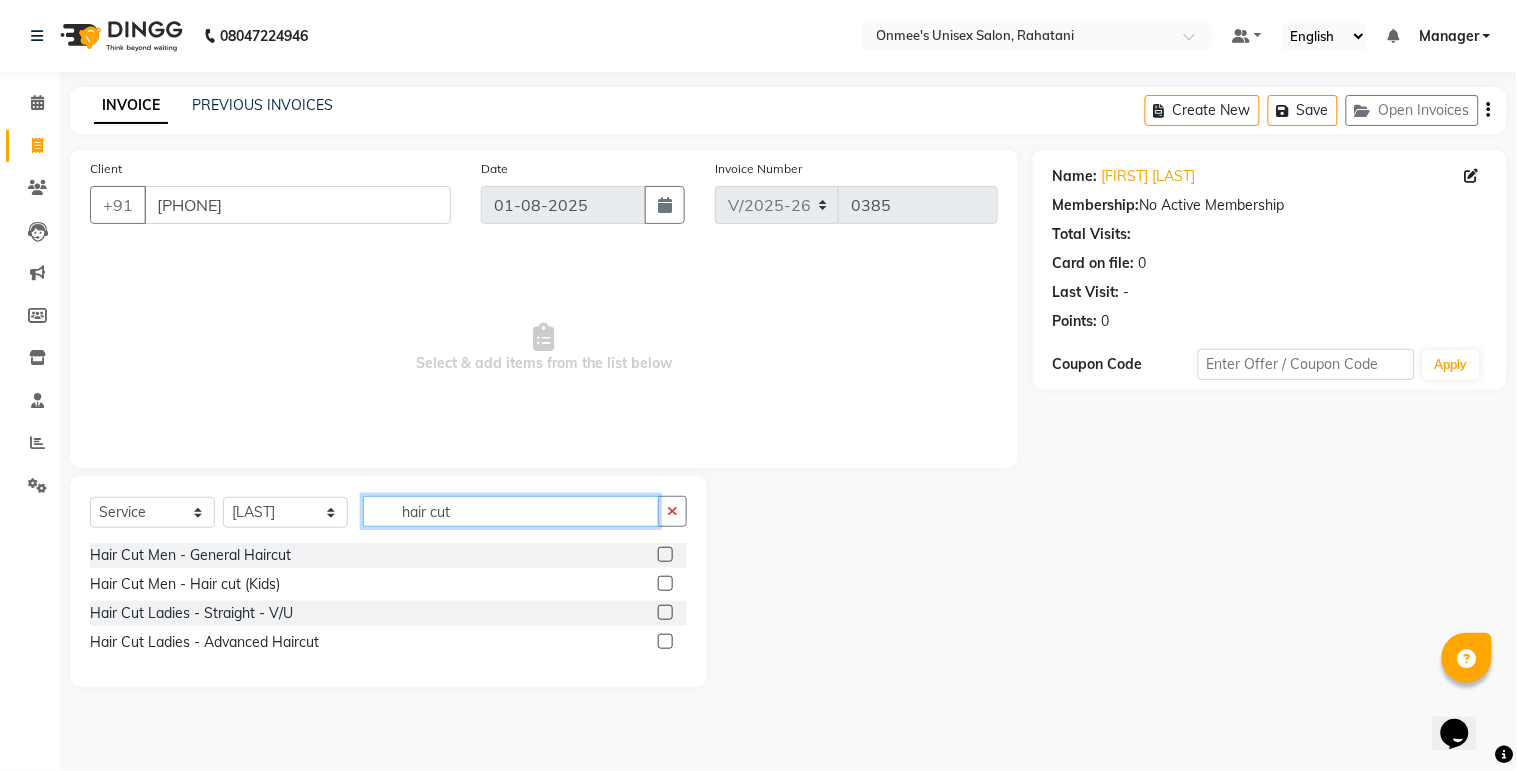 type on "hair cut" 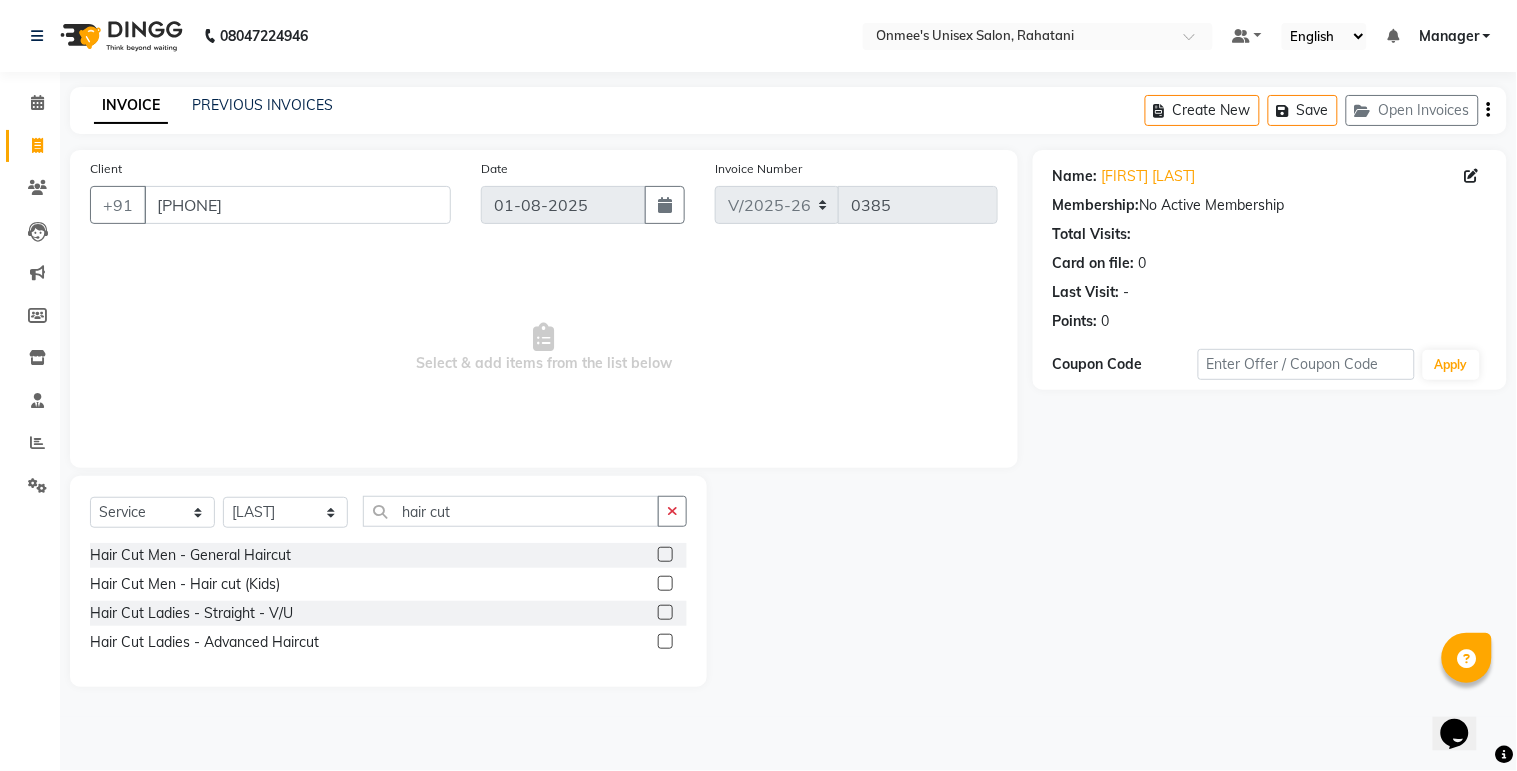 click 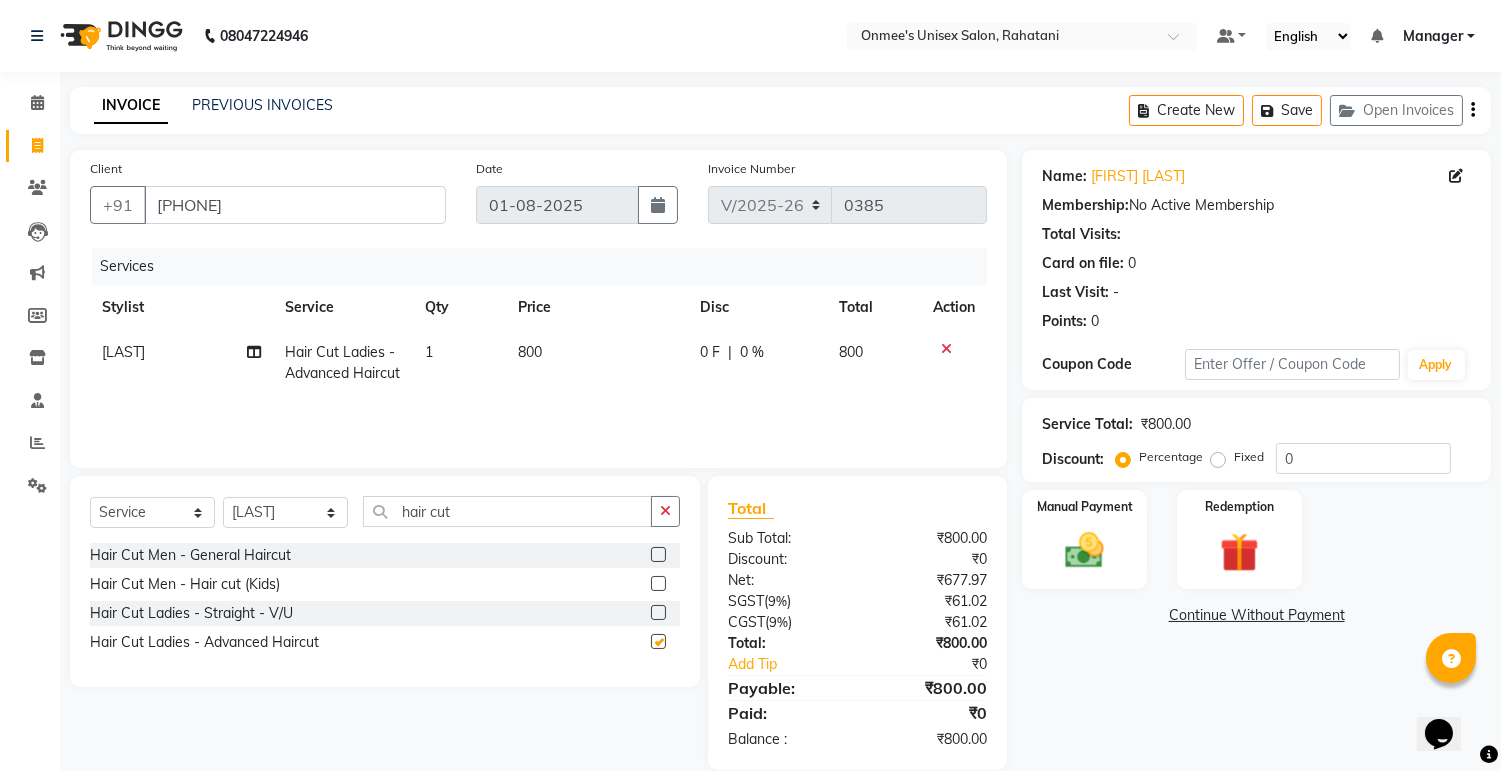 checkbox on "false" 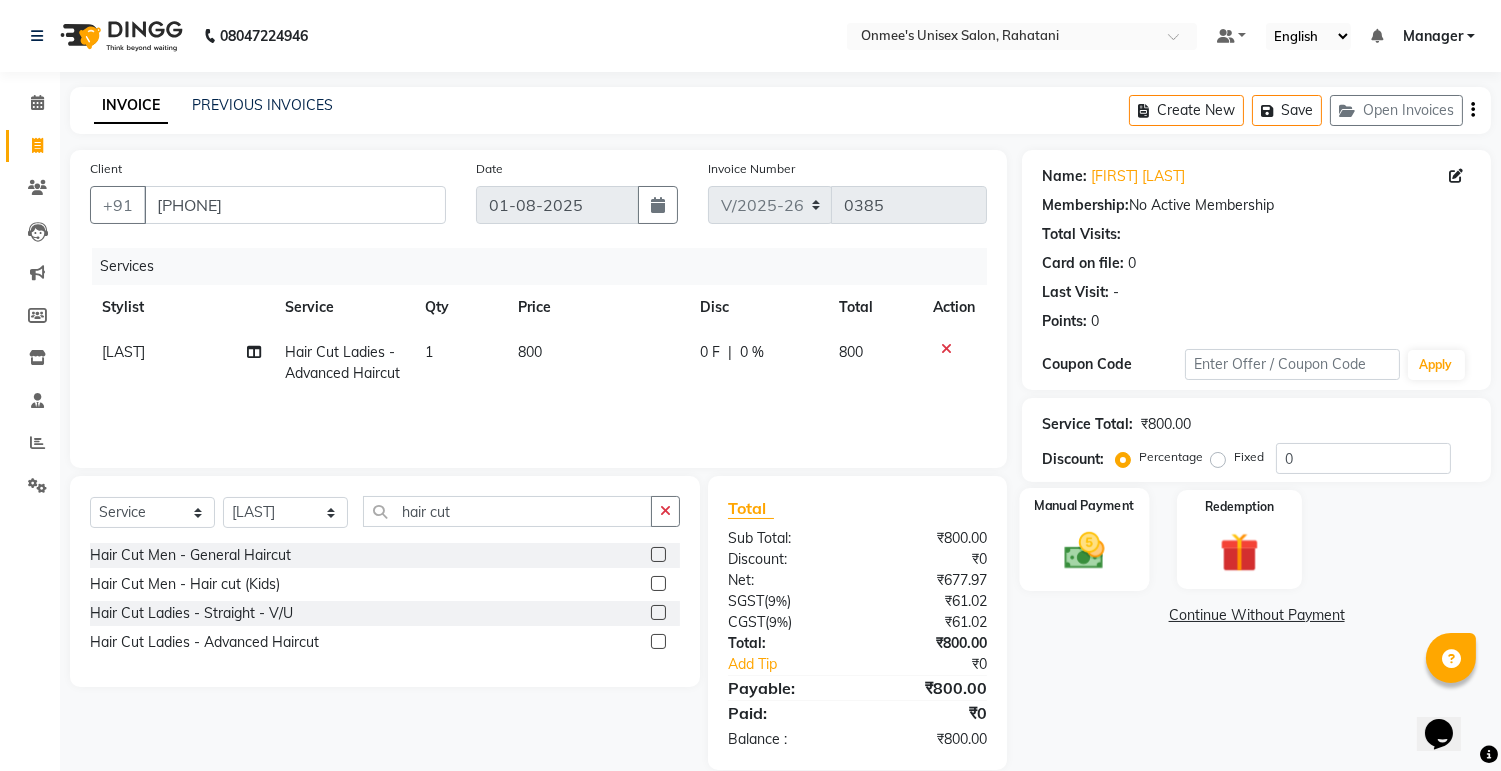 click 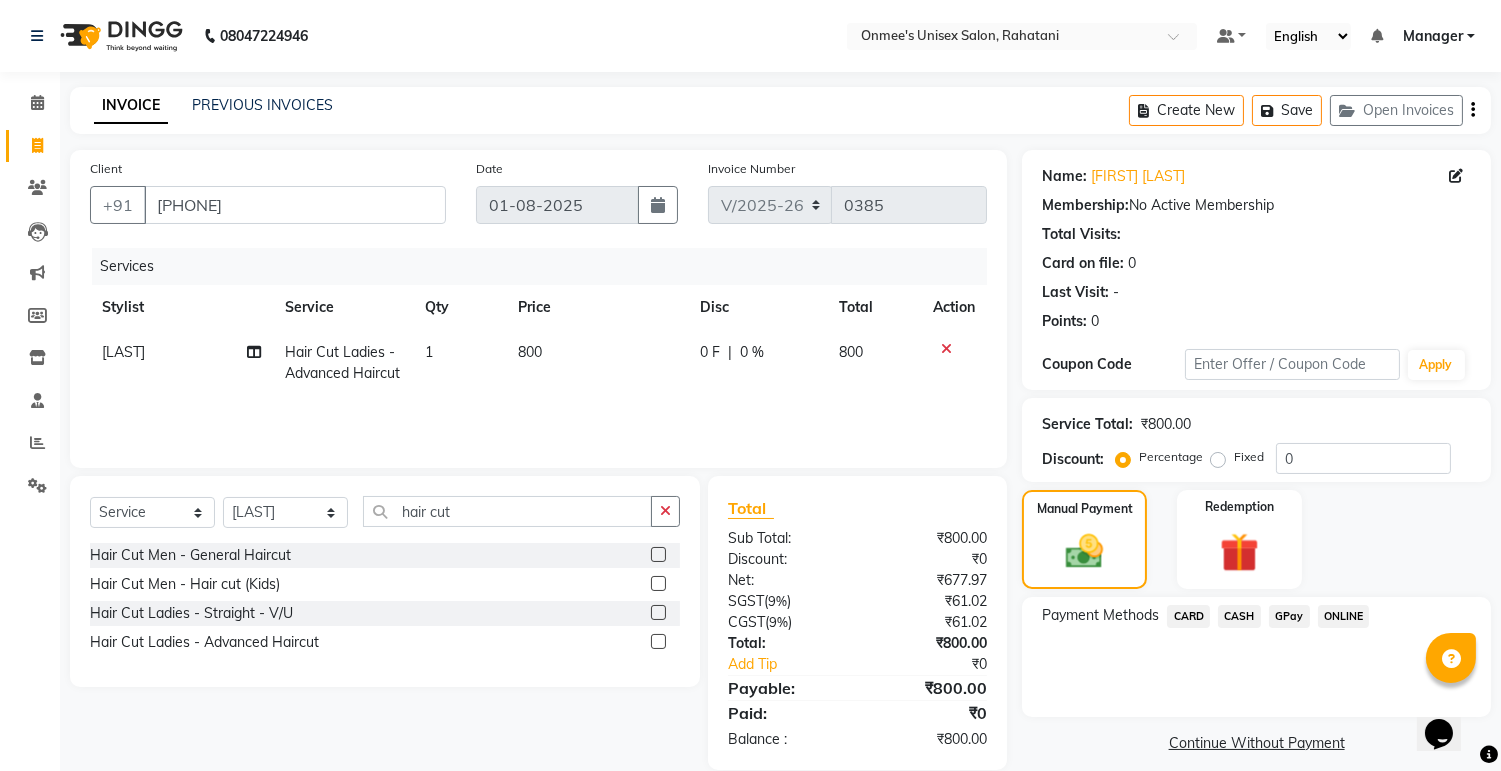 drag, startPoint x: 1343, startPoint y: 613, endPoint x: 1342, endPoint y: 623, distance: 10.049875 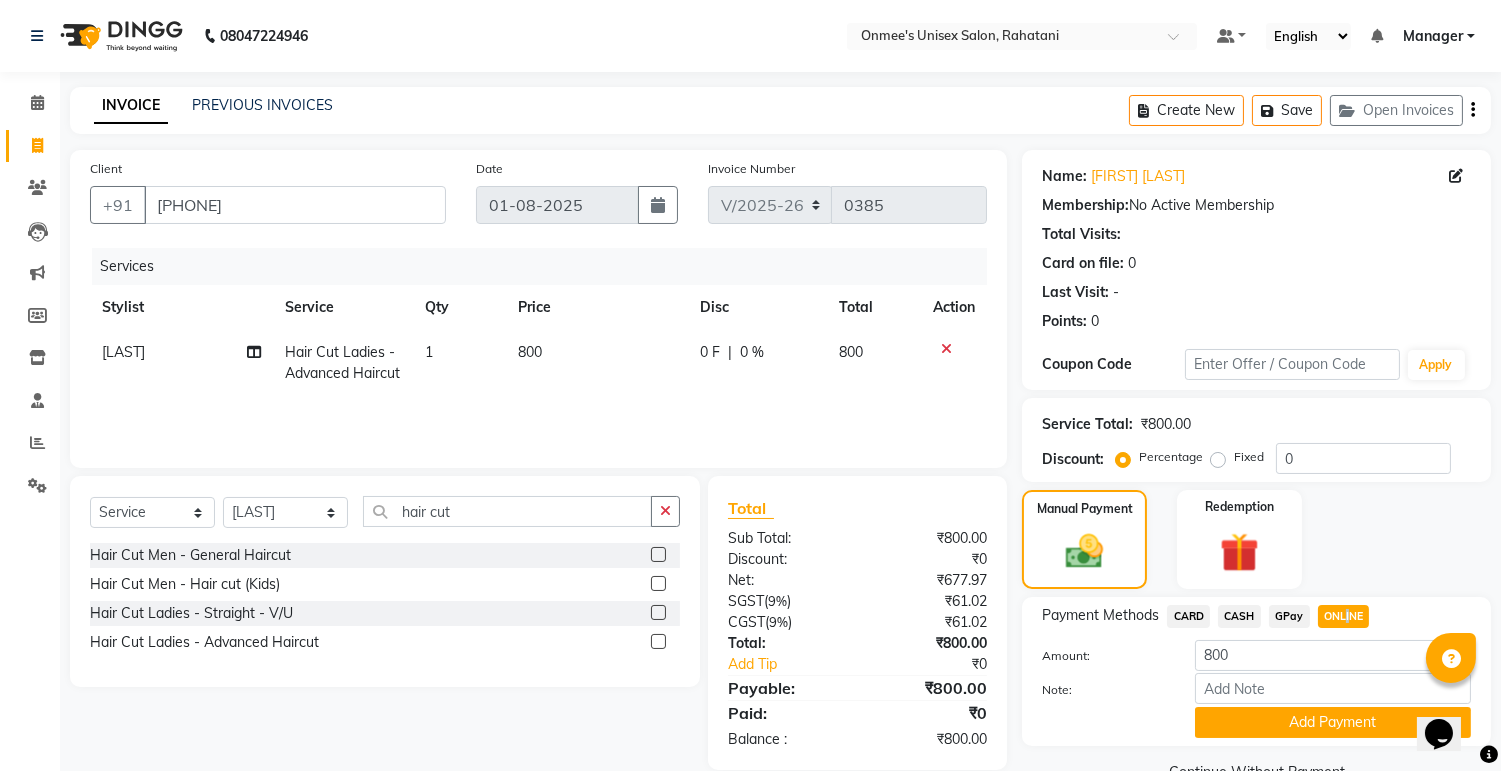 scroll, scrollTop: 45, scrollLeft: 0, axis: vertical 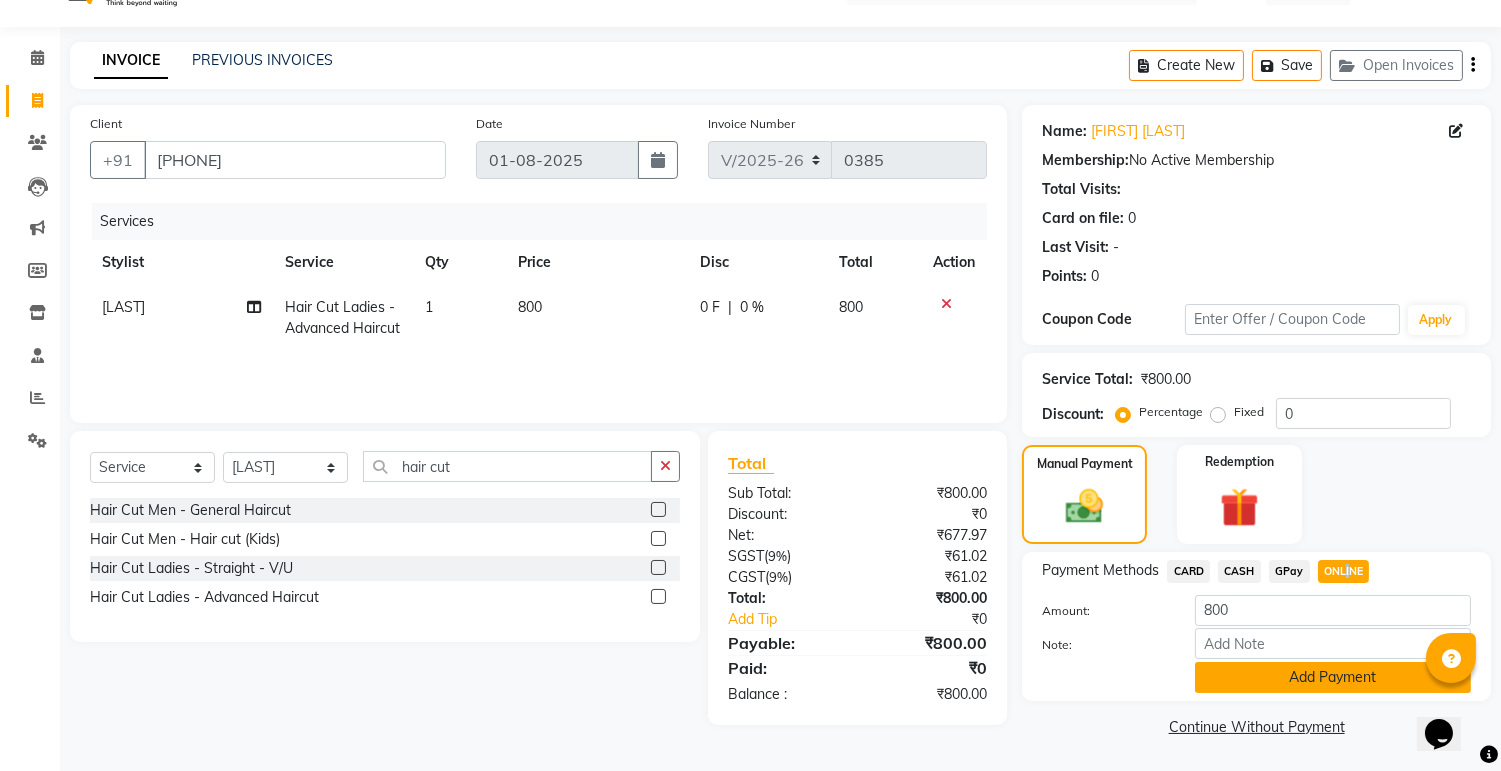click on "Add Payment" 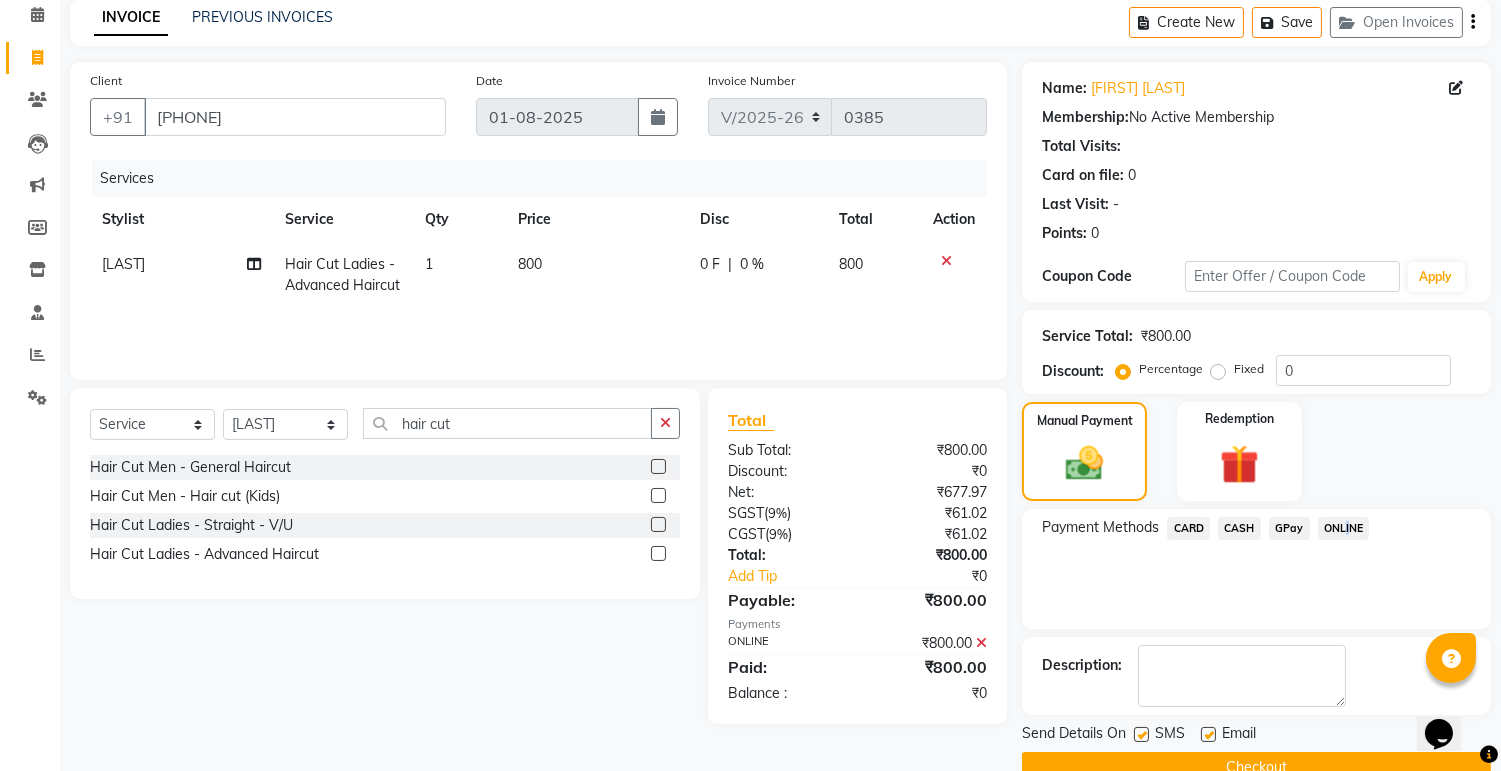 scroll, scrollTop: 128, scrollLeft: 0, axis: vertical 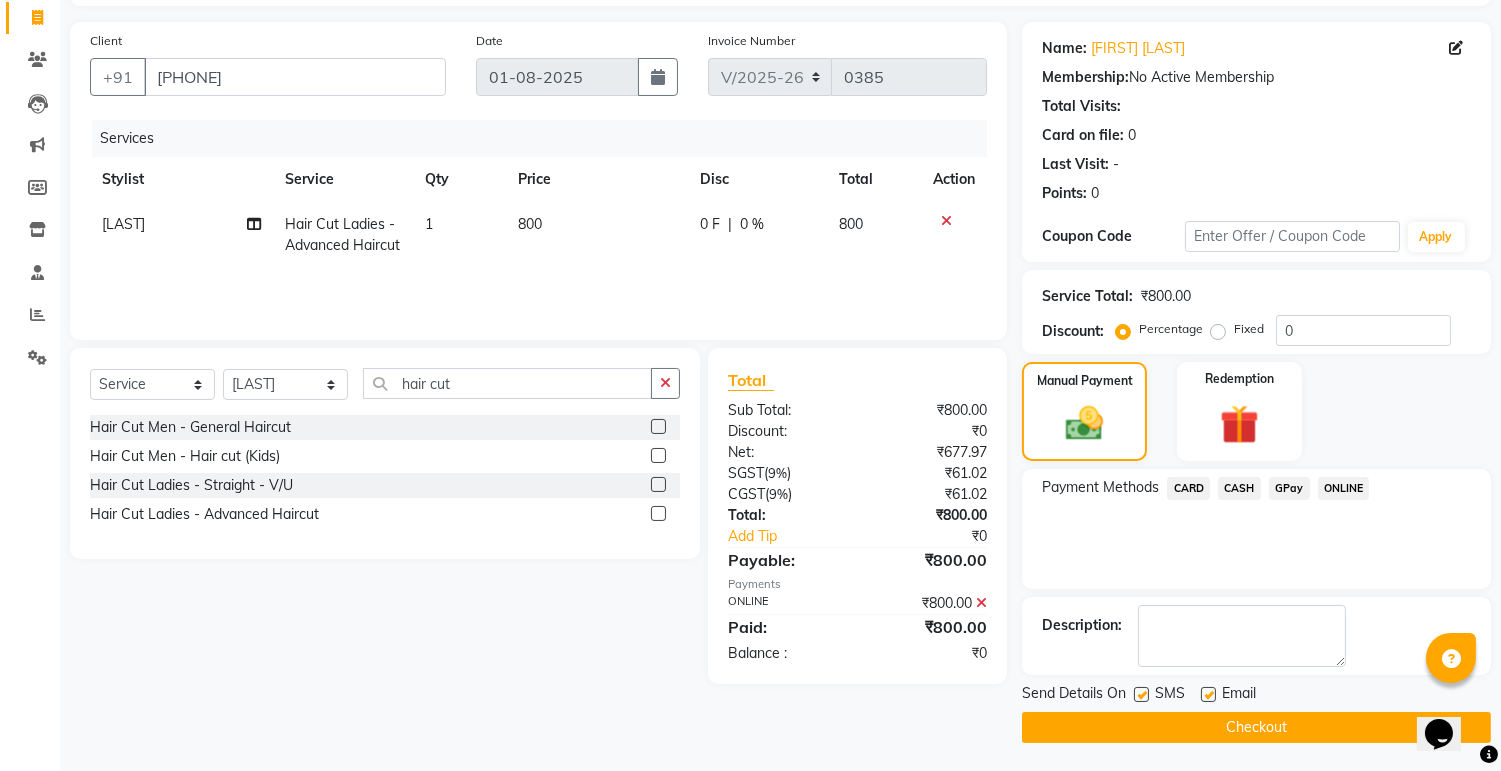 click 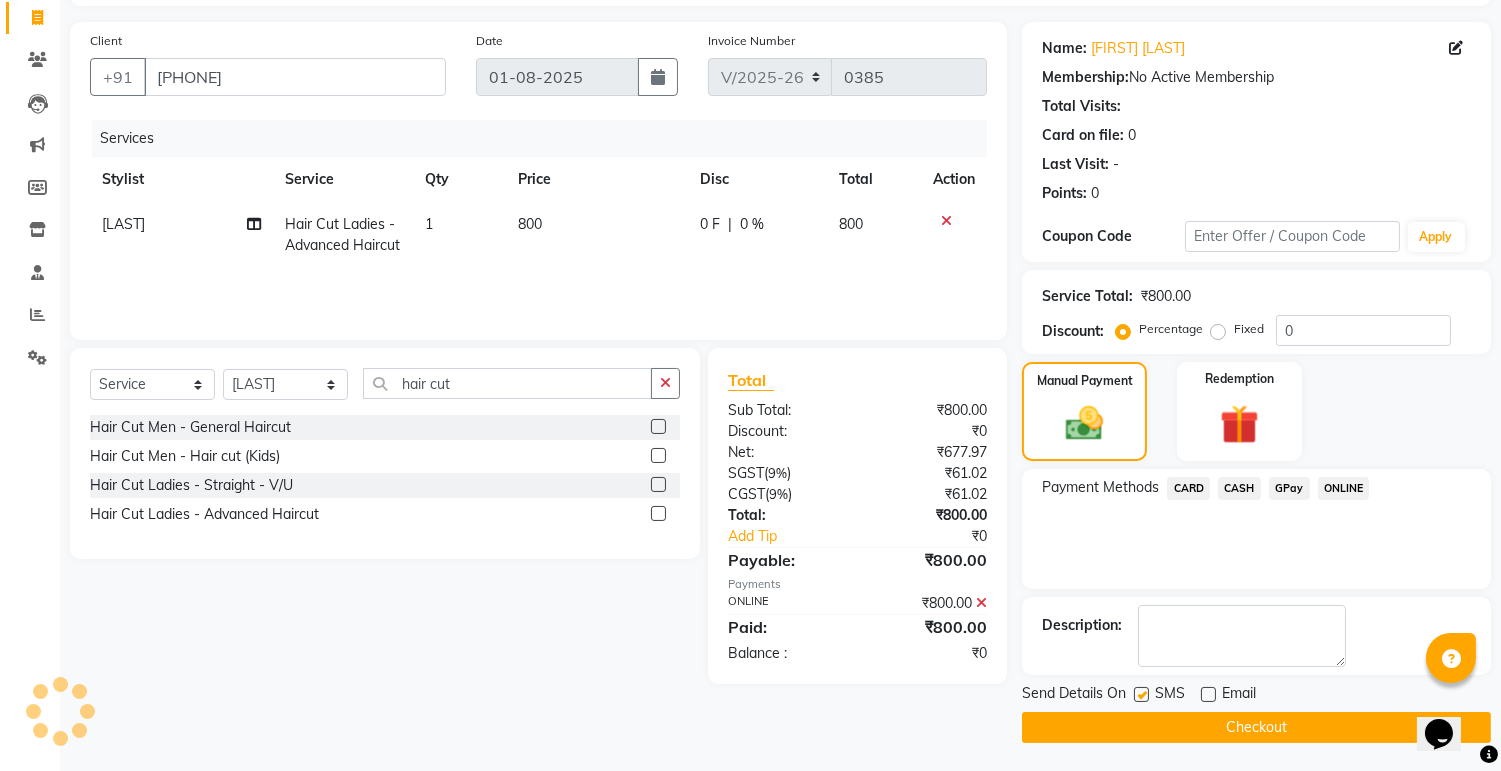 click 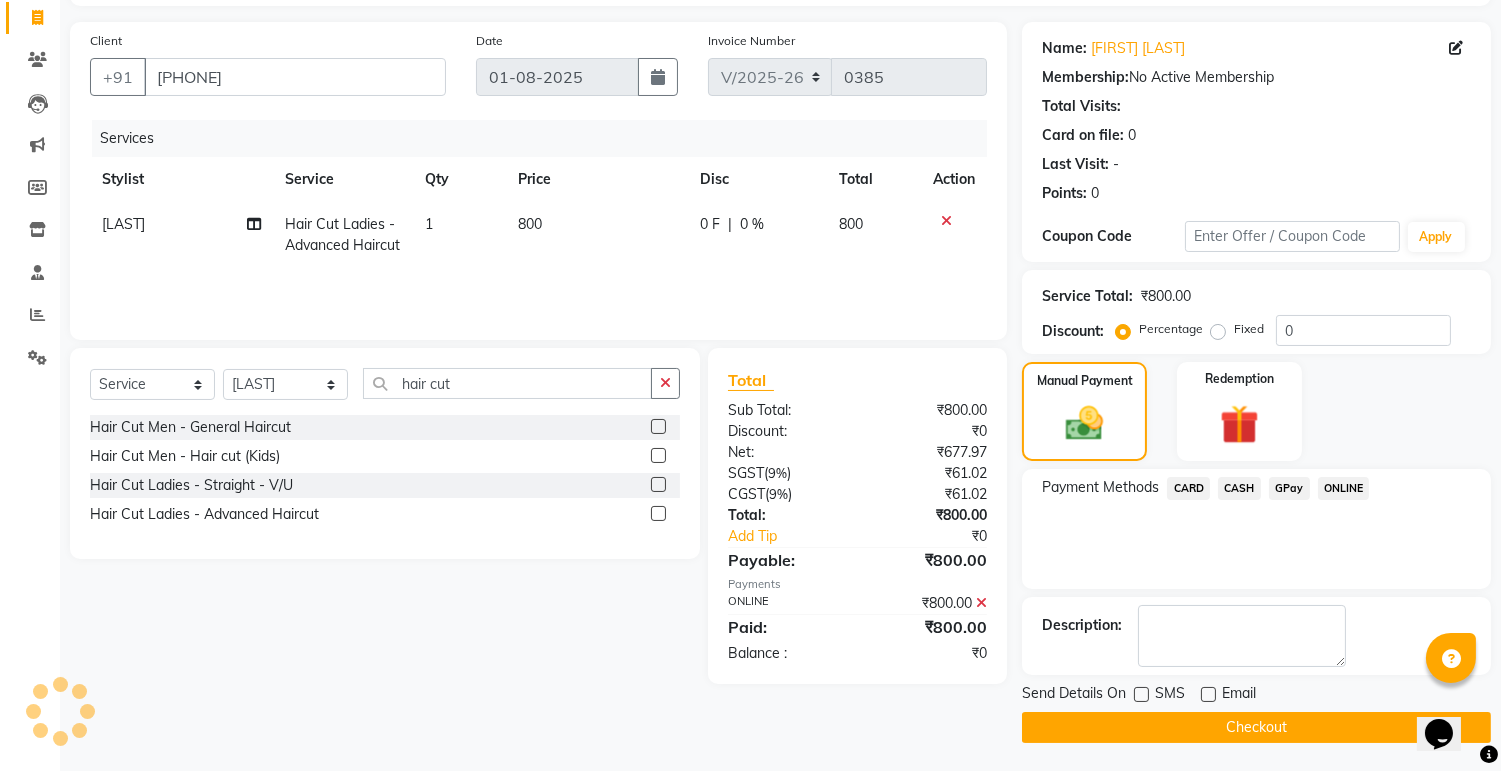 click on "Checkout" 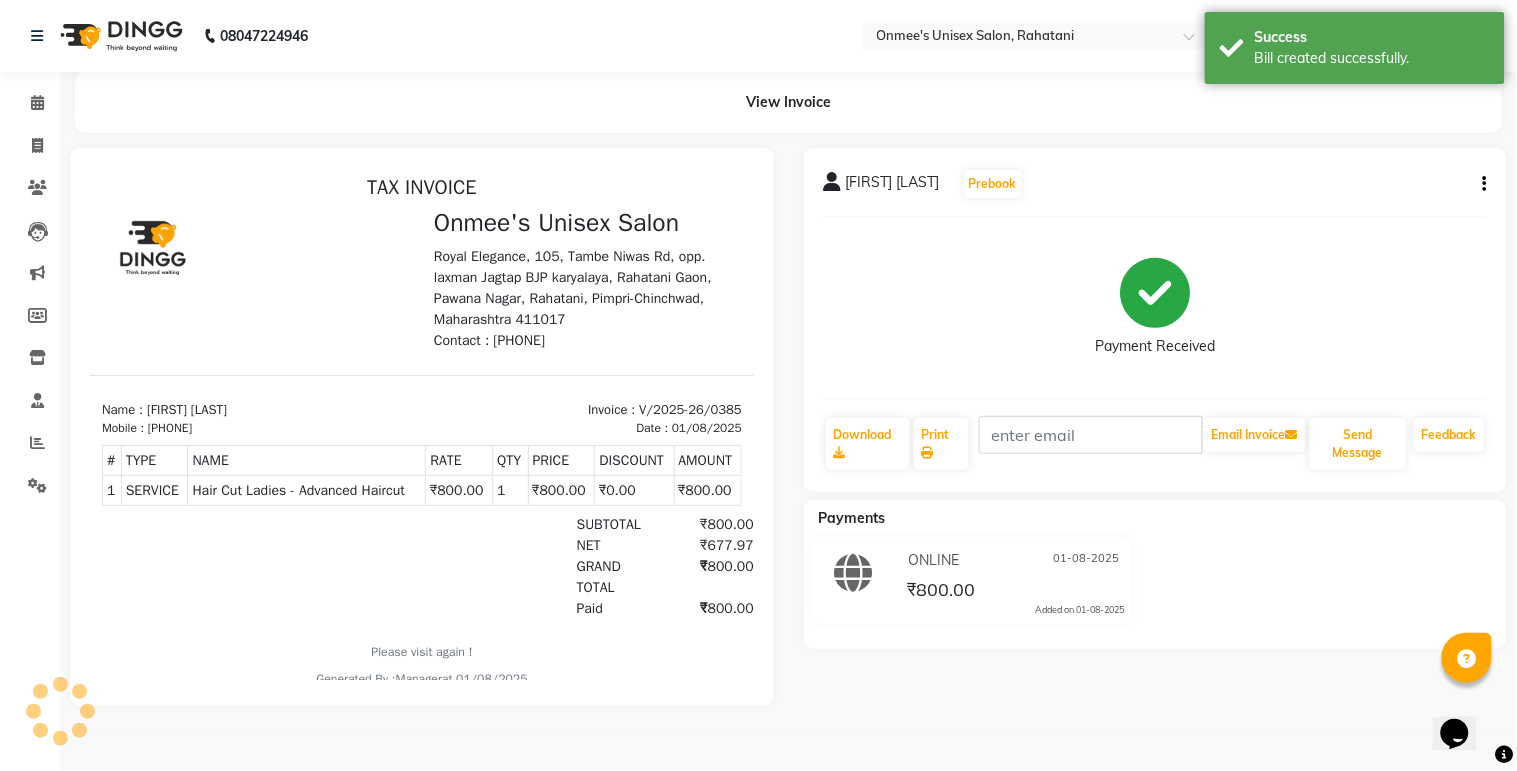 scroll, scrollTop: 0, scrollLeft: 0, axis: both 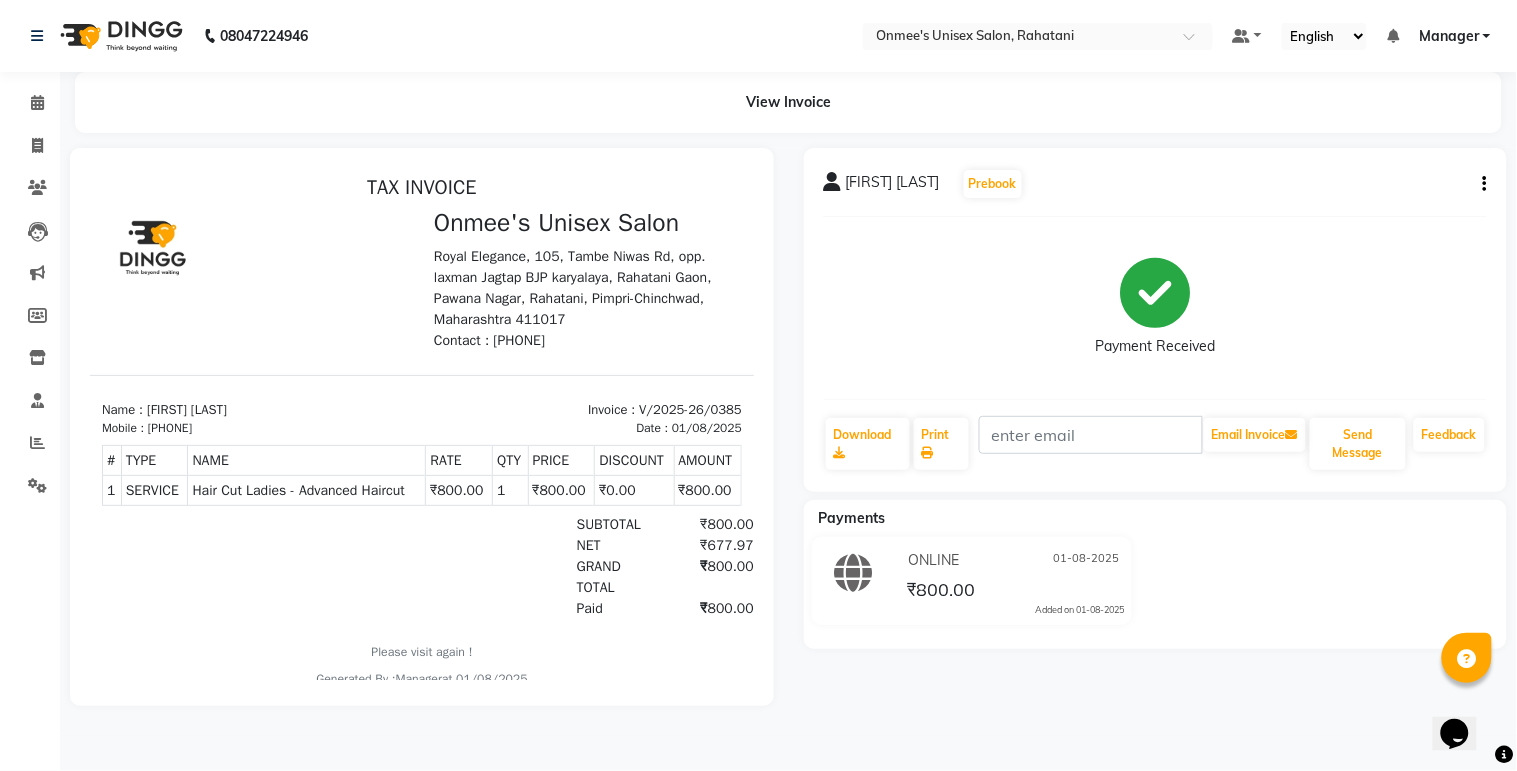 select on "service" 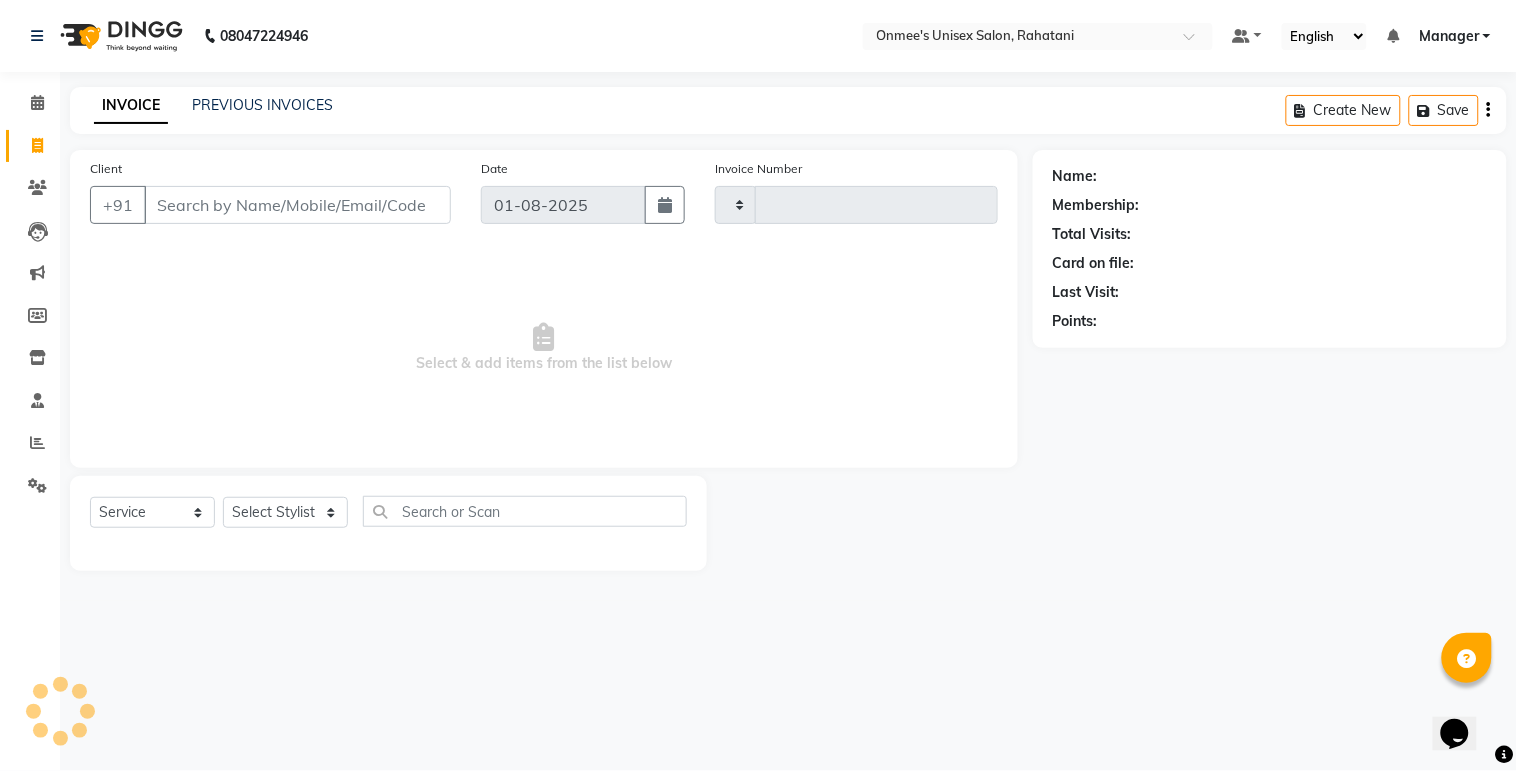 type on "0386" 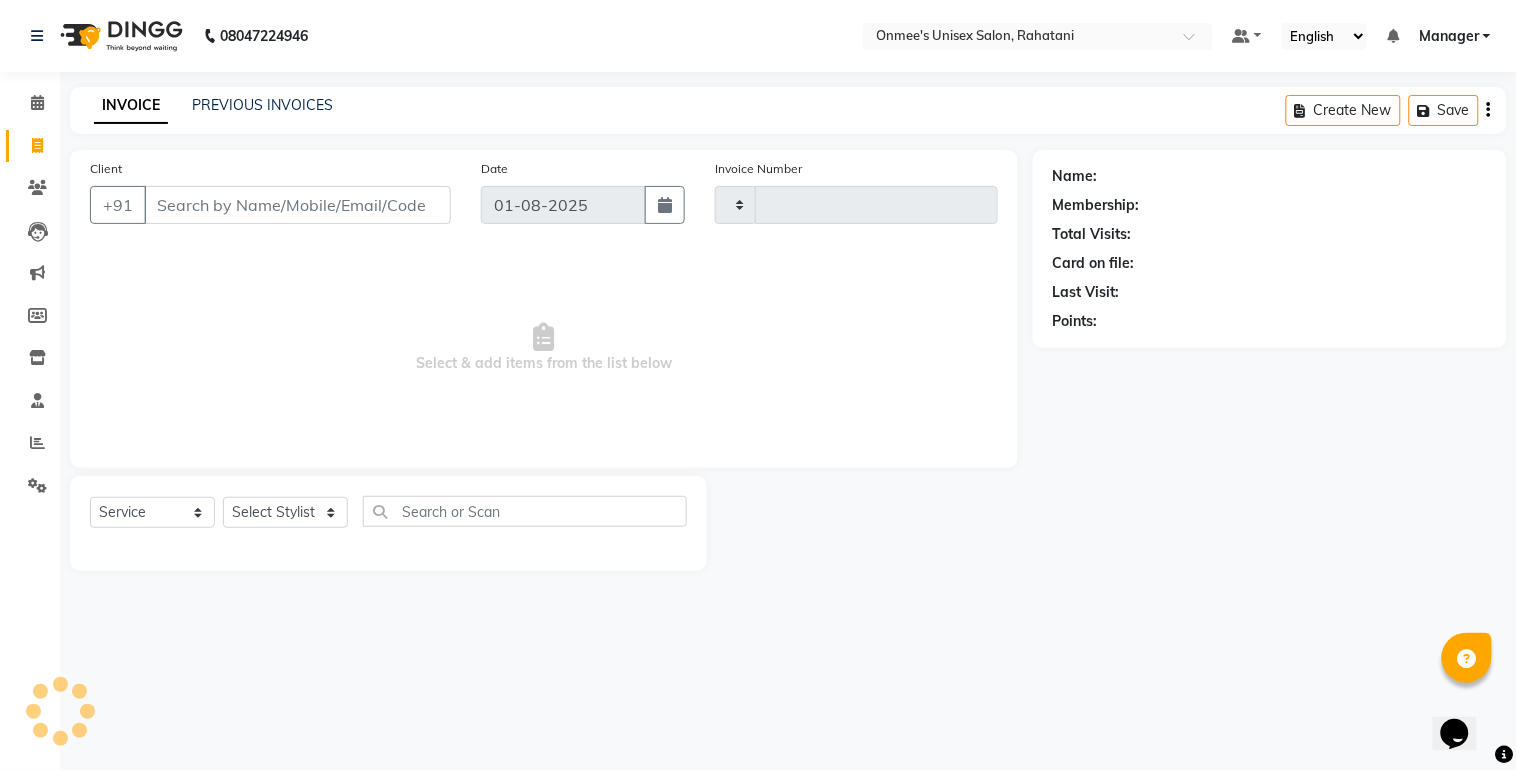select on "8273" 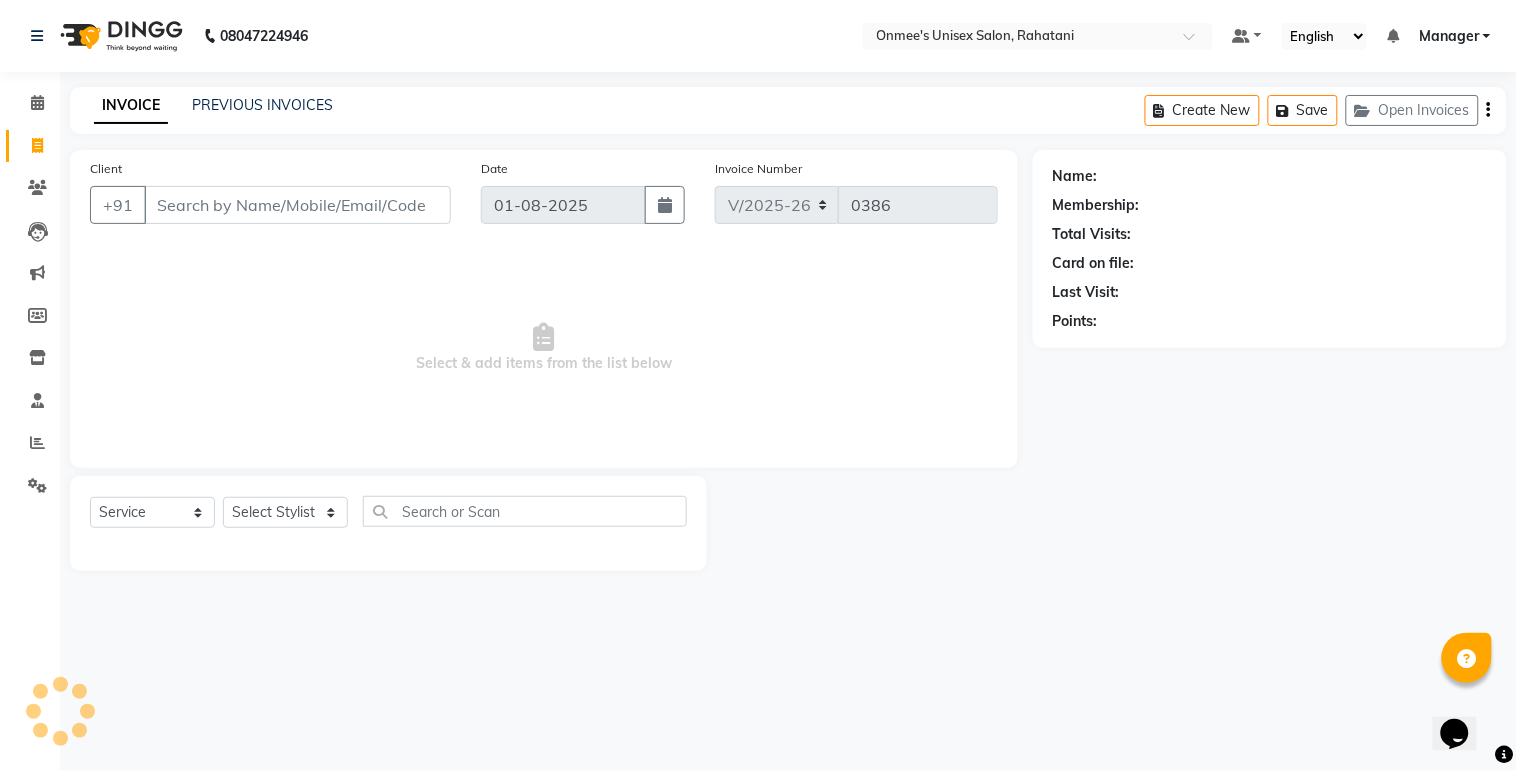 select on "79756" 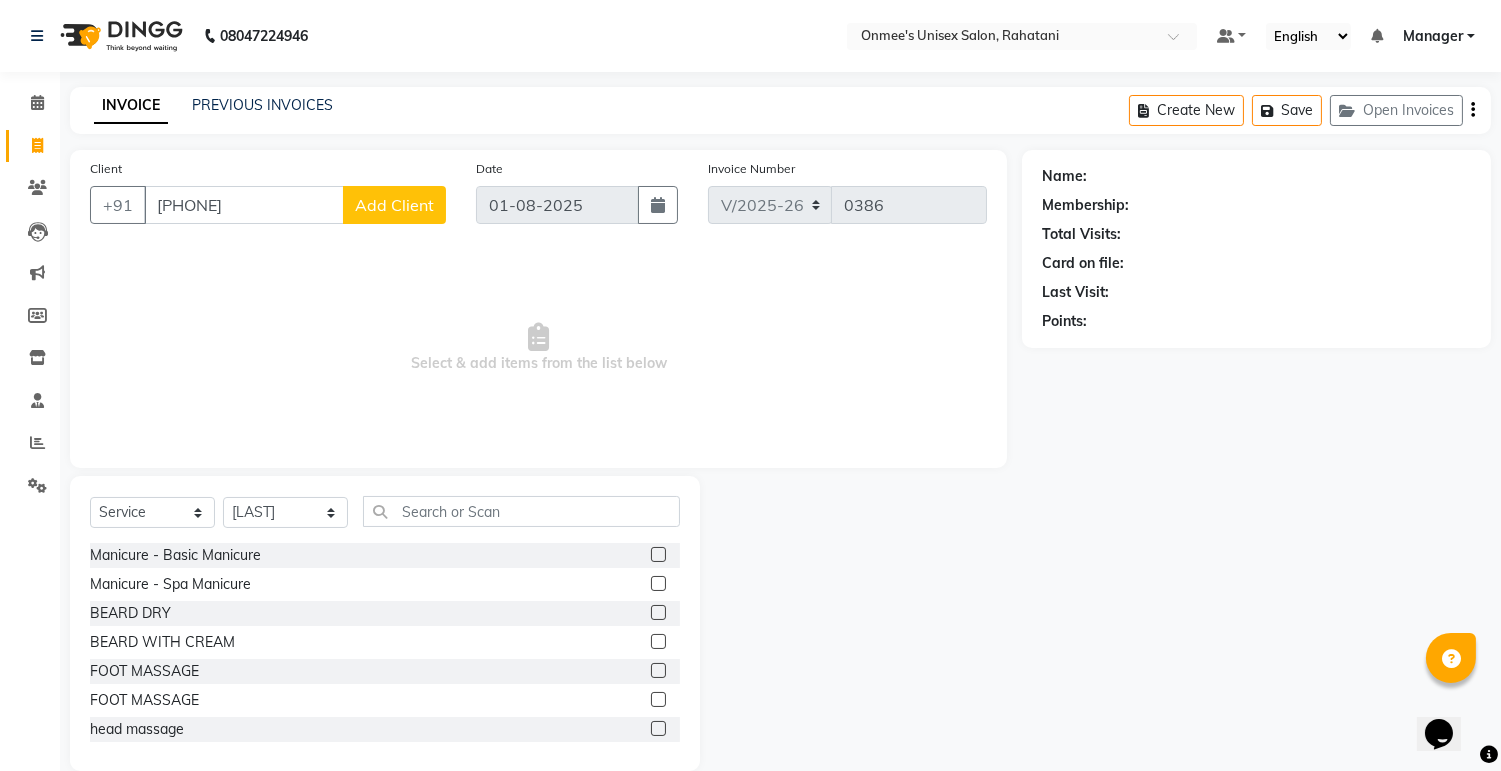 type on "[PHONE]" 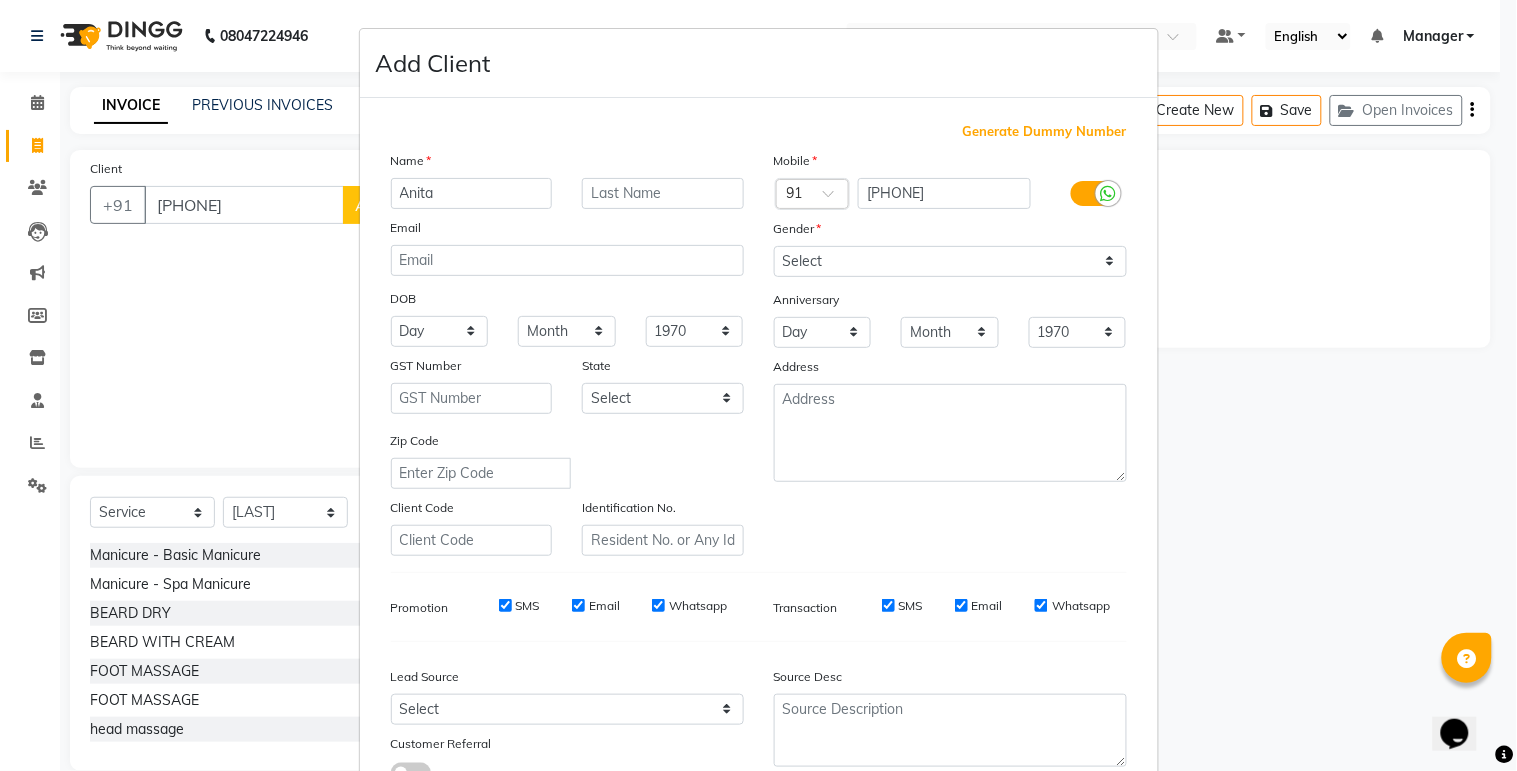 type on "Anita" 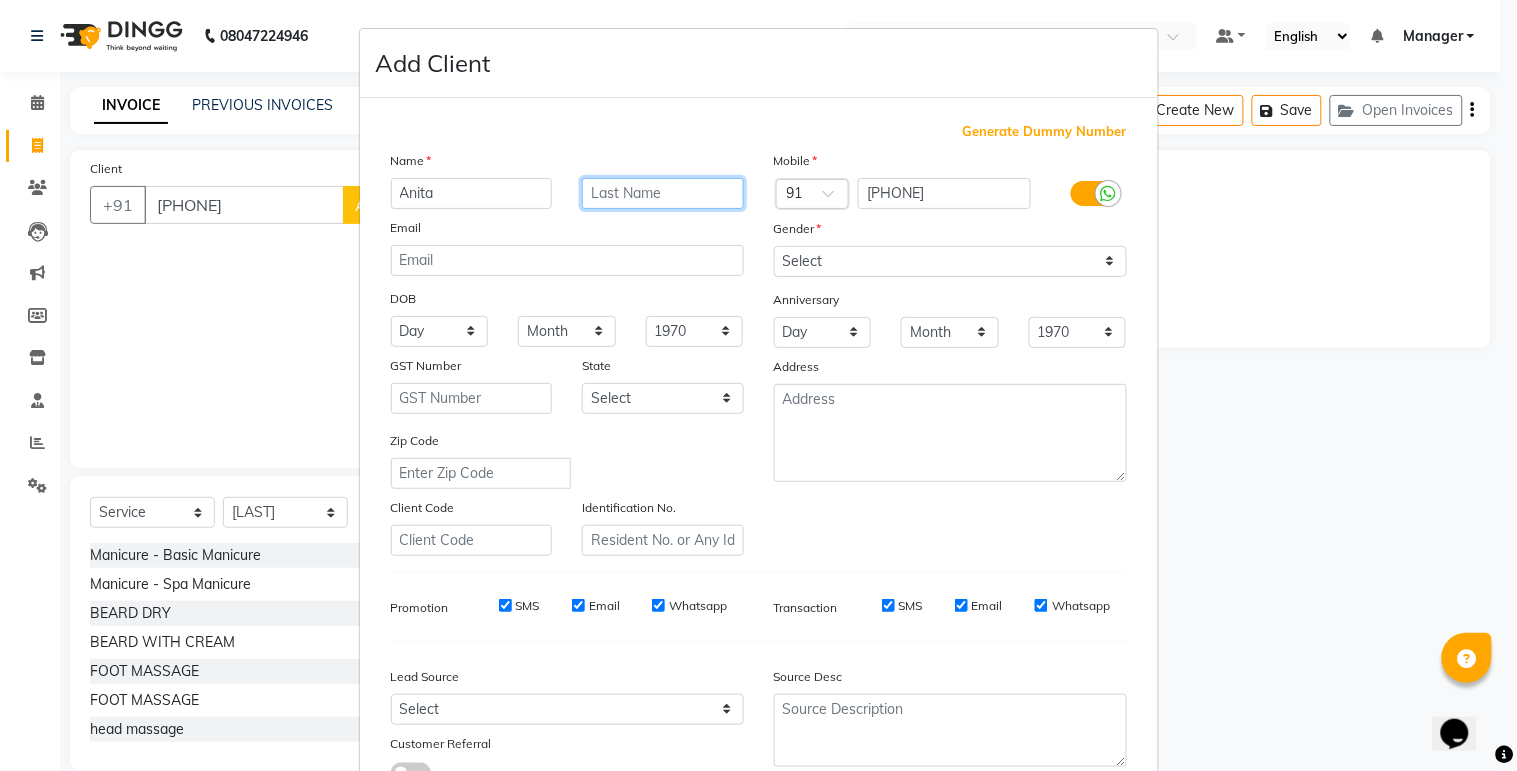 click at bounding box center [663, 193] 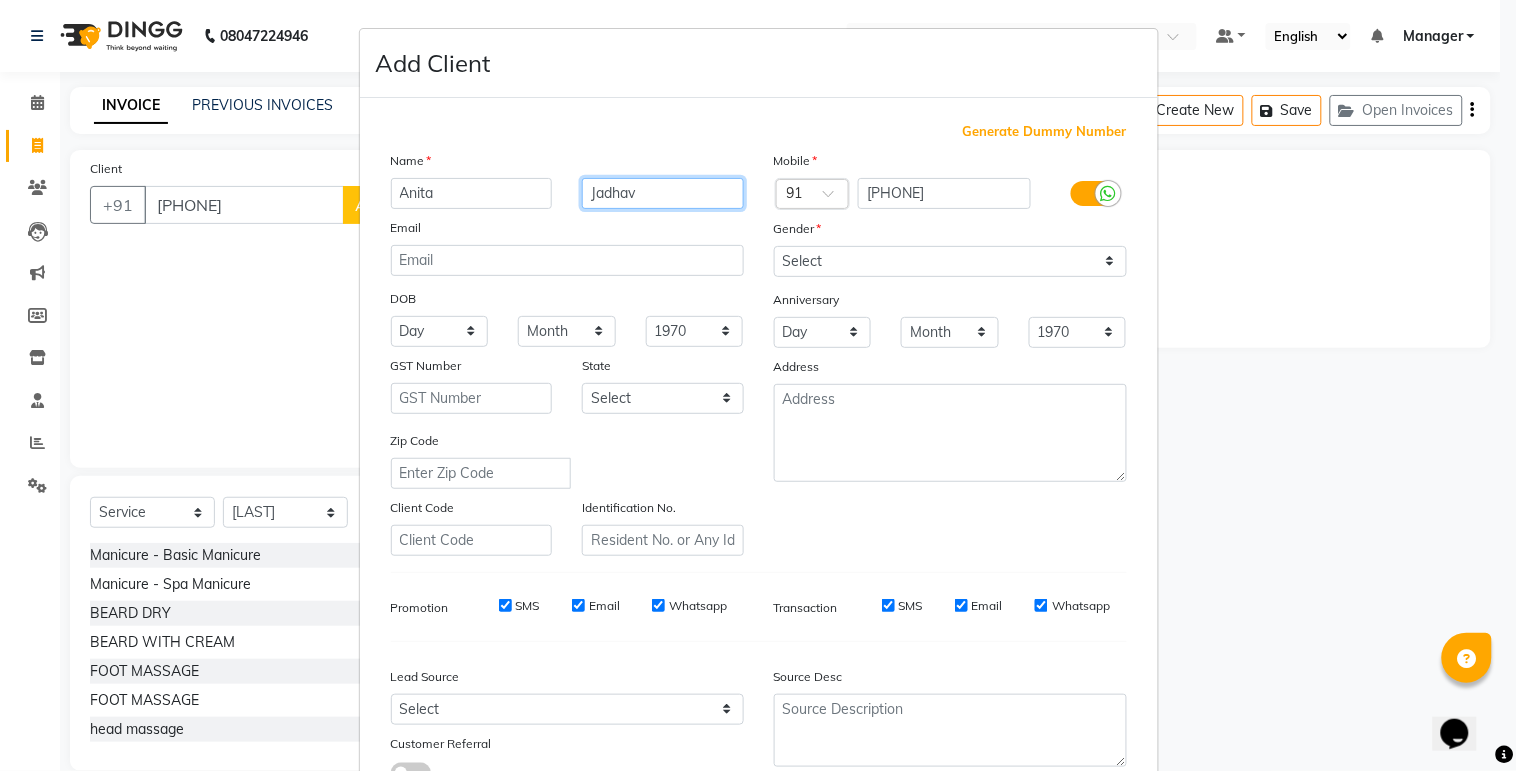 type on "Jadhav" 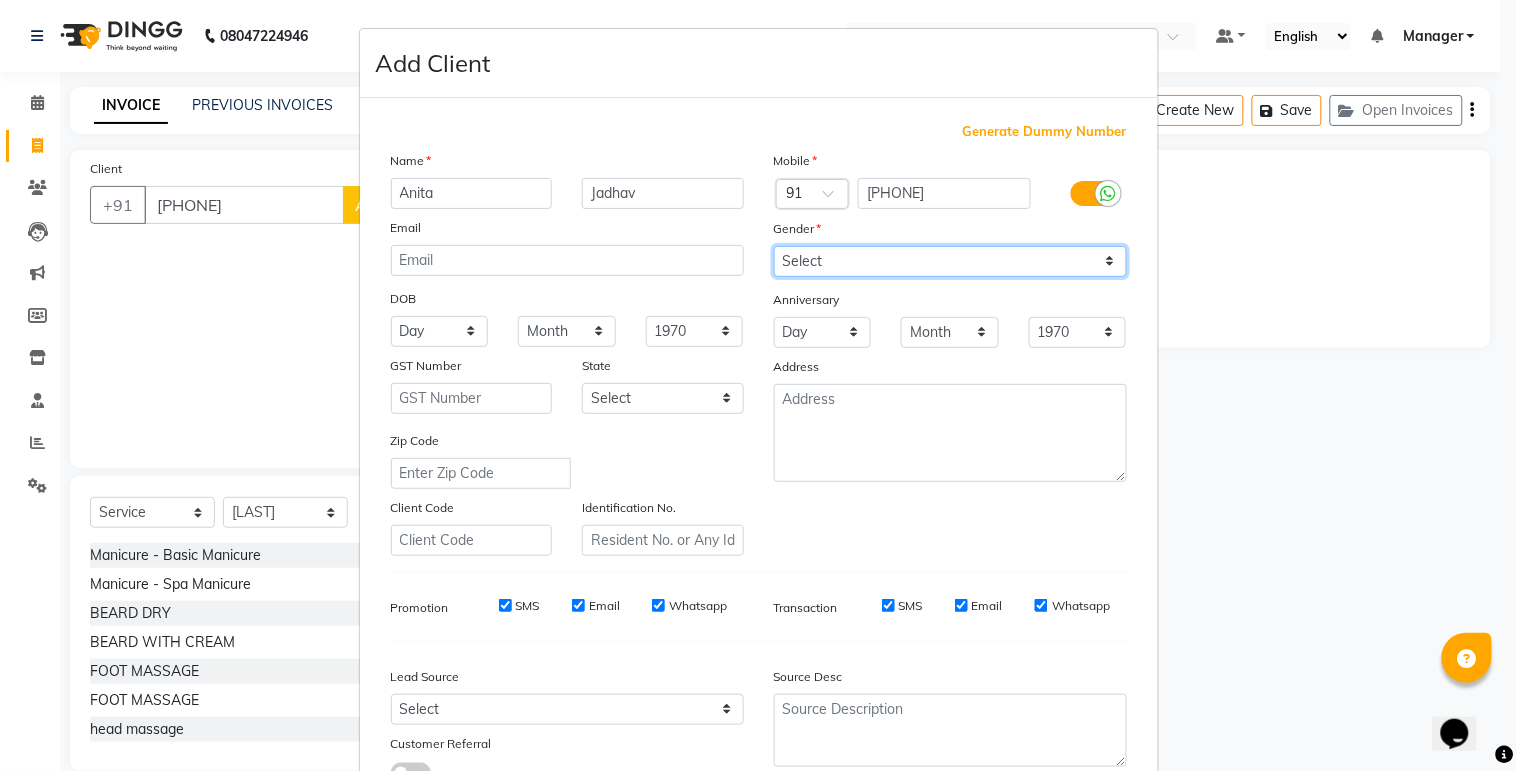 click on "Select Male Female Other Prefer Not To Say" at bounding box center [950, 261] 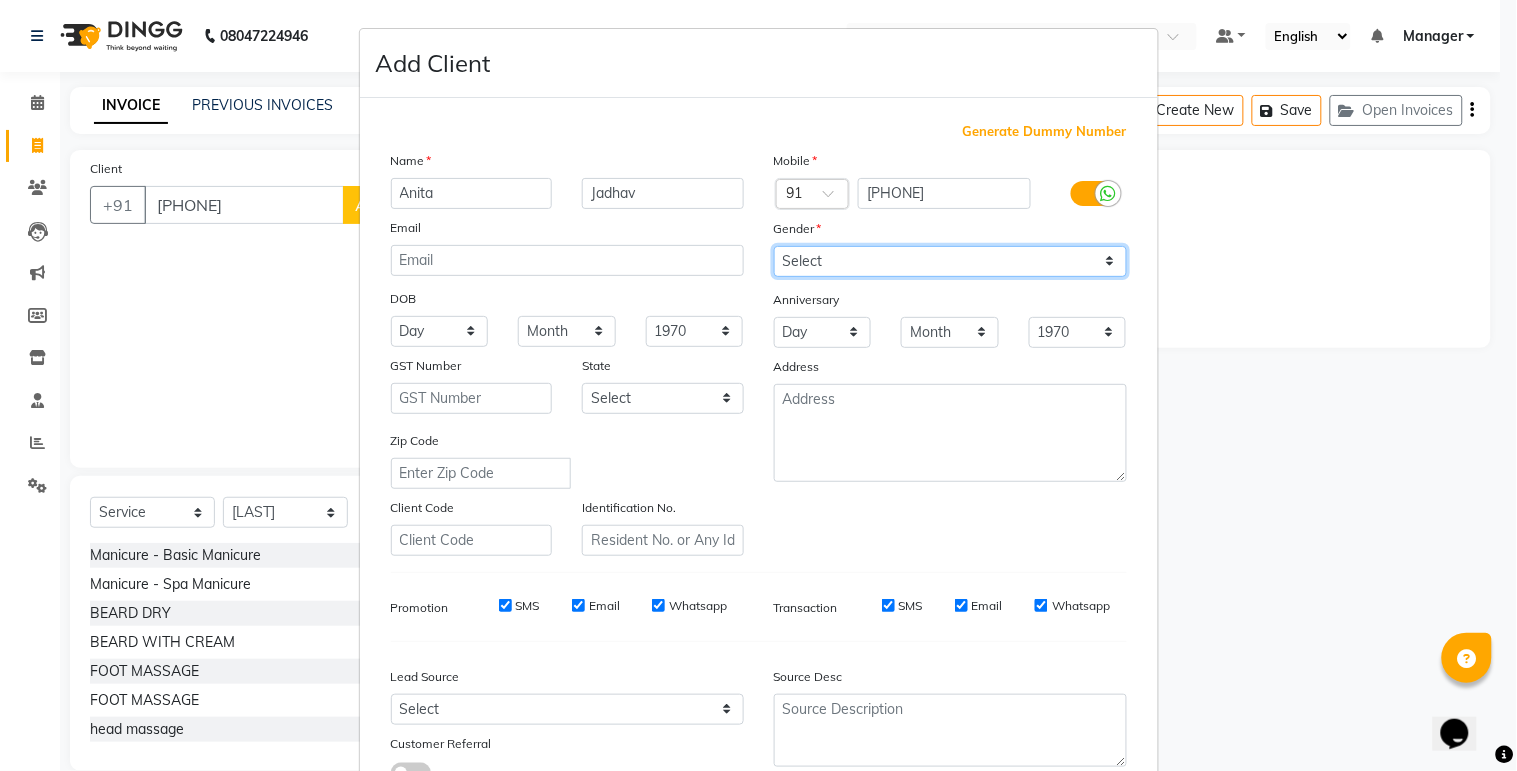 select on "female" 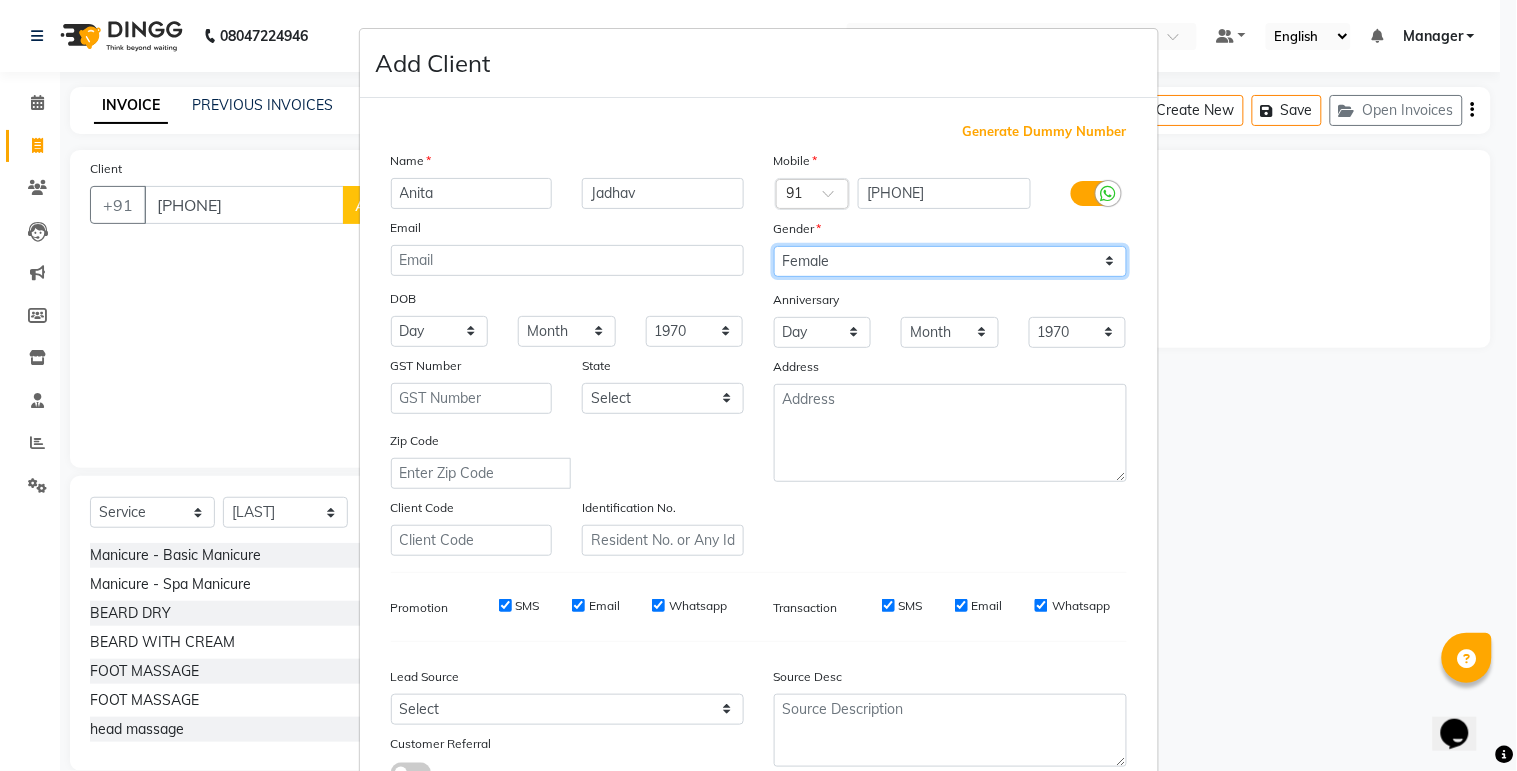 click on "Select Male Female Other Prefer Not To Say" at bounding box center [950, 261] 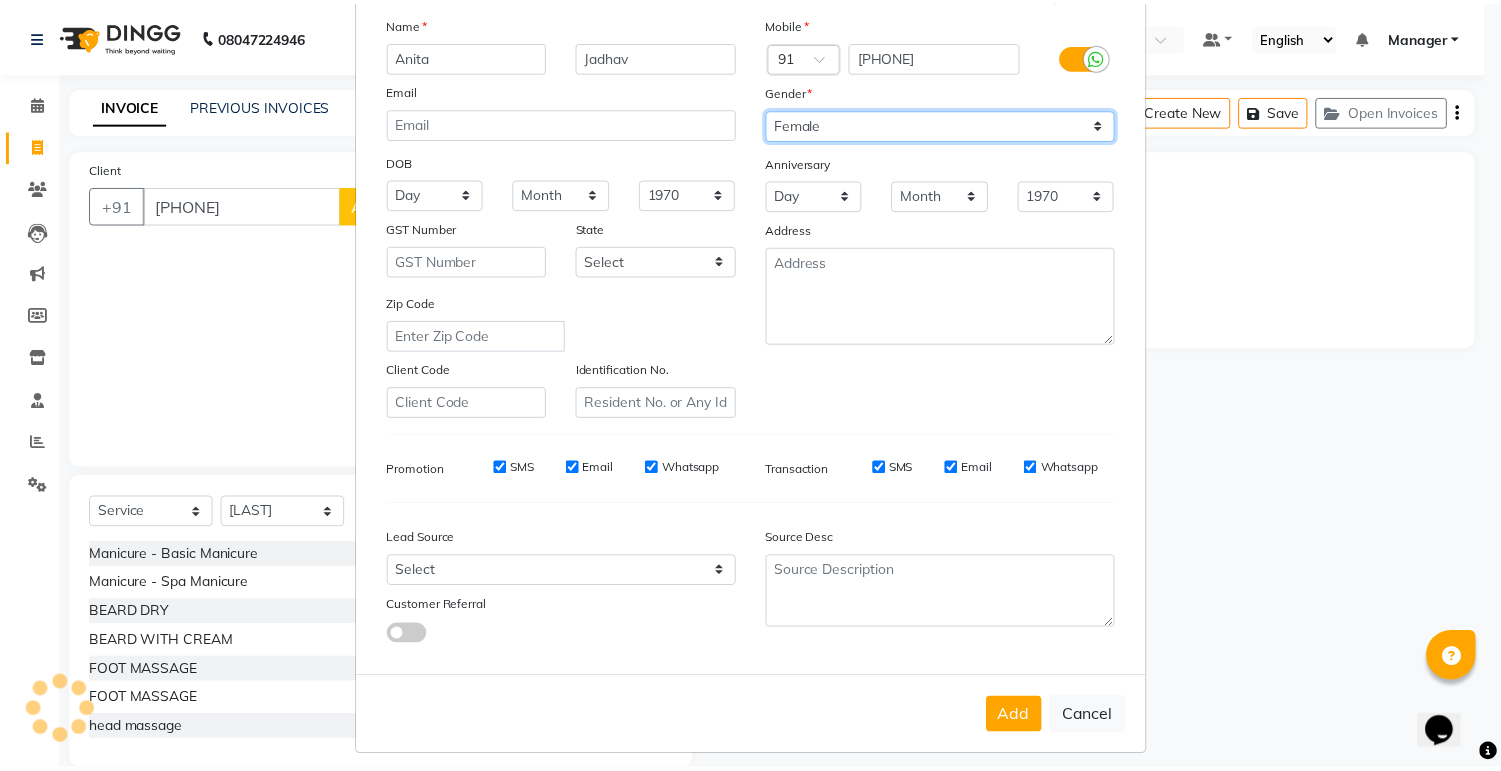 scroll, scrollTop: 153, scrollLeft: 0, axis: vertical 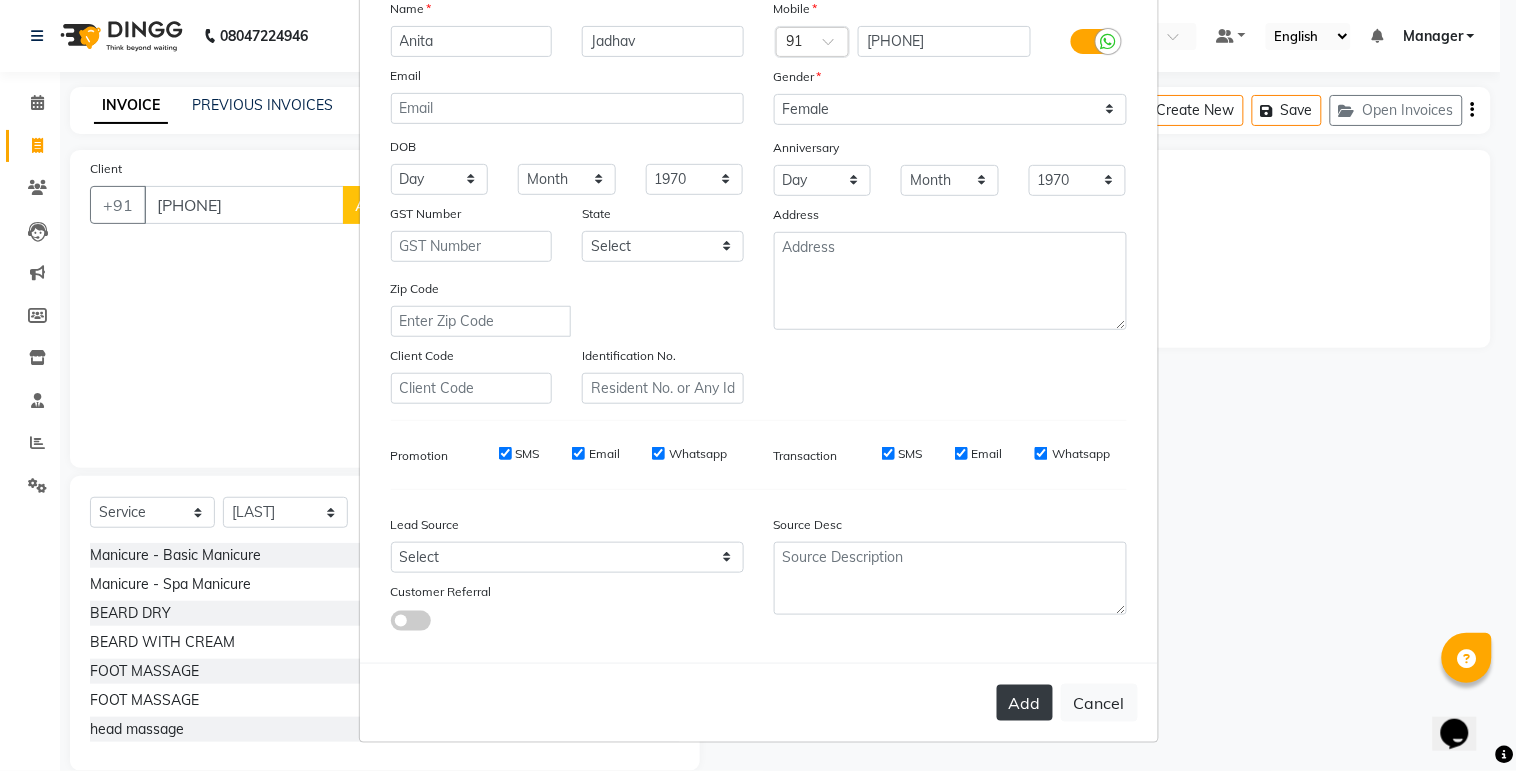 click on "Add" at bounding box center [1025, 703] 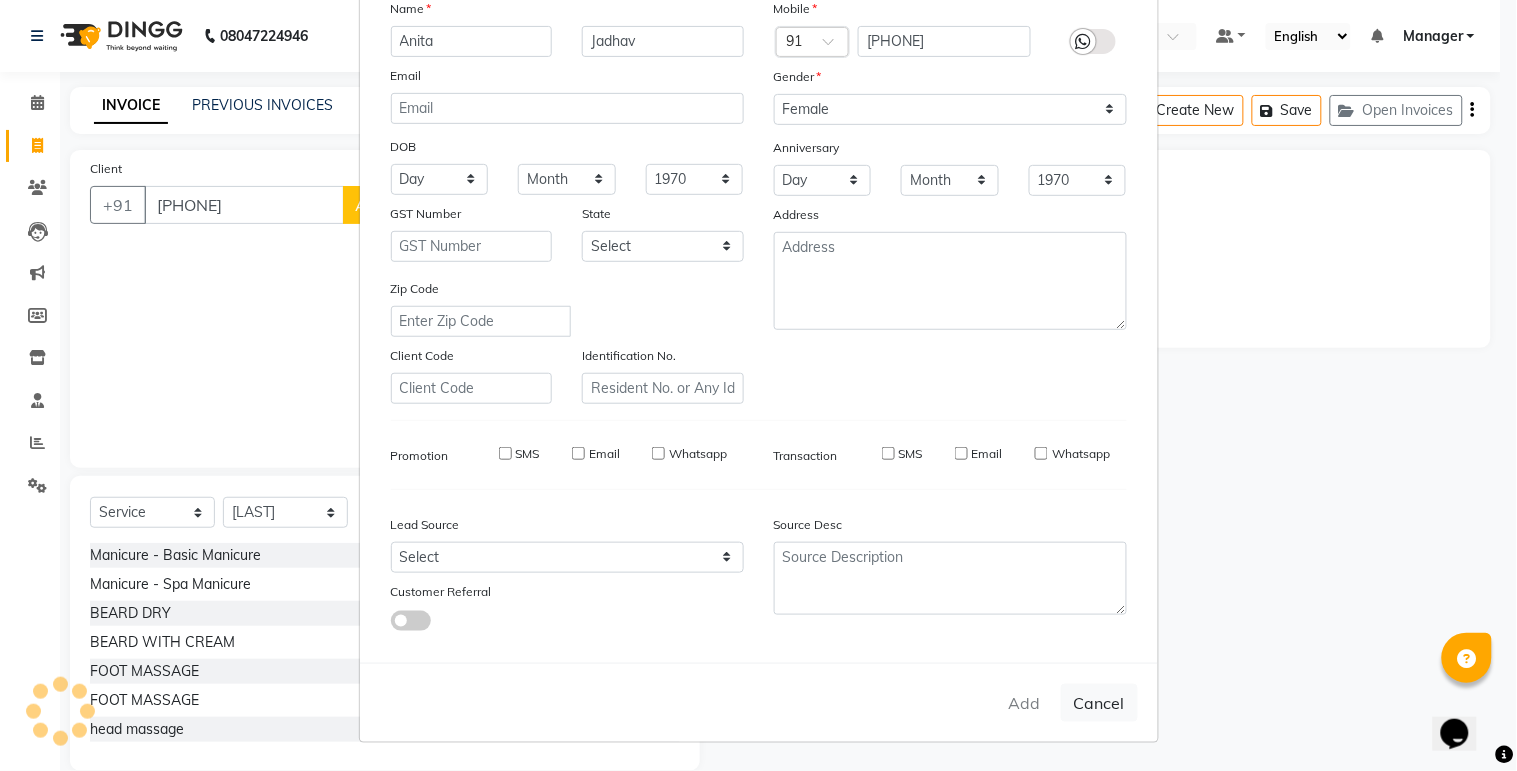 type 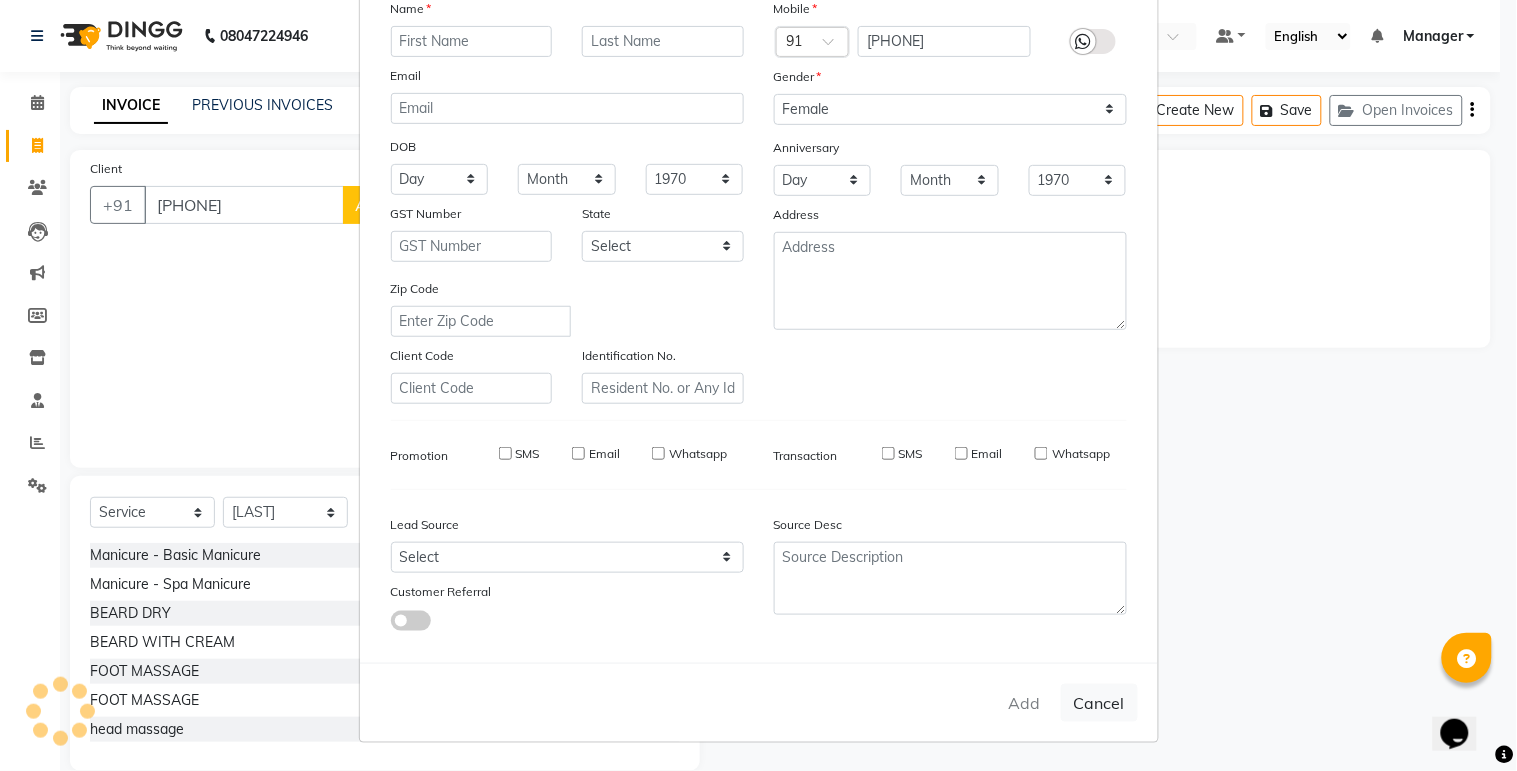select 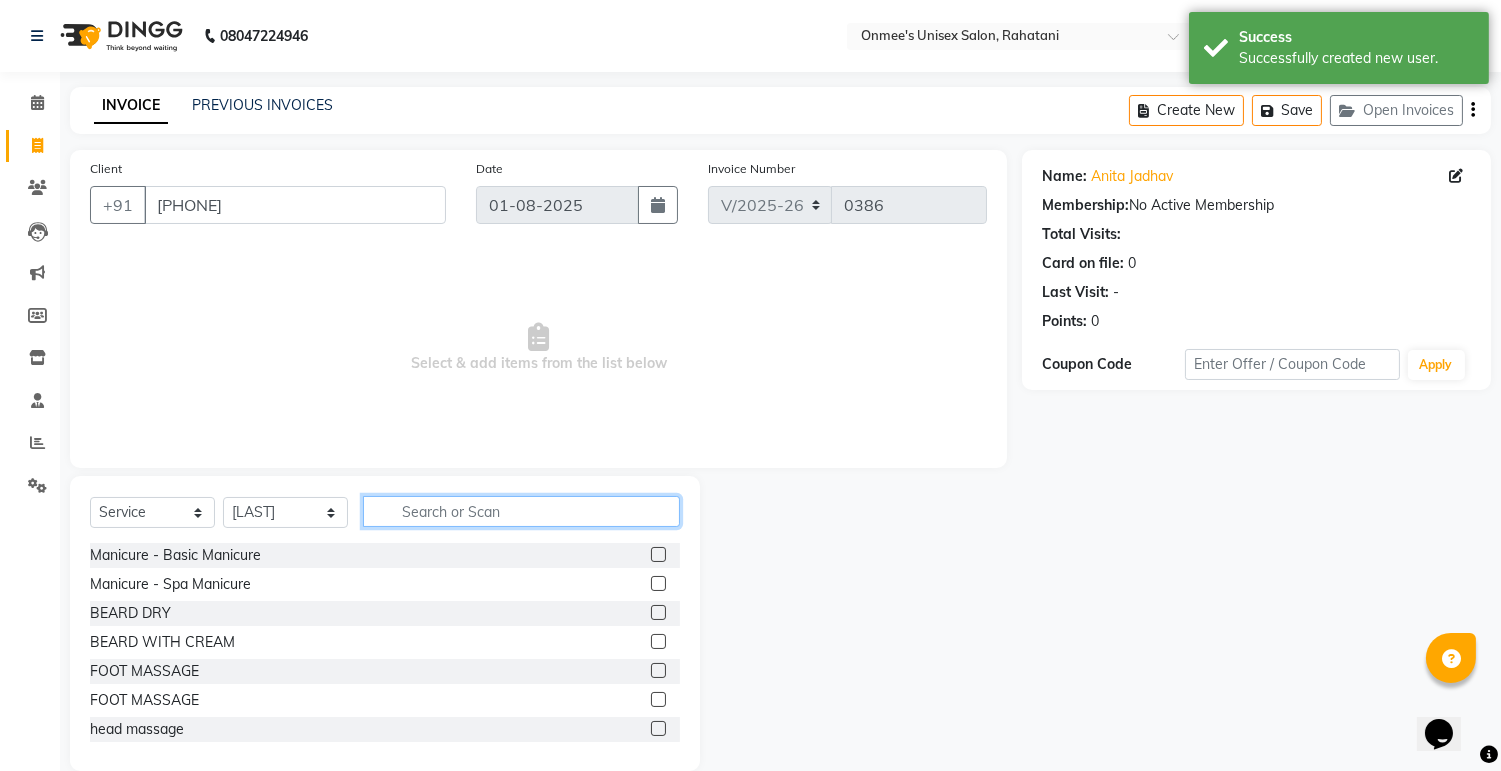 click 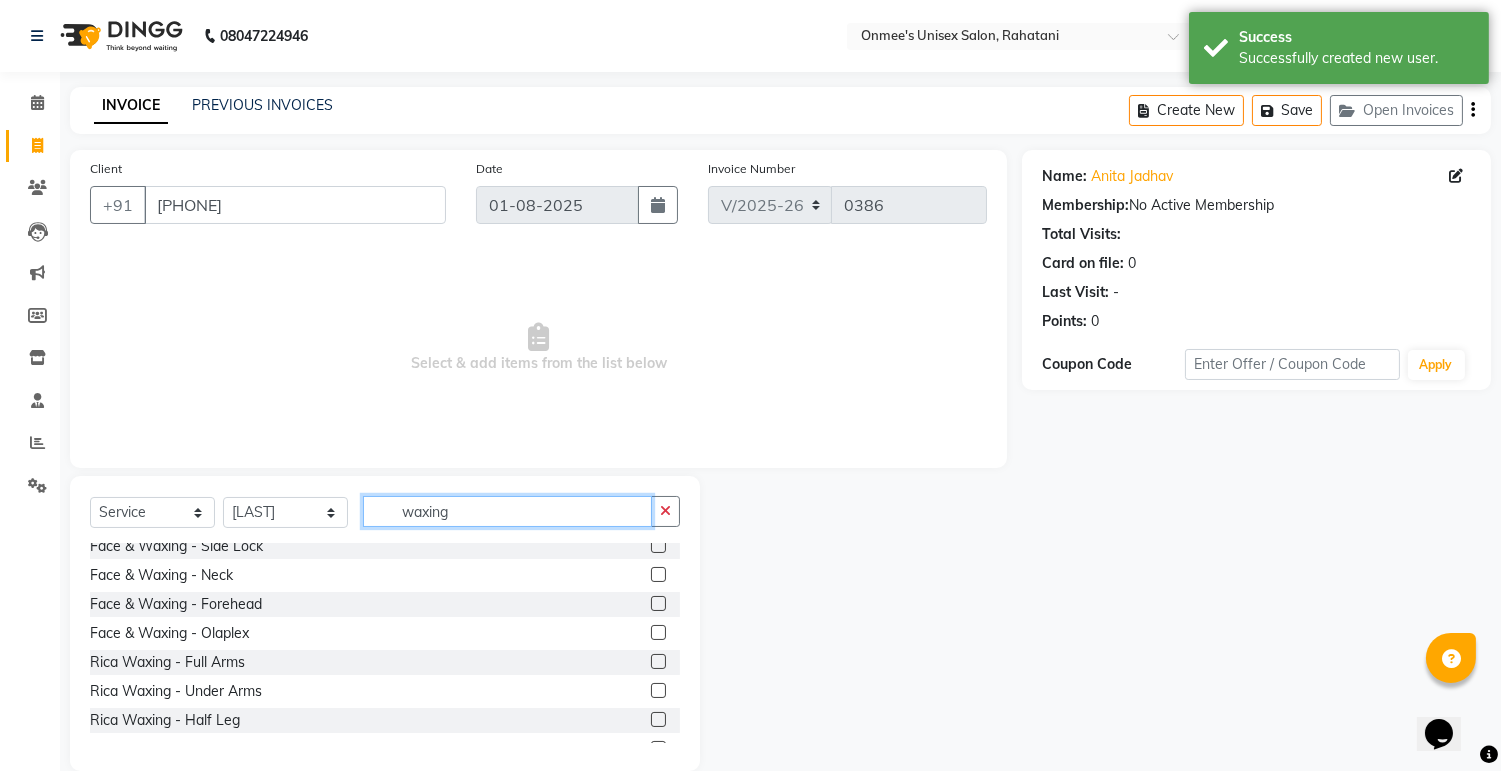 scroll, scrollTop: 222, scrollLeft: 0, axis: vertical 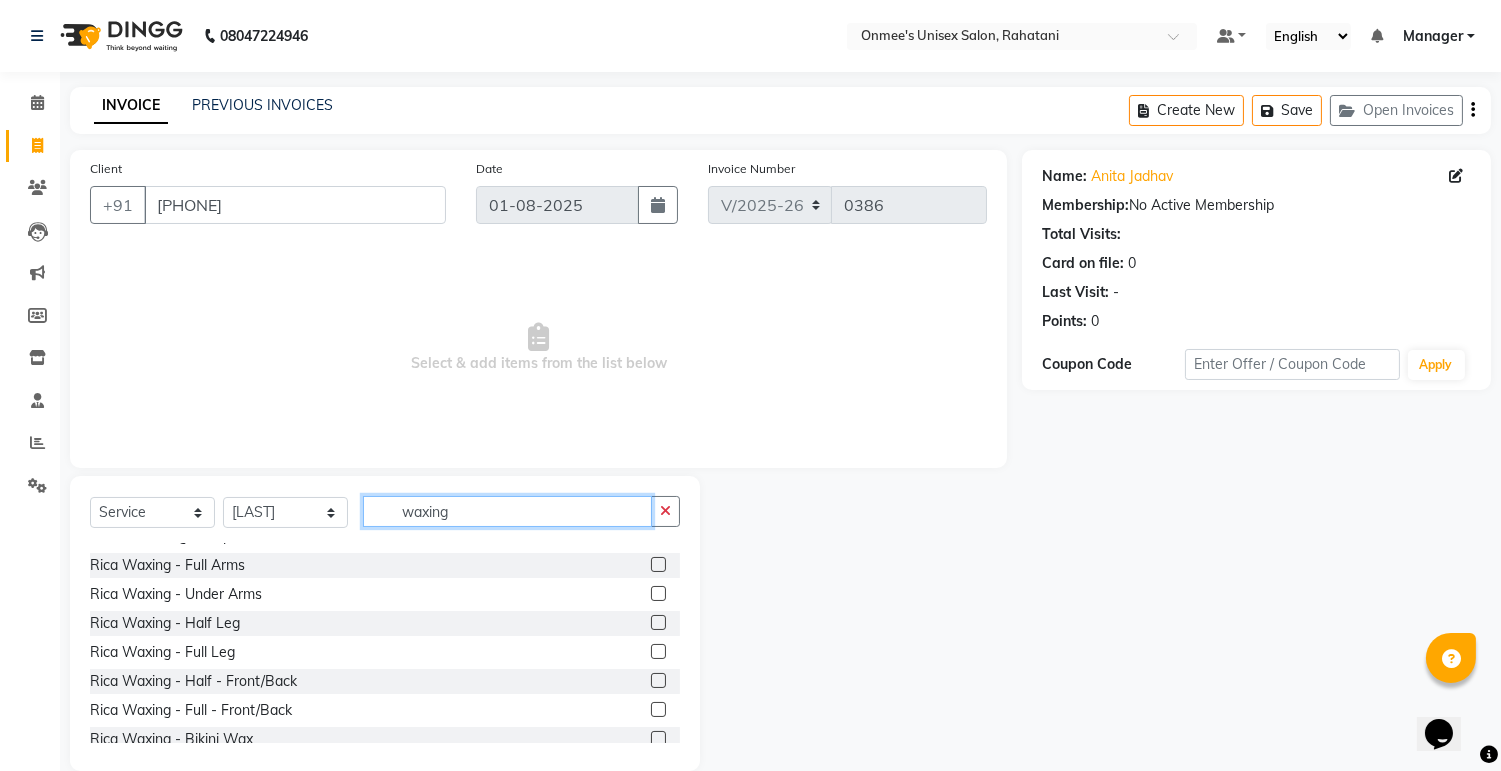 type on "waxing" 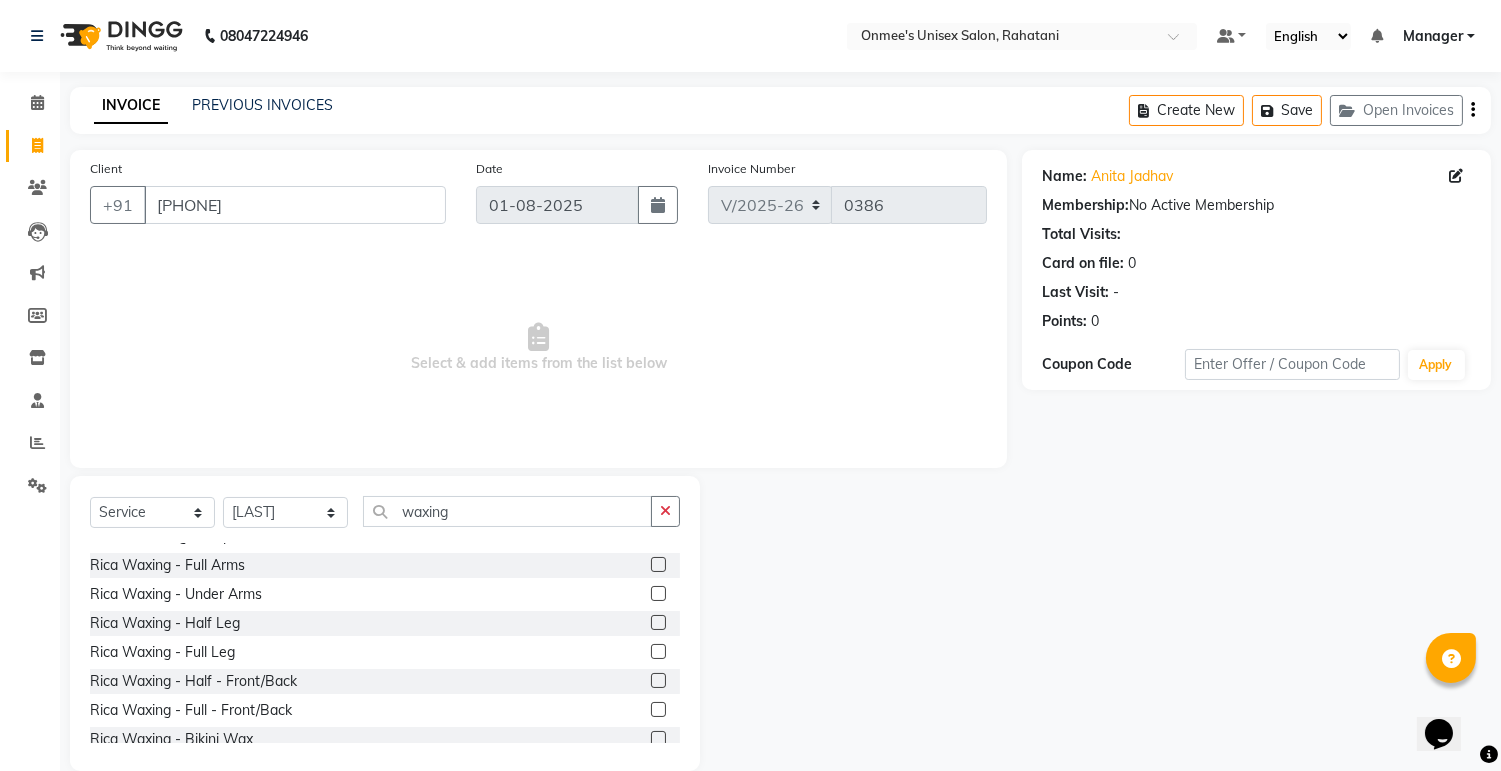 click 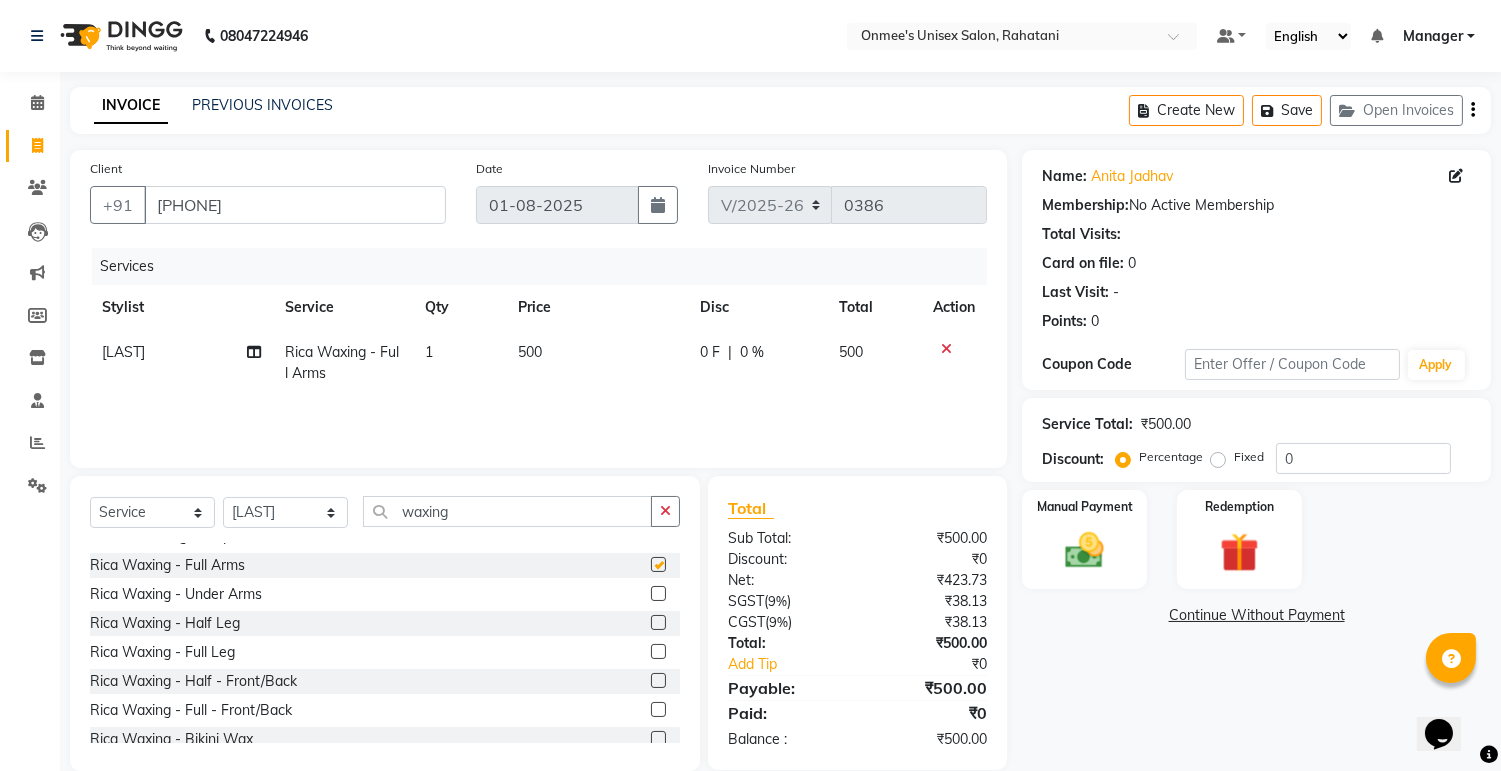 checkbox on "false" 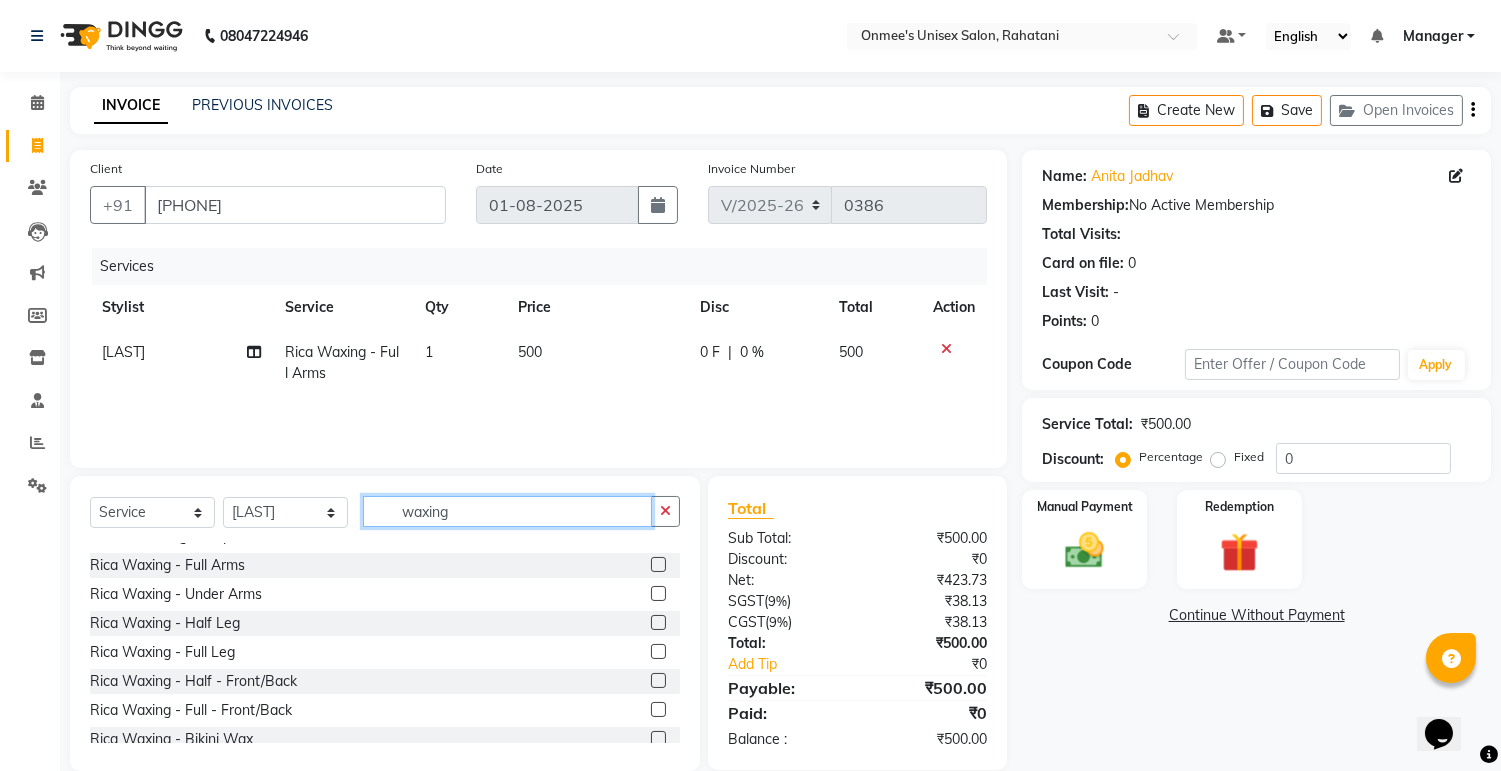 click on "waxing" 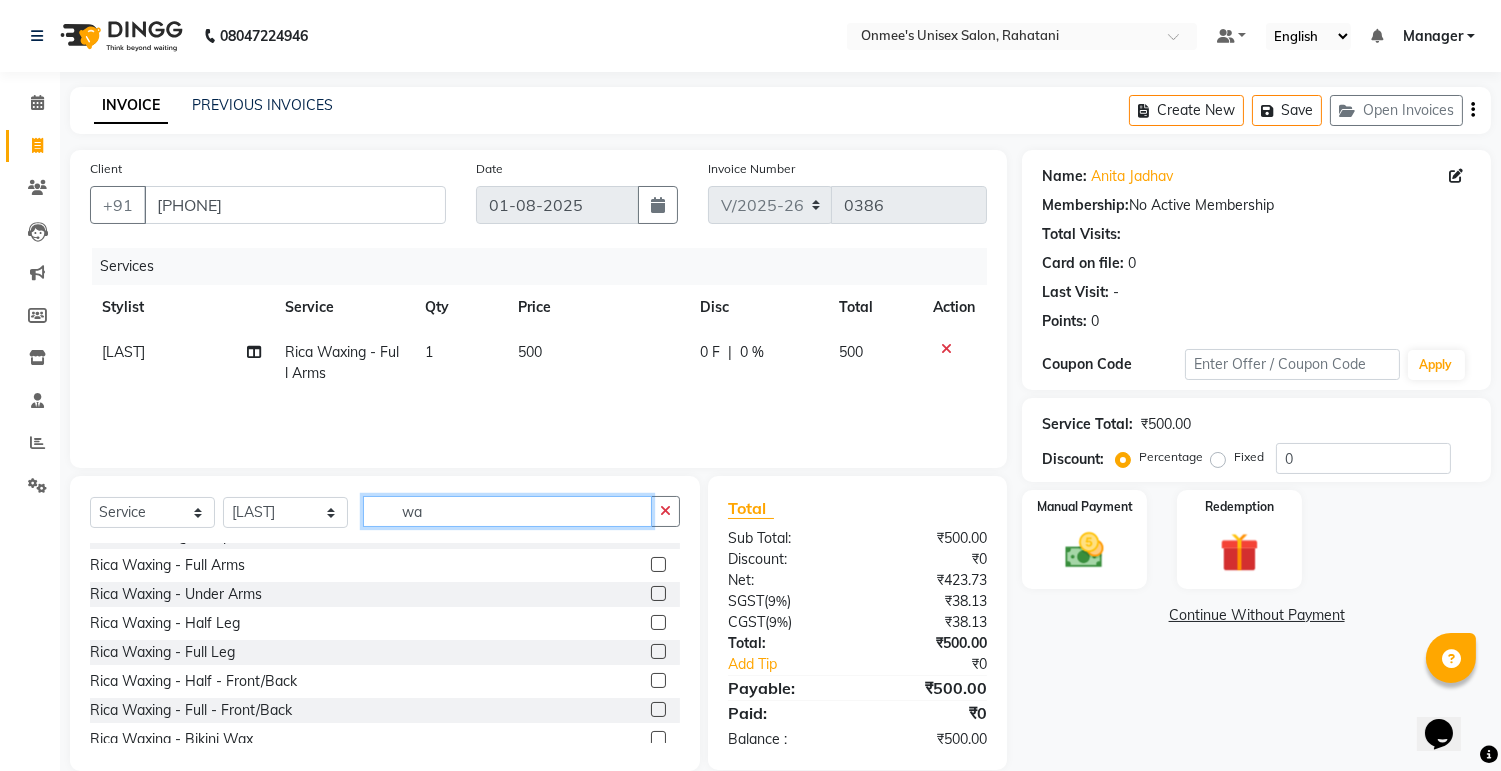 type on "w" 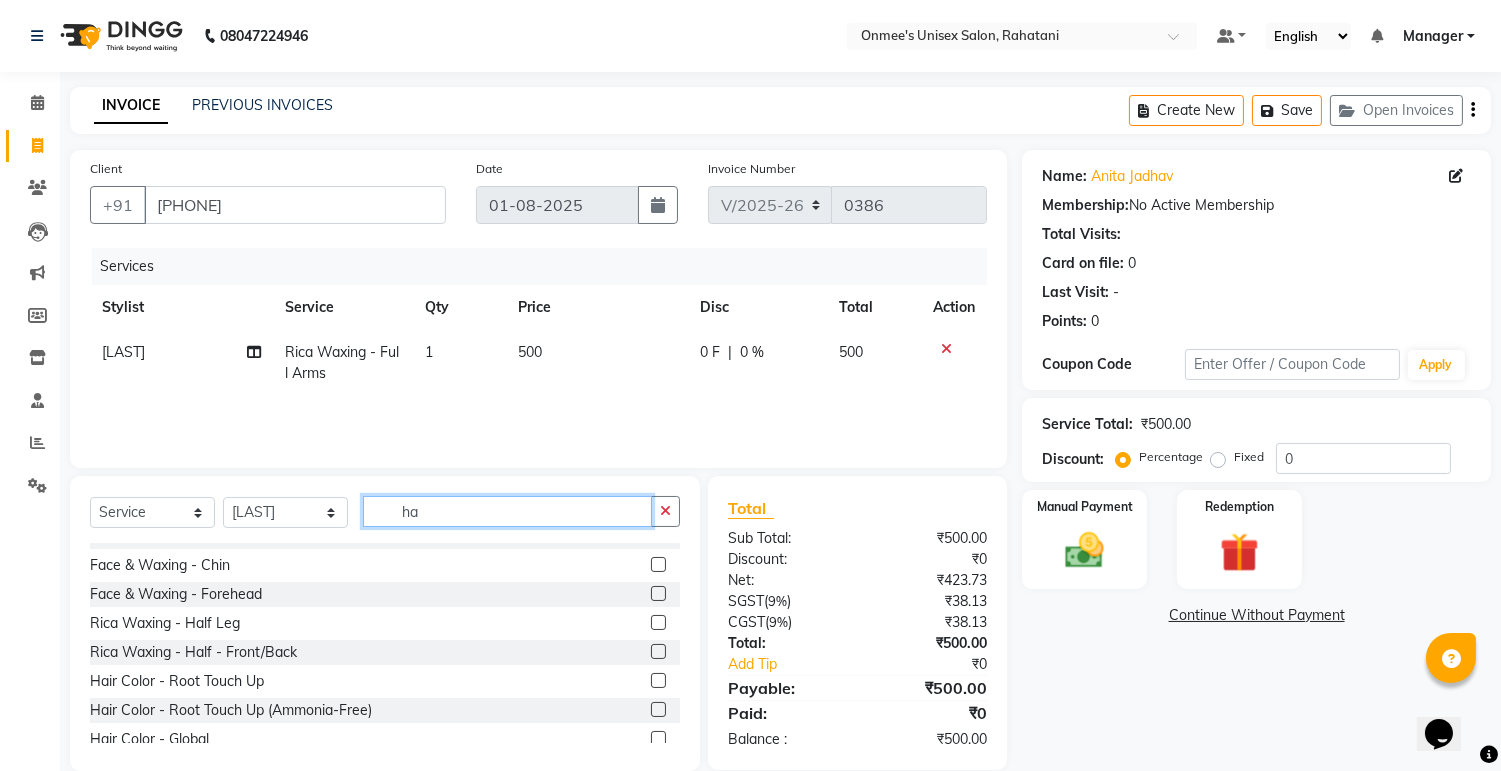 scroll, scrollTop: 0, scrollLeft: 0, axis: both 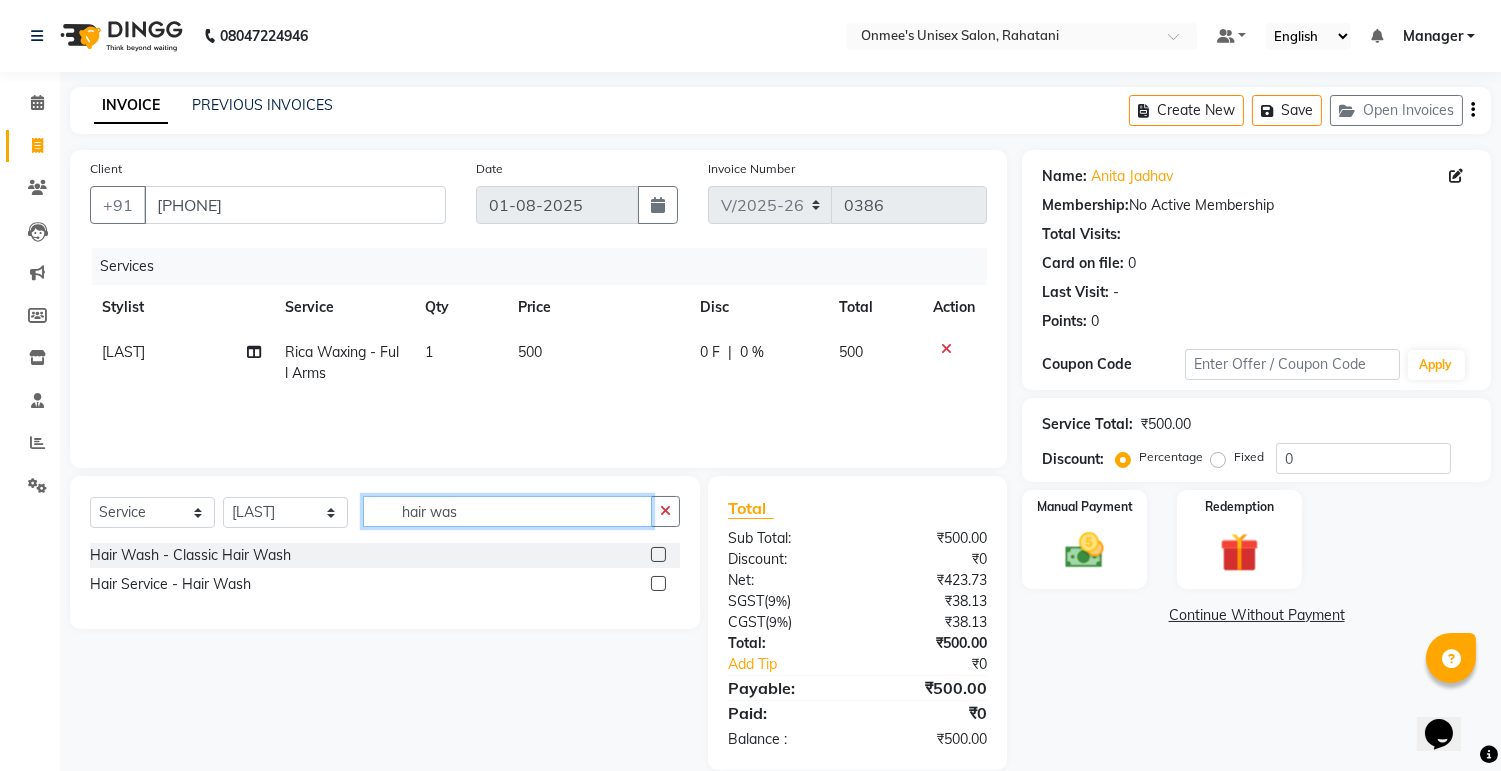 type on "hair was" 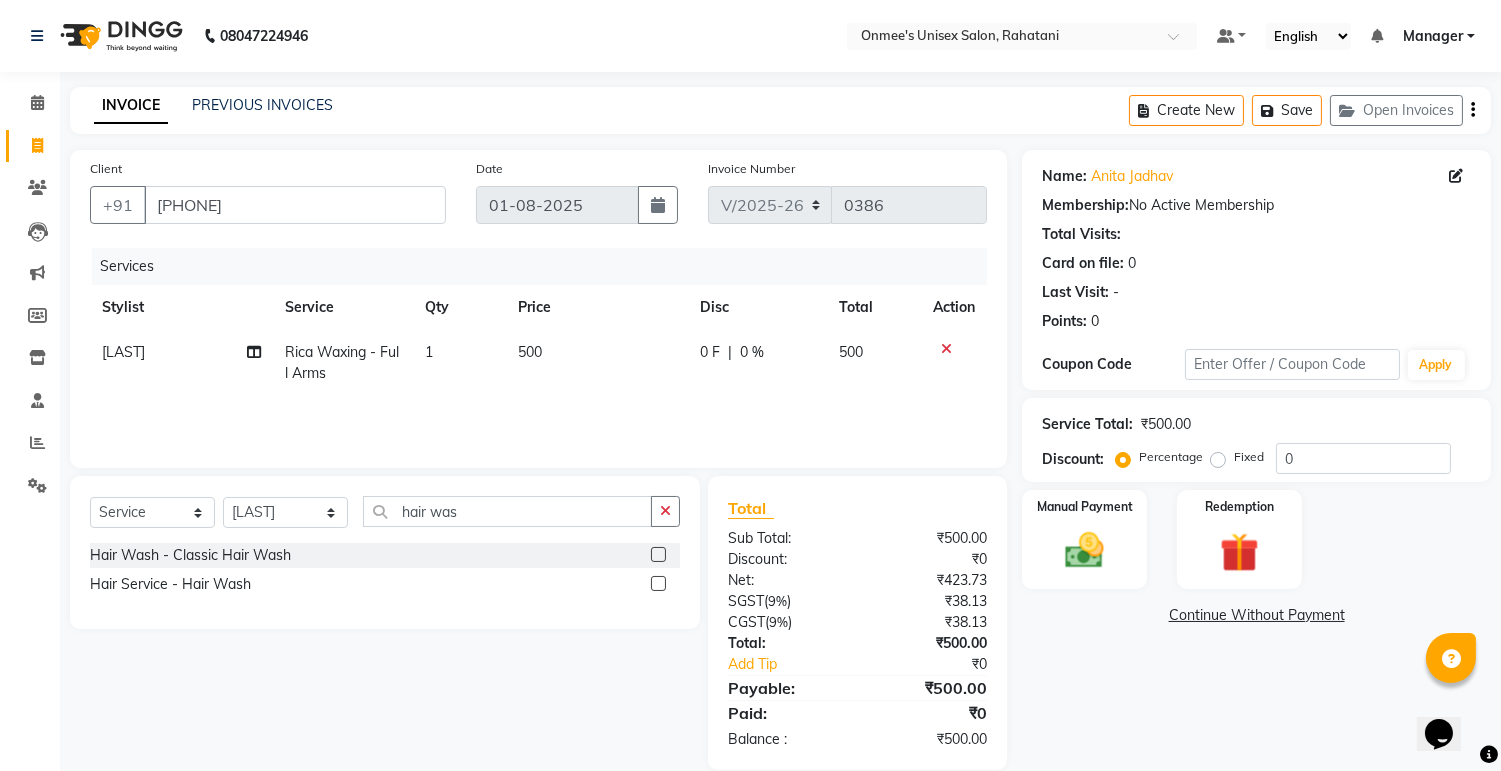 click 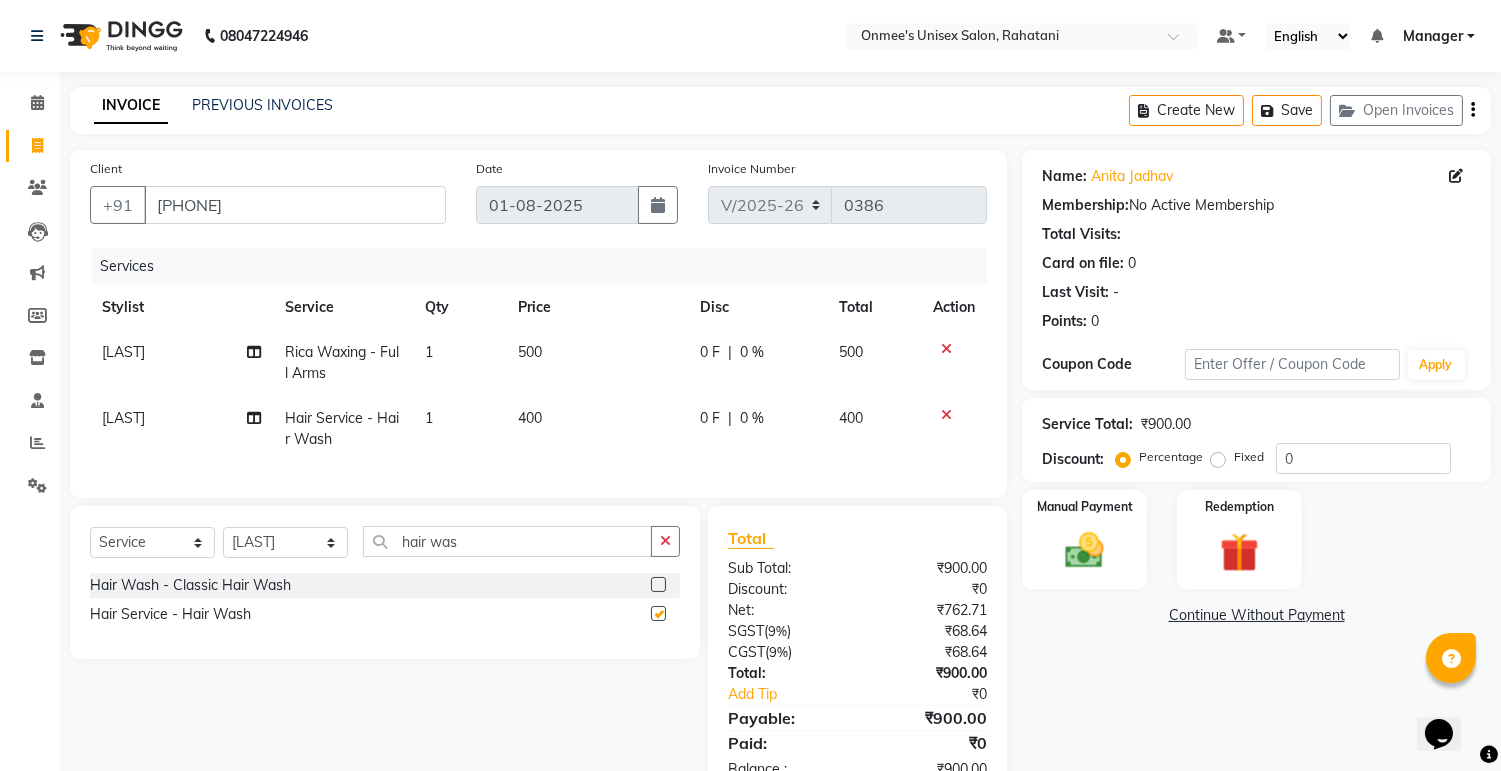 checkbox on "false" 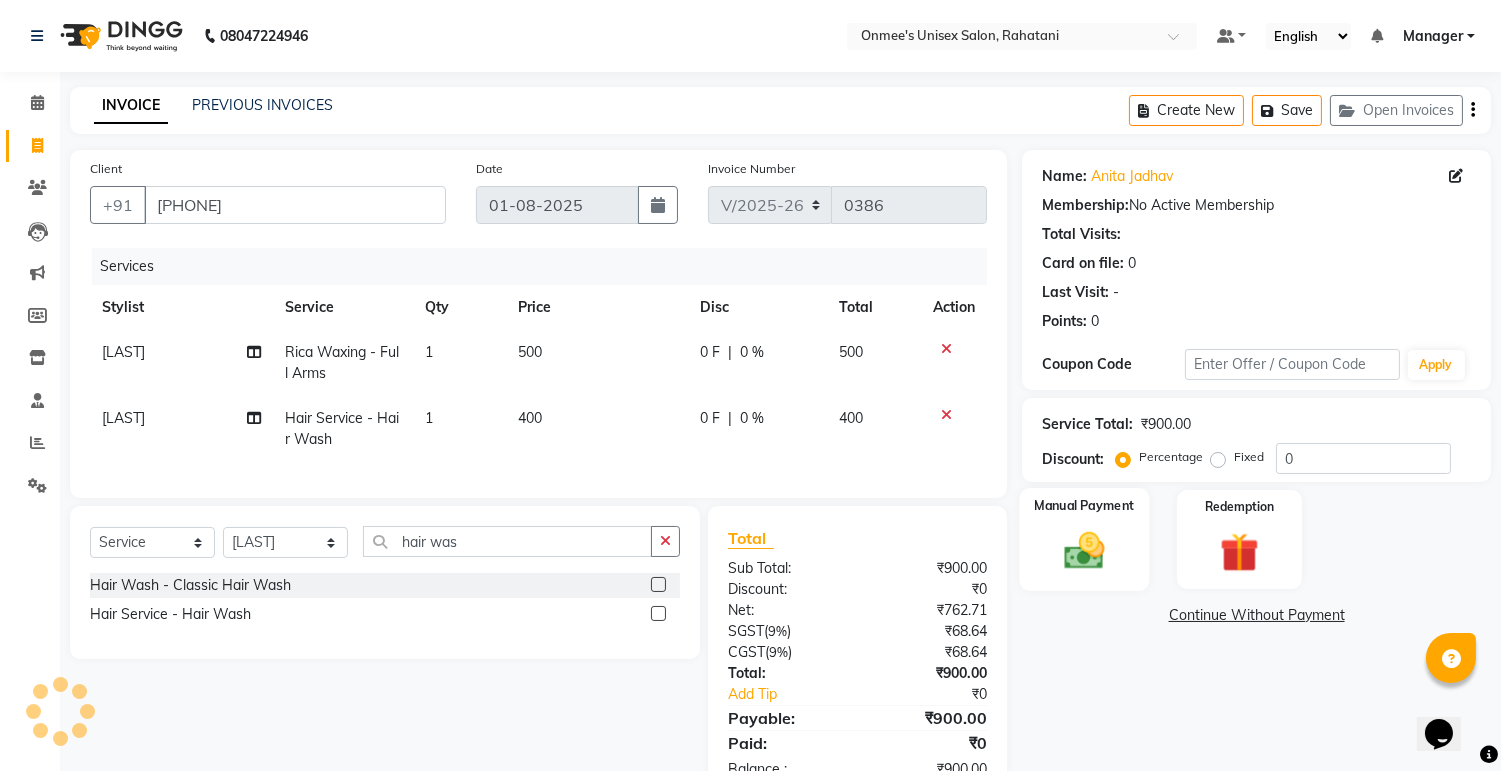 click 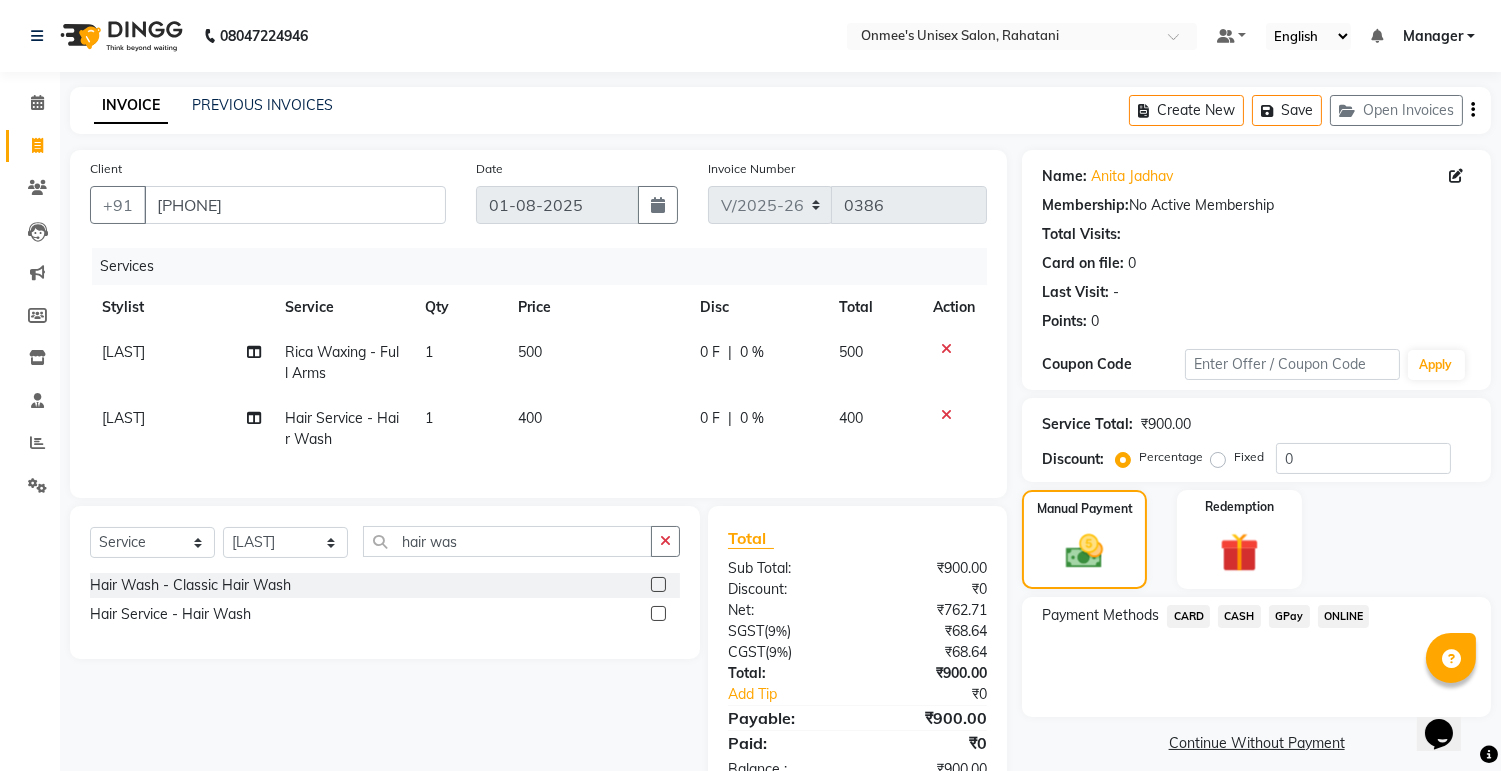 click on "ONLINE" 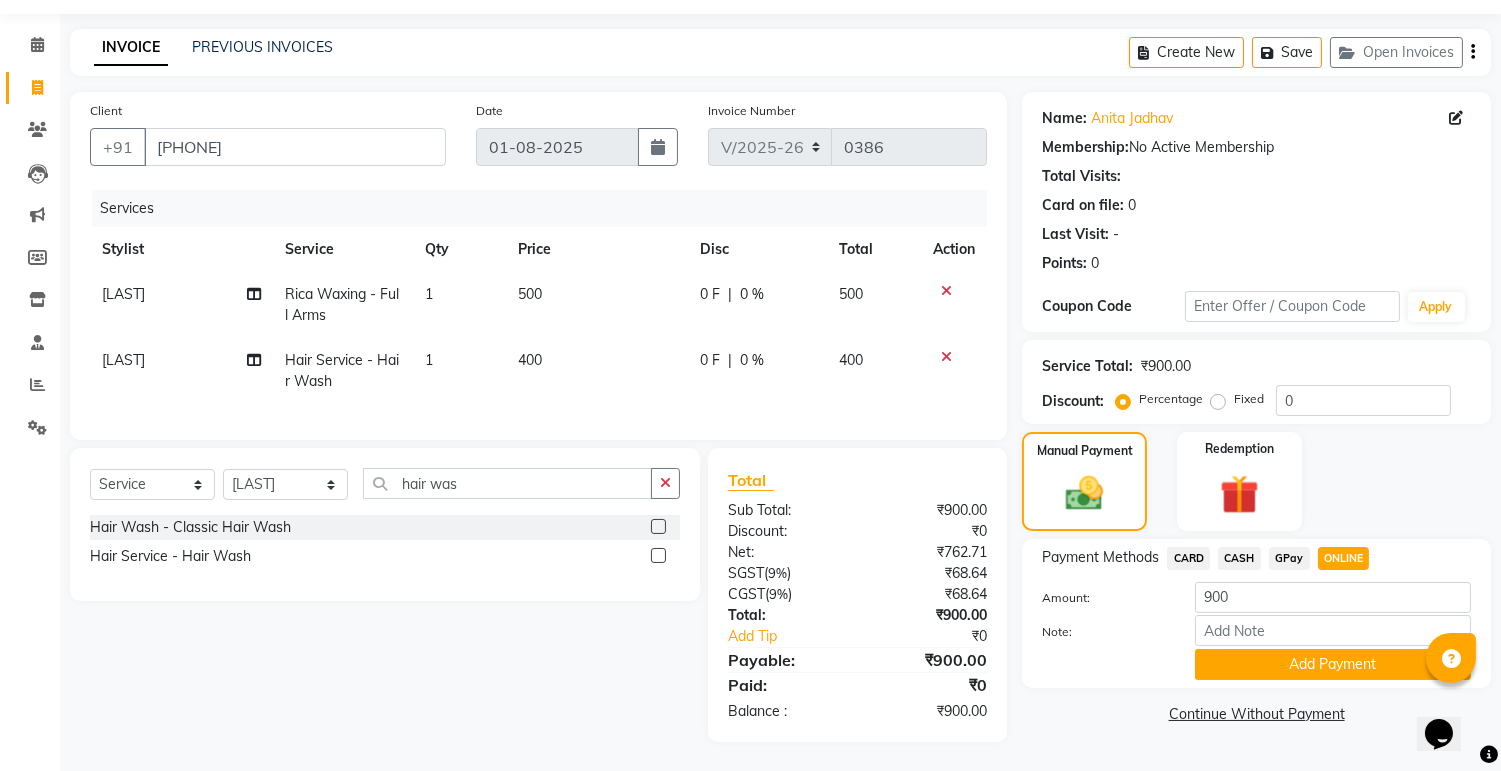 scroll, scrollTop: 75, scrollLeft: 0, axis: vertical 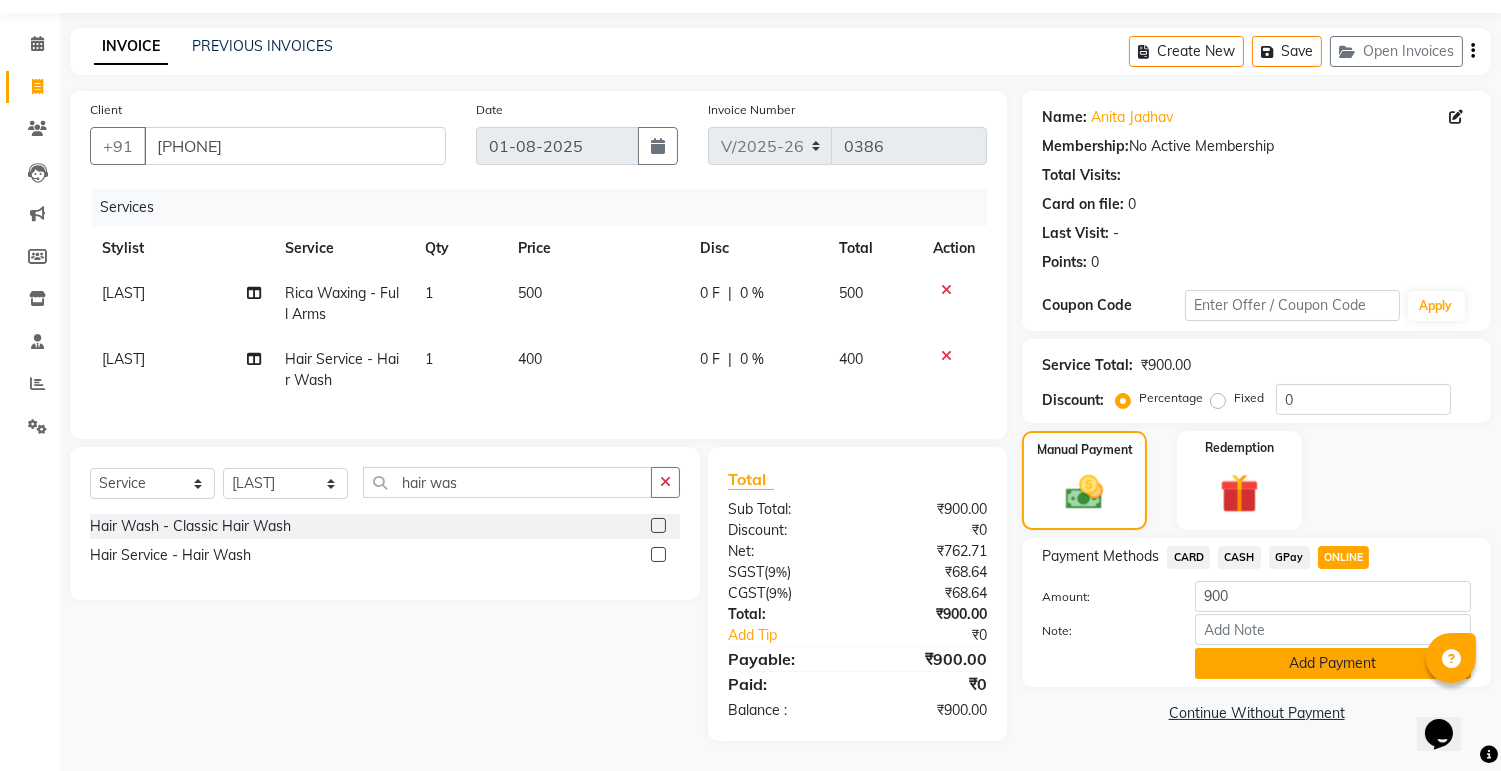 click on "Add Payment" 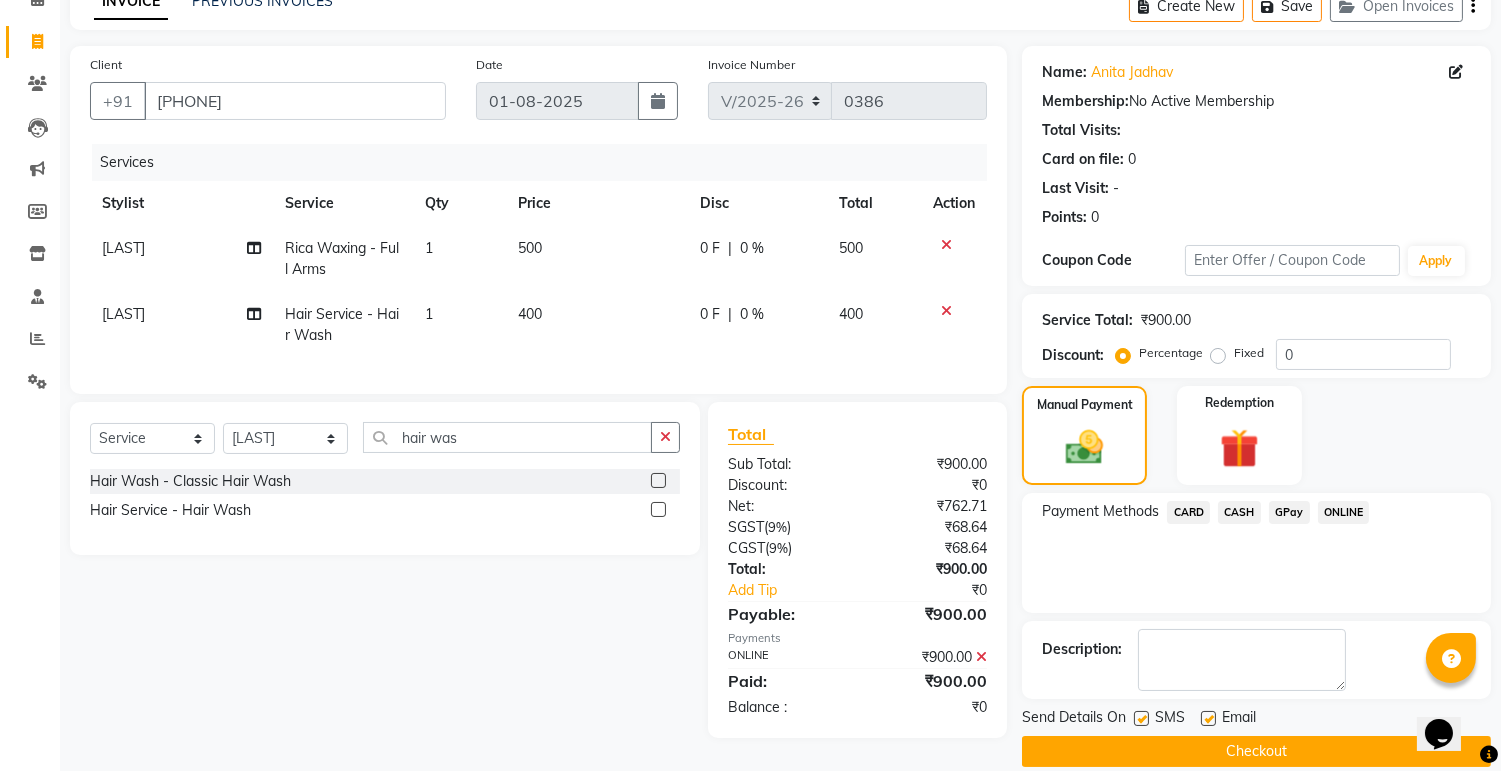 scroll, scrollTop: 128, scrollLeft: 0, axis: vertical 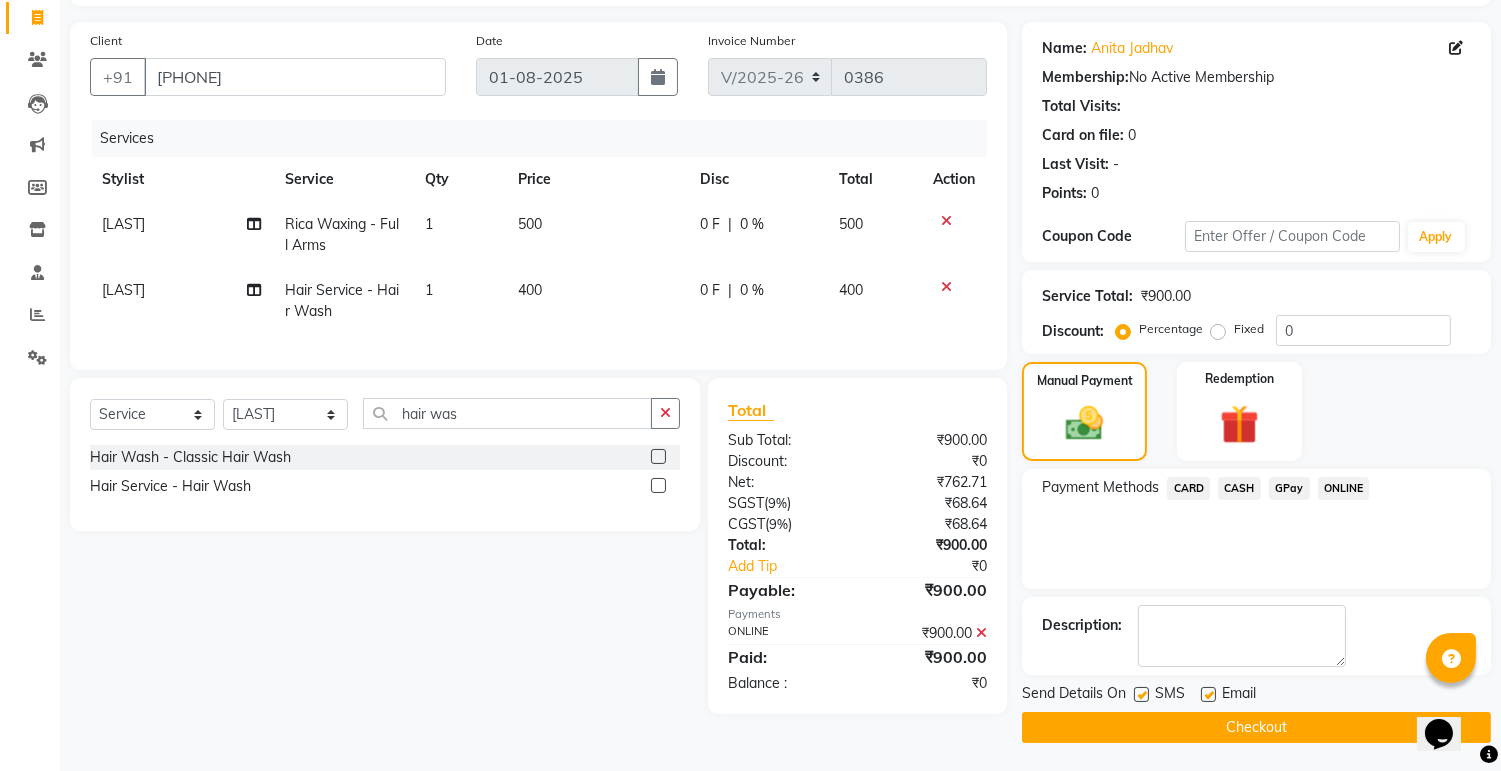 click 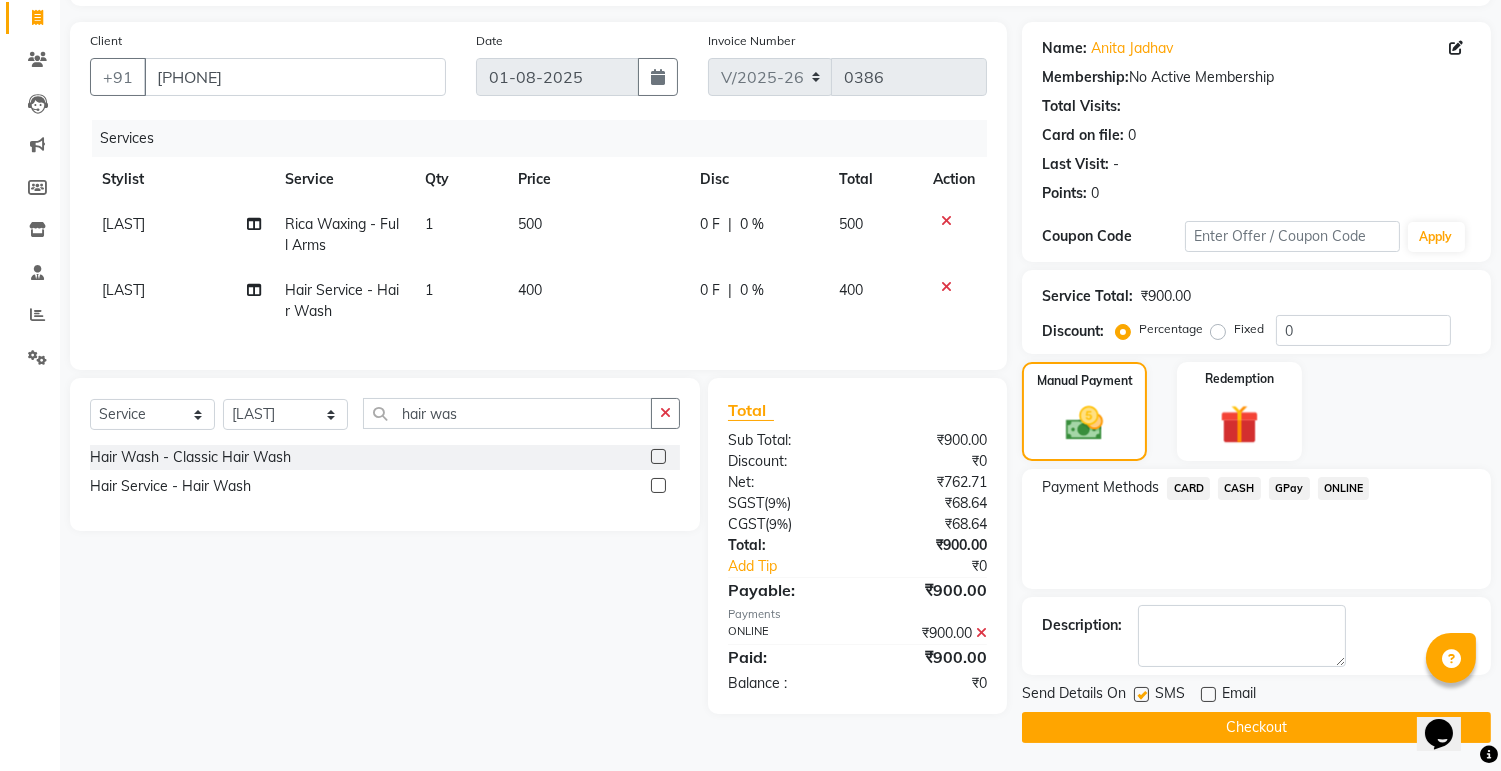 click 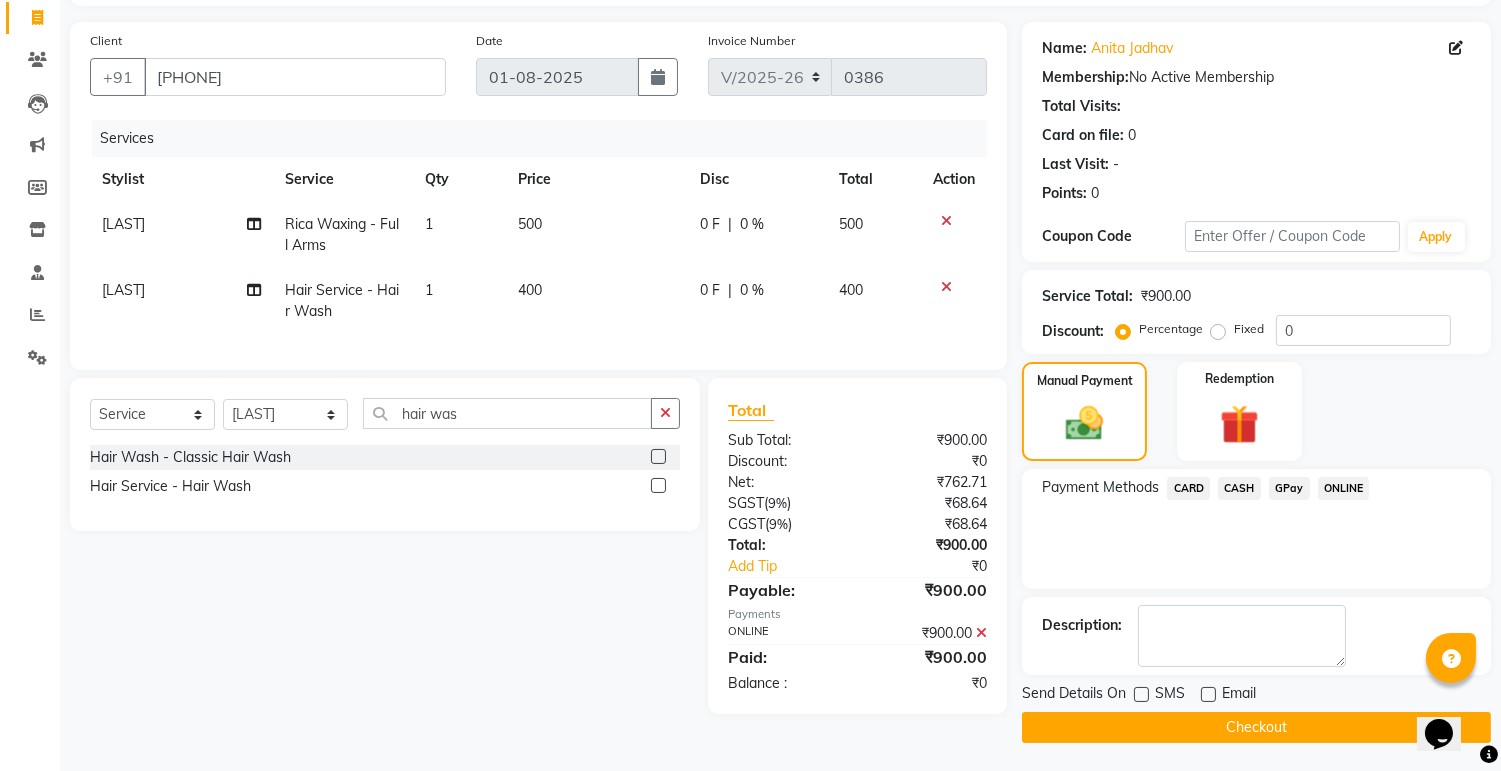 click on "Checkout" 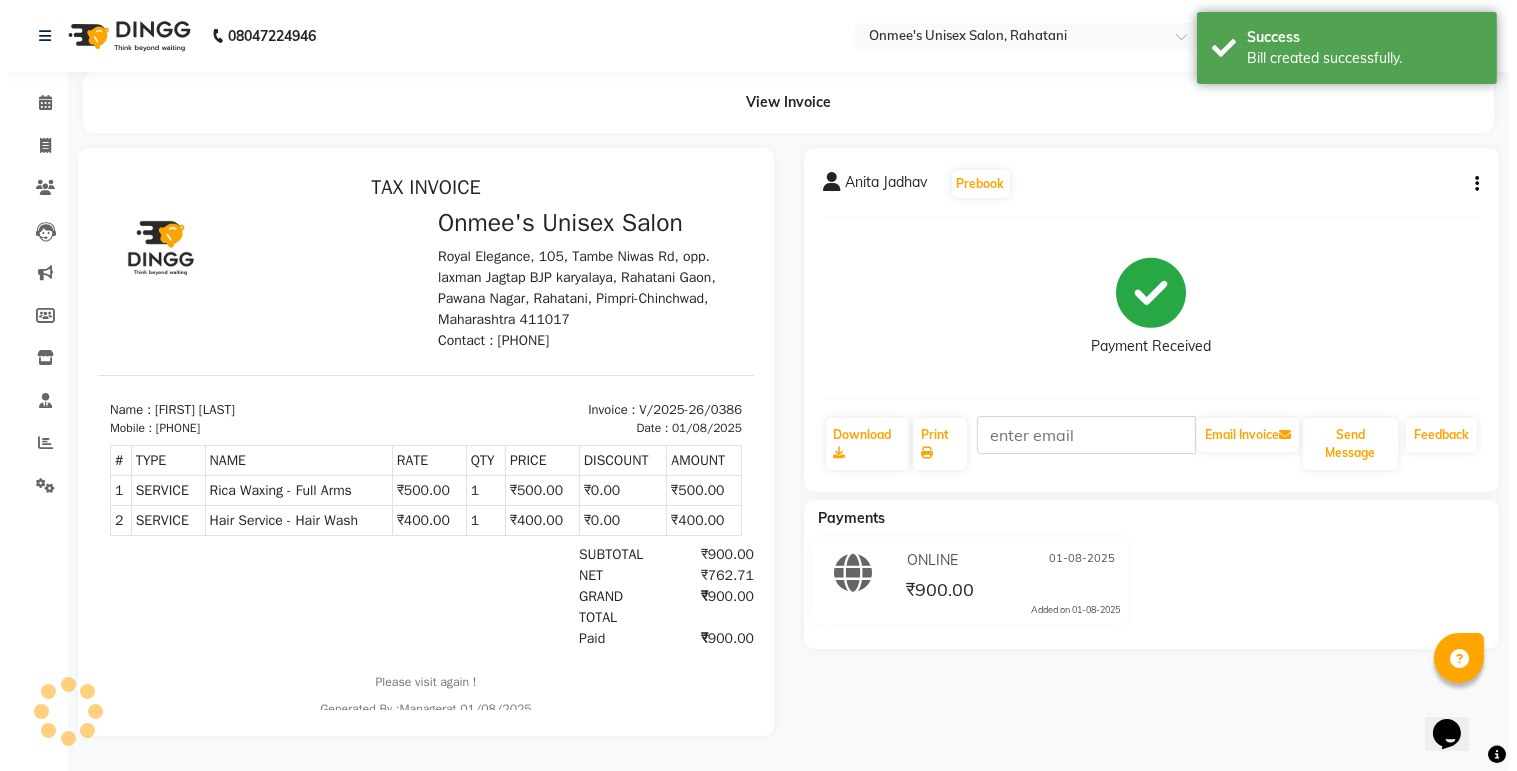 scroll, scrollTop: 0, scrollLeft: 0, axis: both 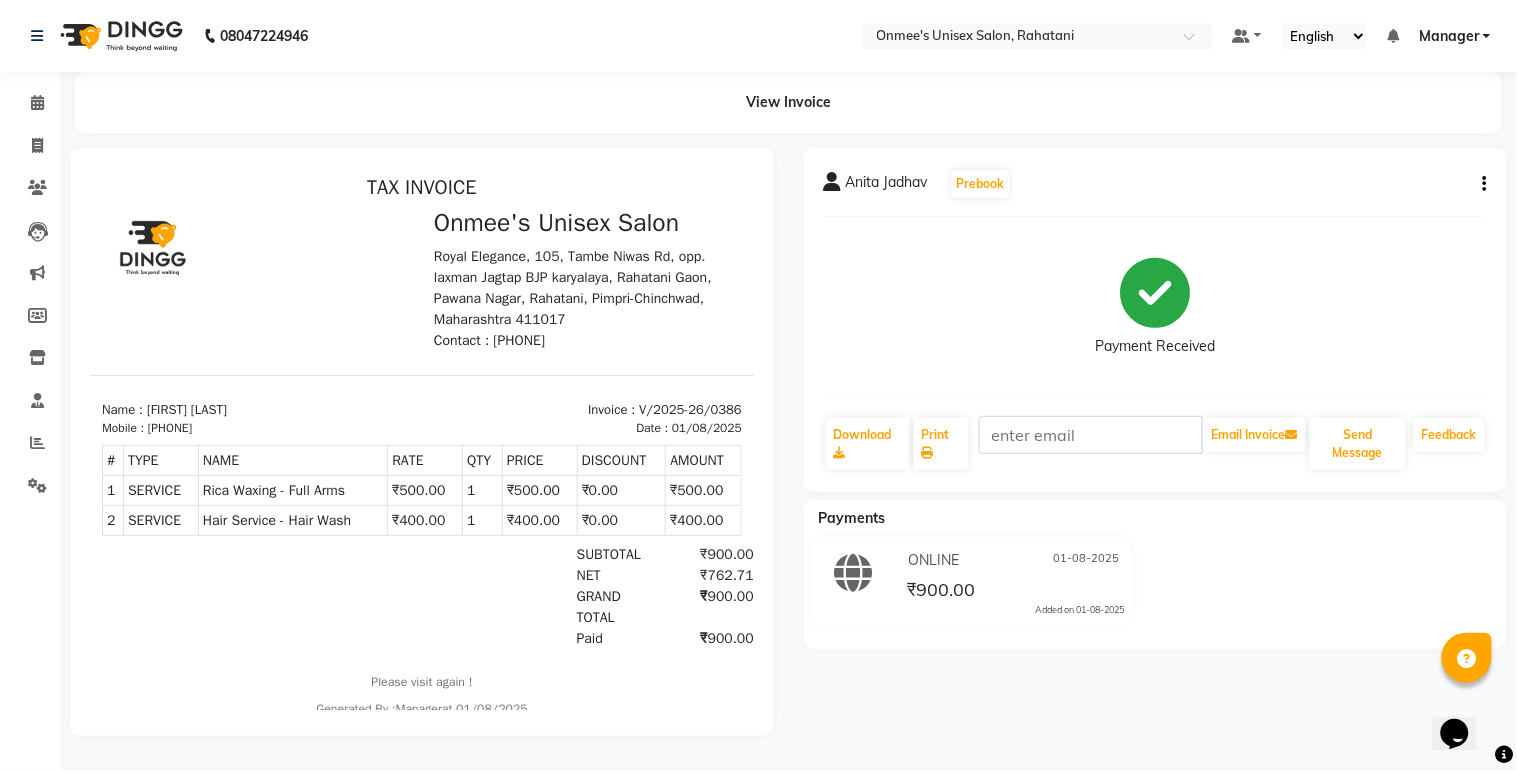 select on "service" 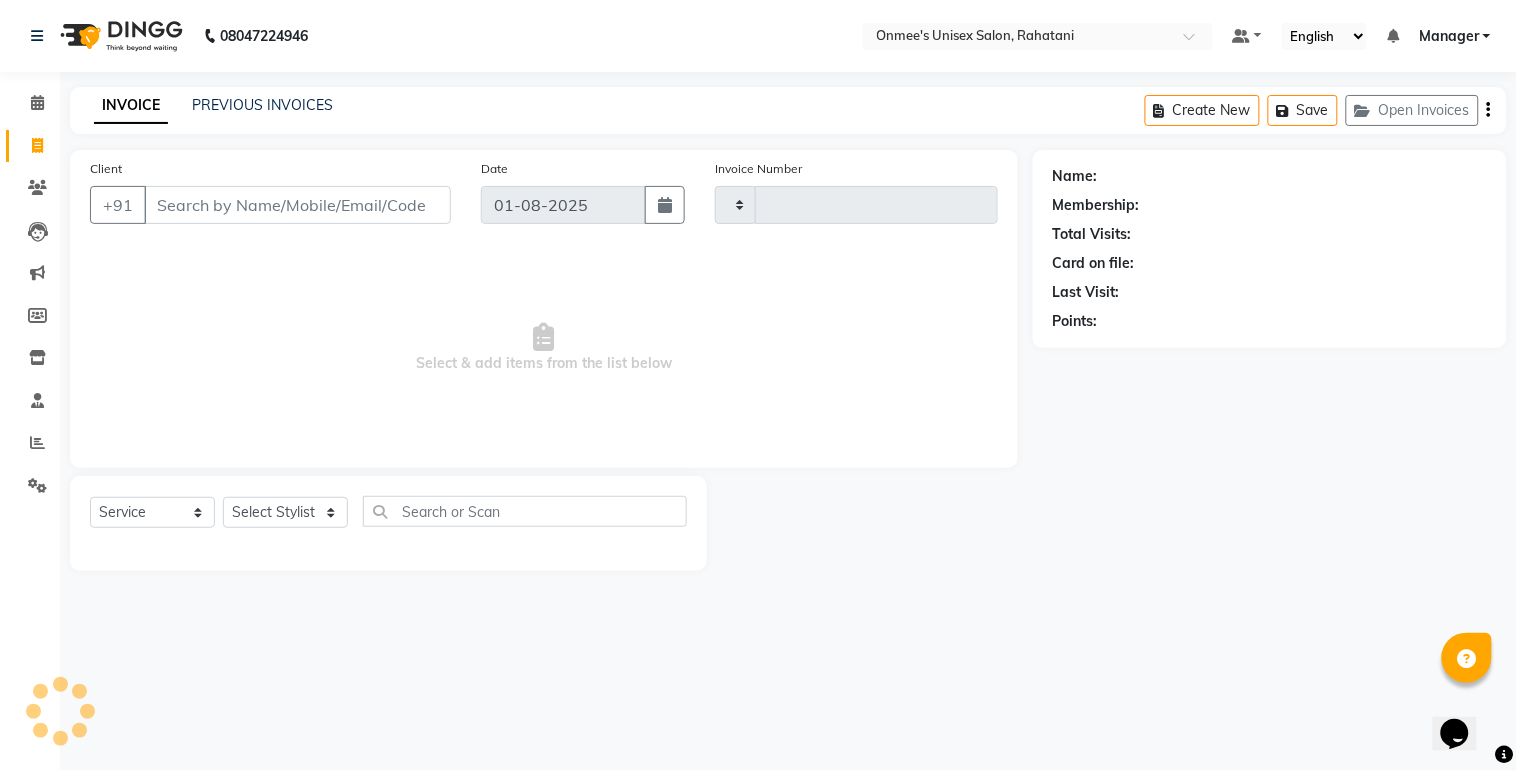 type on "0387" 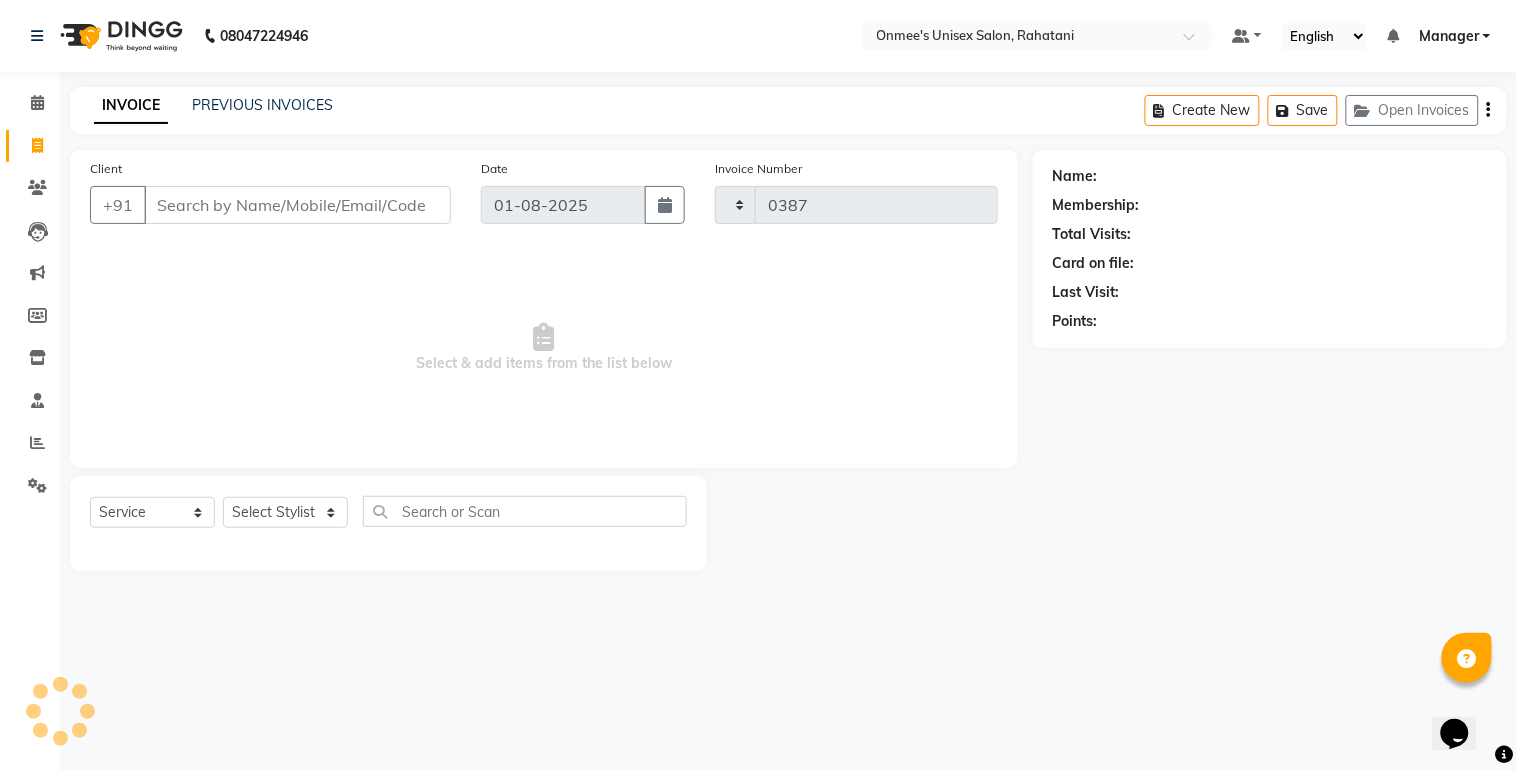 select on "8273" 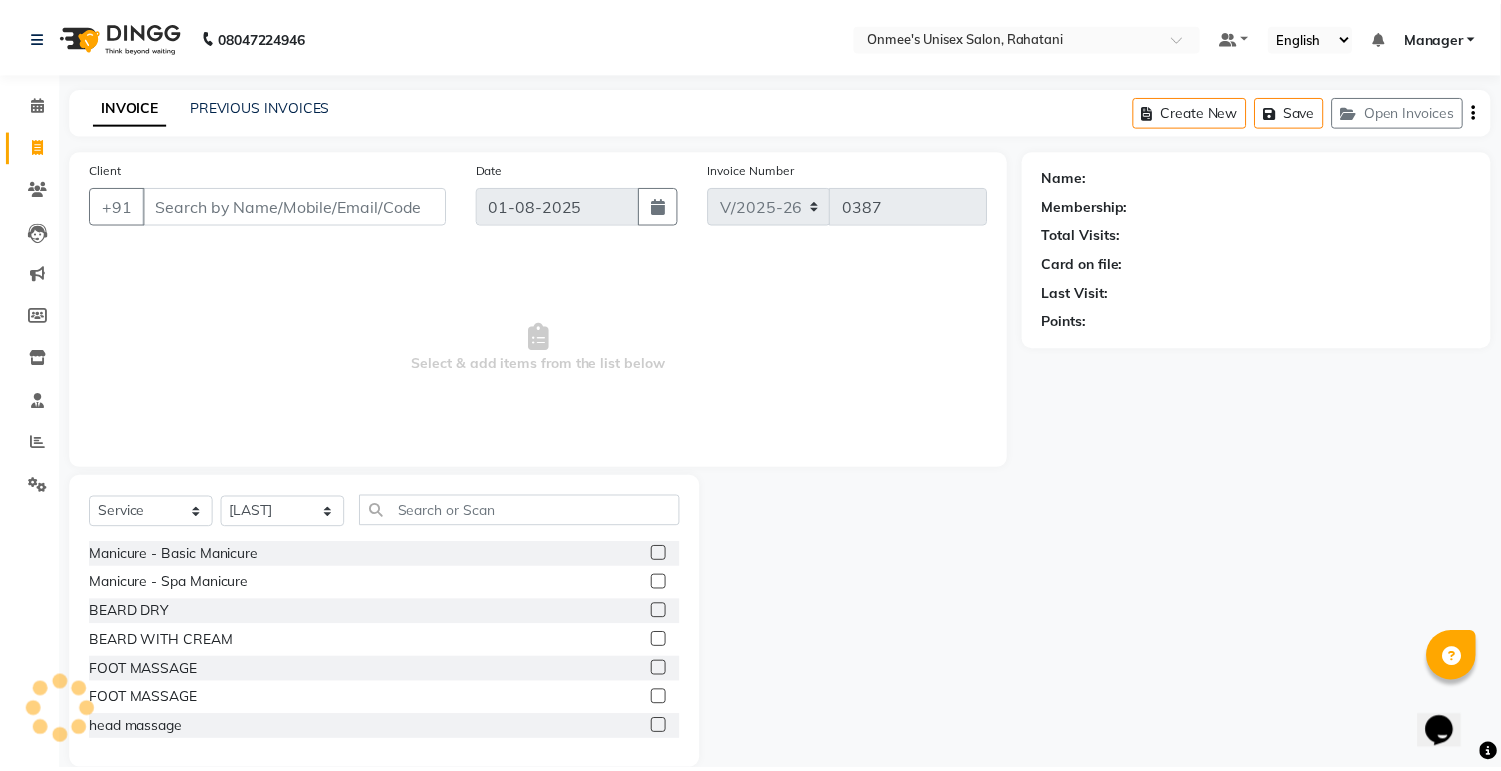 scroll, scrollTop: 30, scrollLeft: 0, axis: vertical 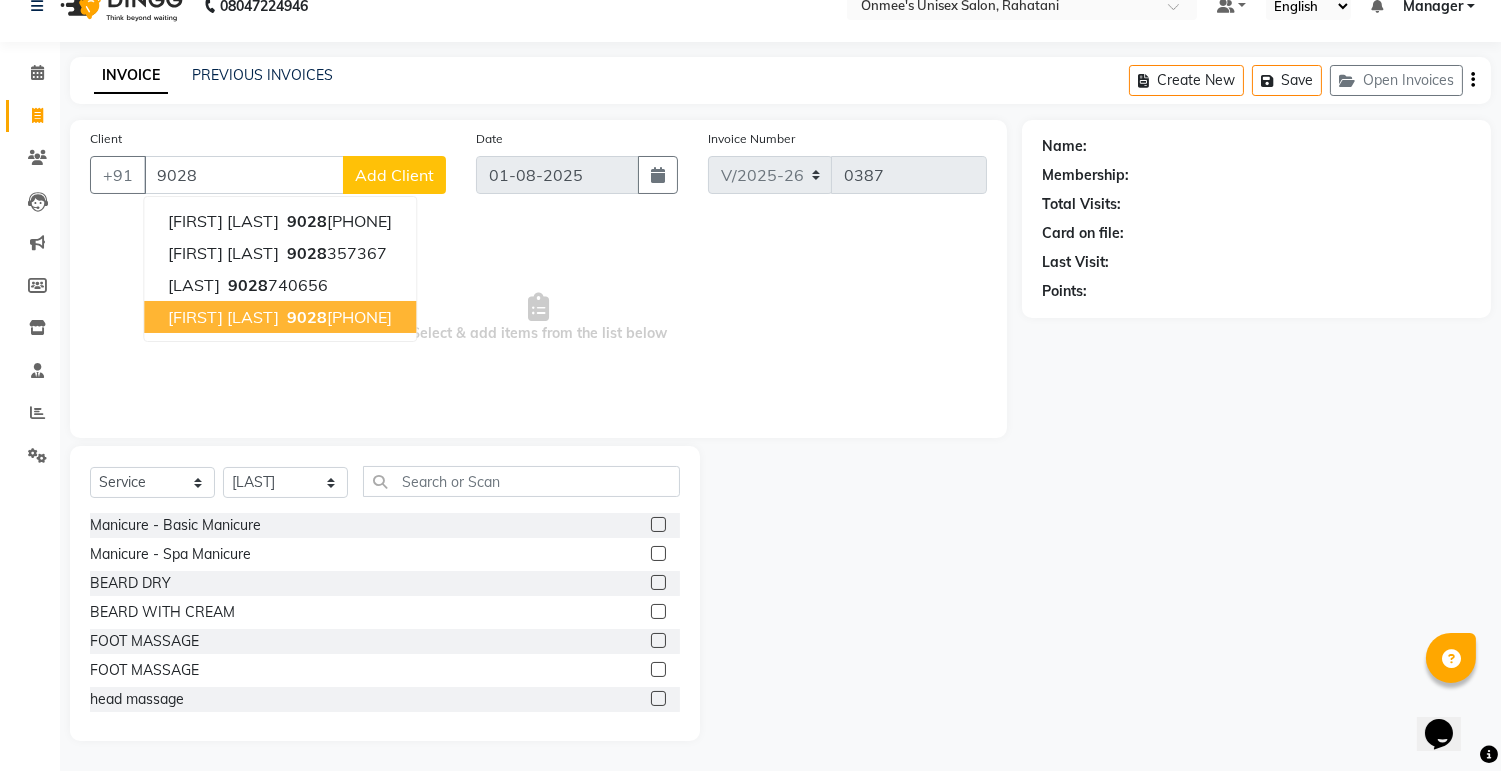 click on "[FIRST] [LAST]" at bounding box center [223, 317] 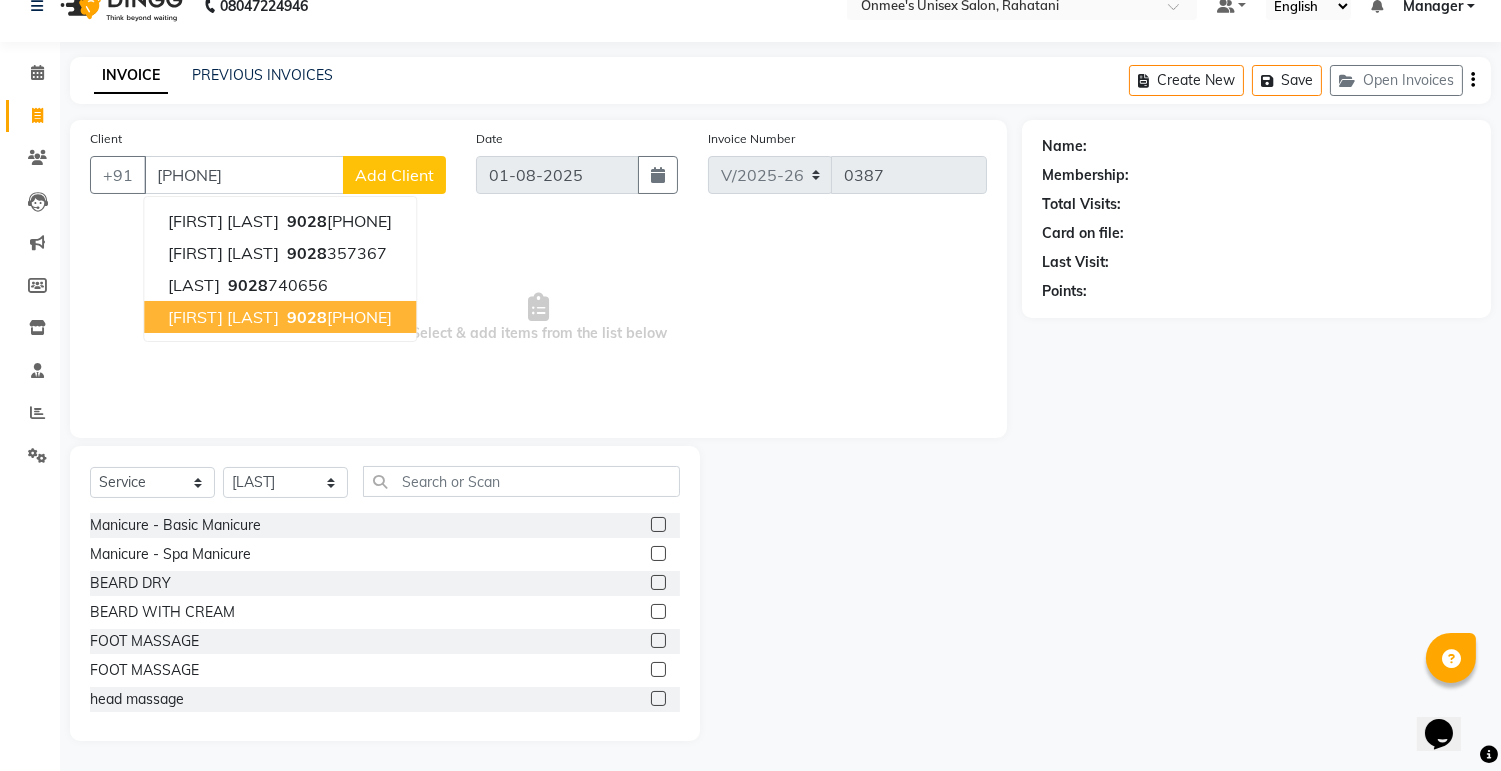 type on "[PHONE]" 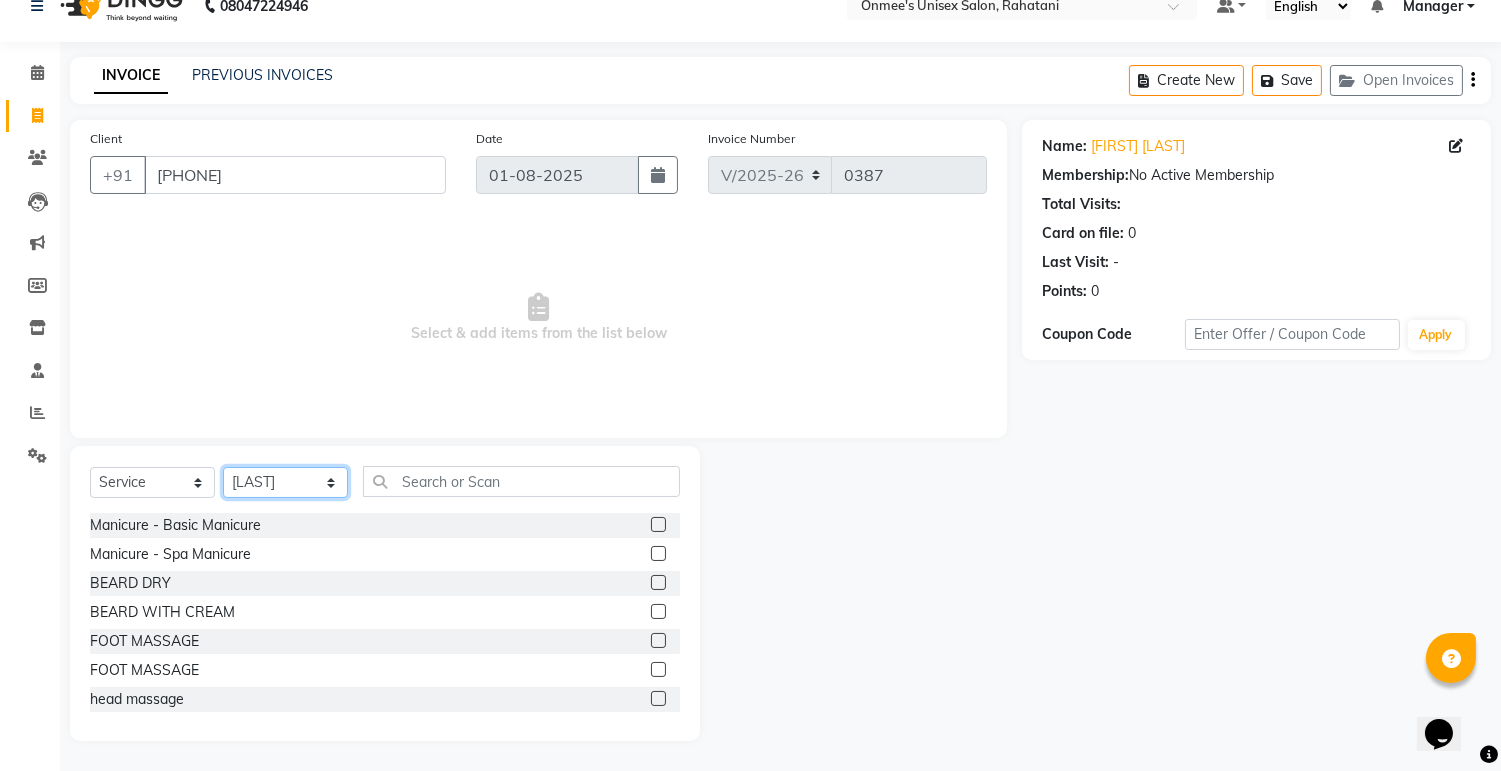 click on "Select Stylist ashim [LAST] [LAST] kapingshang Manager onmi pampam POKMI priya RANI ruhi SHINMUNGLA THANSHOK YUIMI" 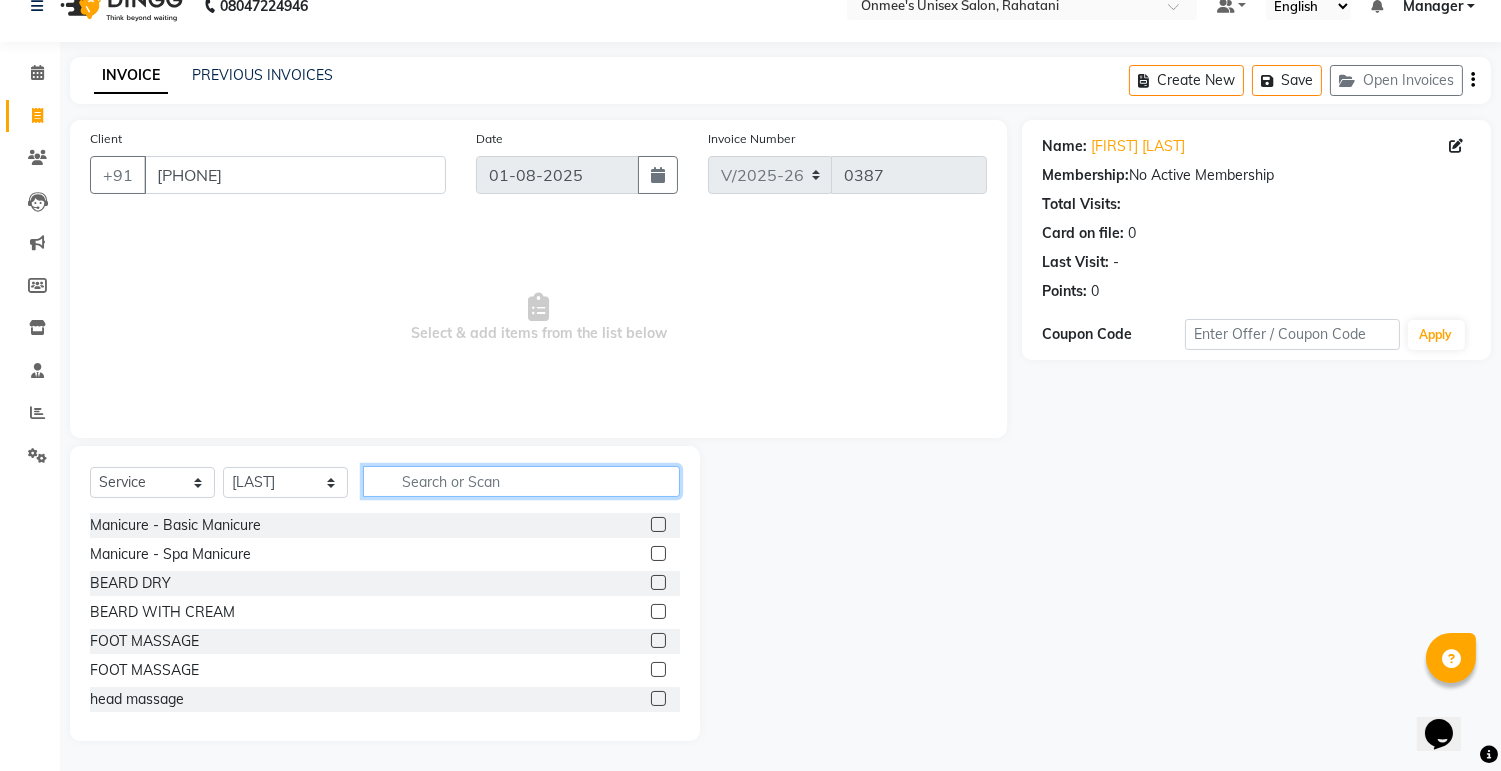 click 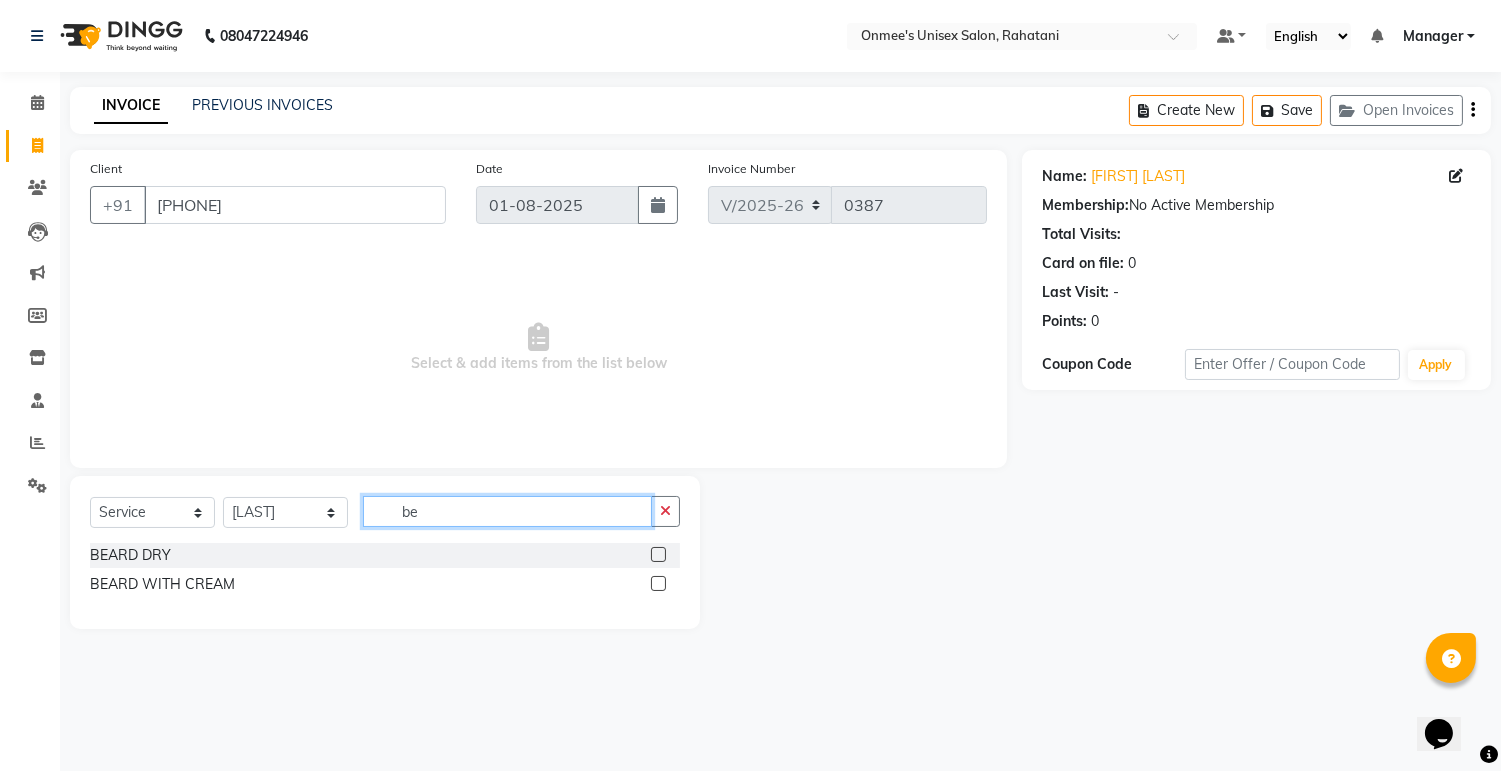 scroll, scrollTop: 0, scrollLeft: 0, axis: both 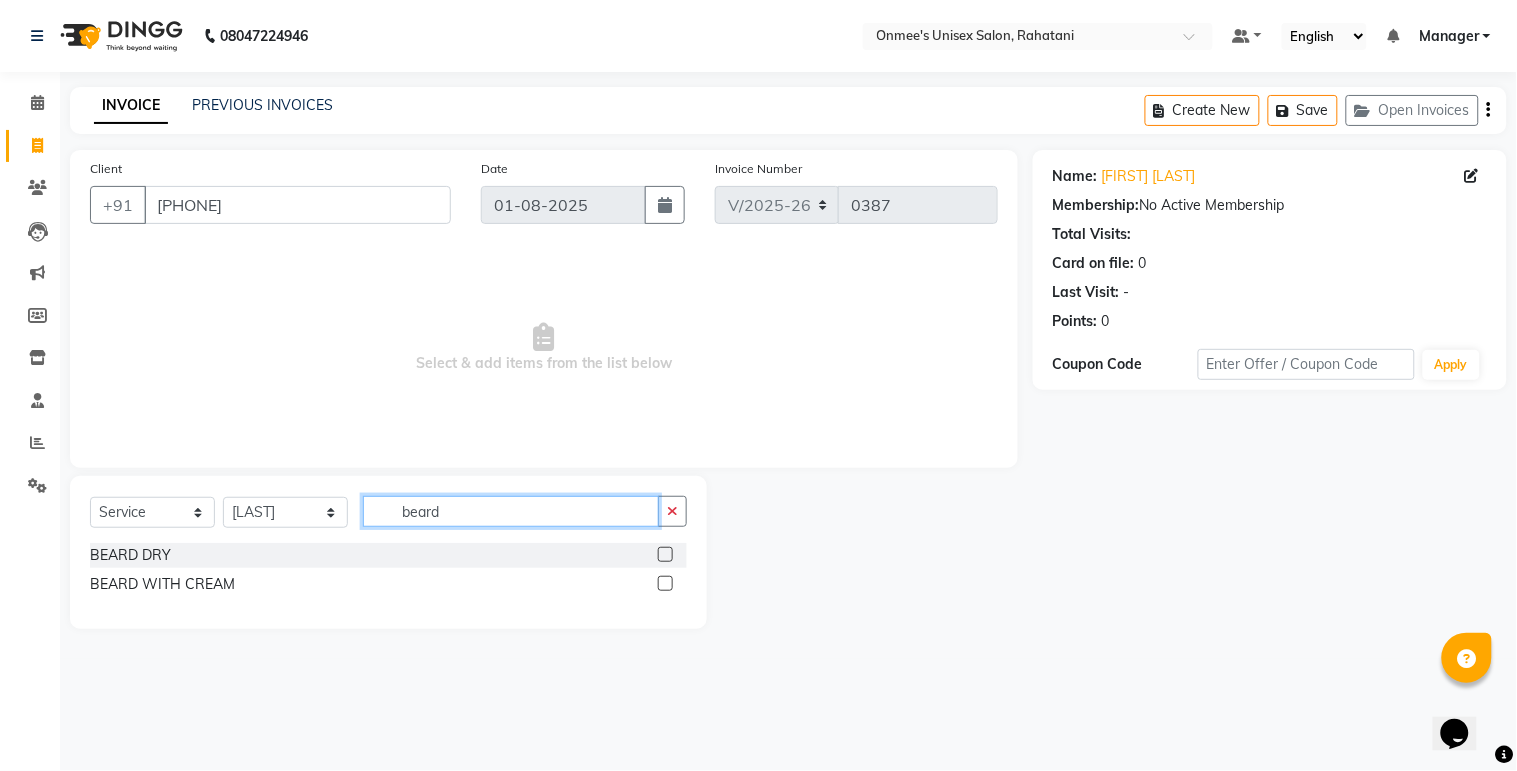 type on "beard" 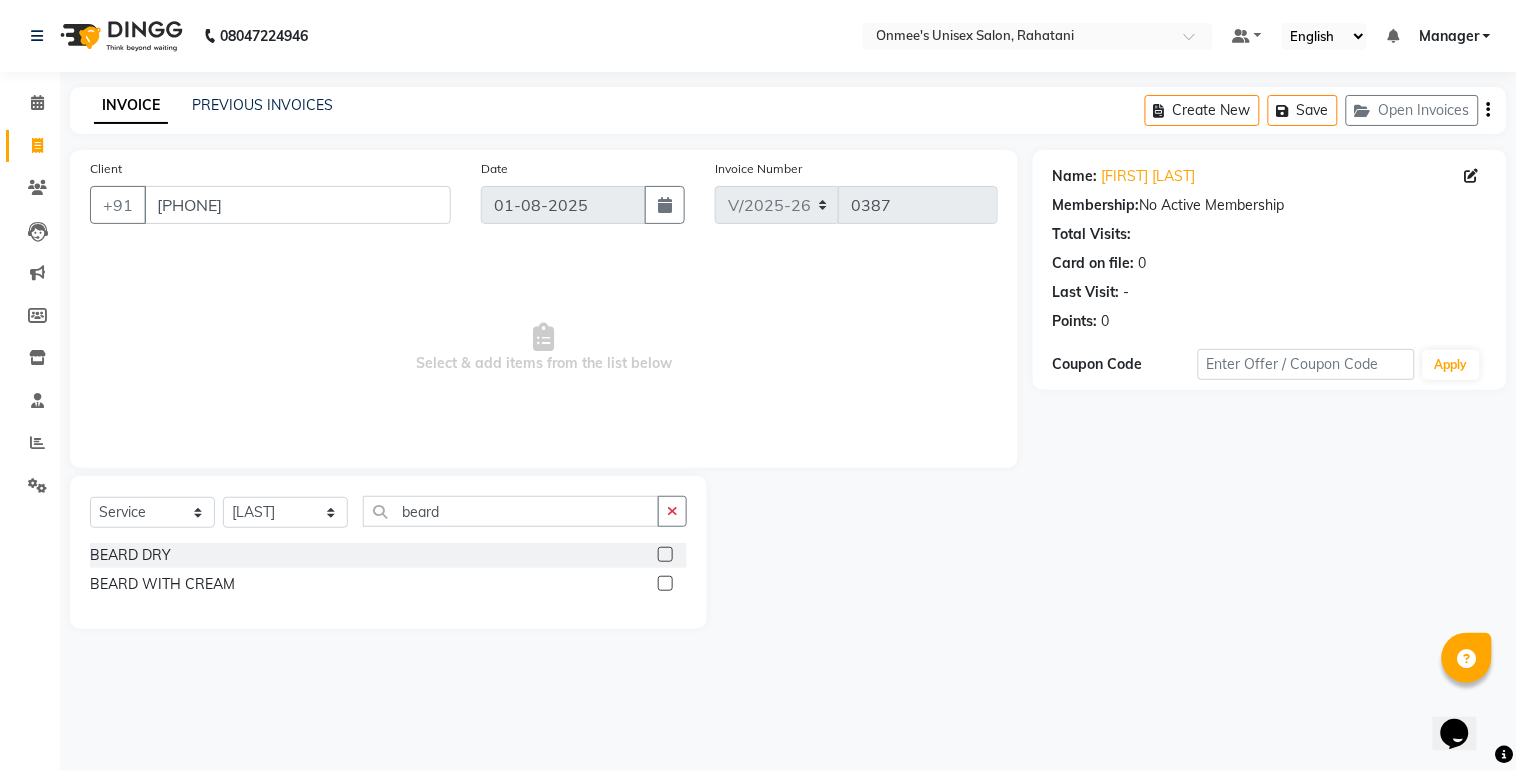 click 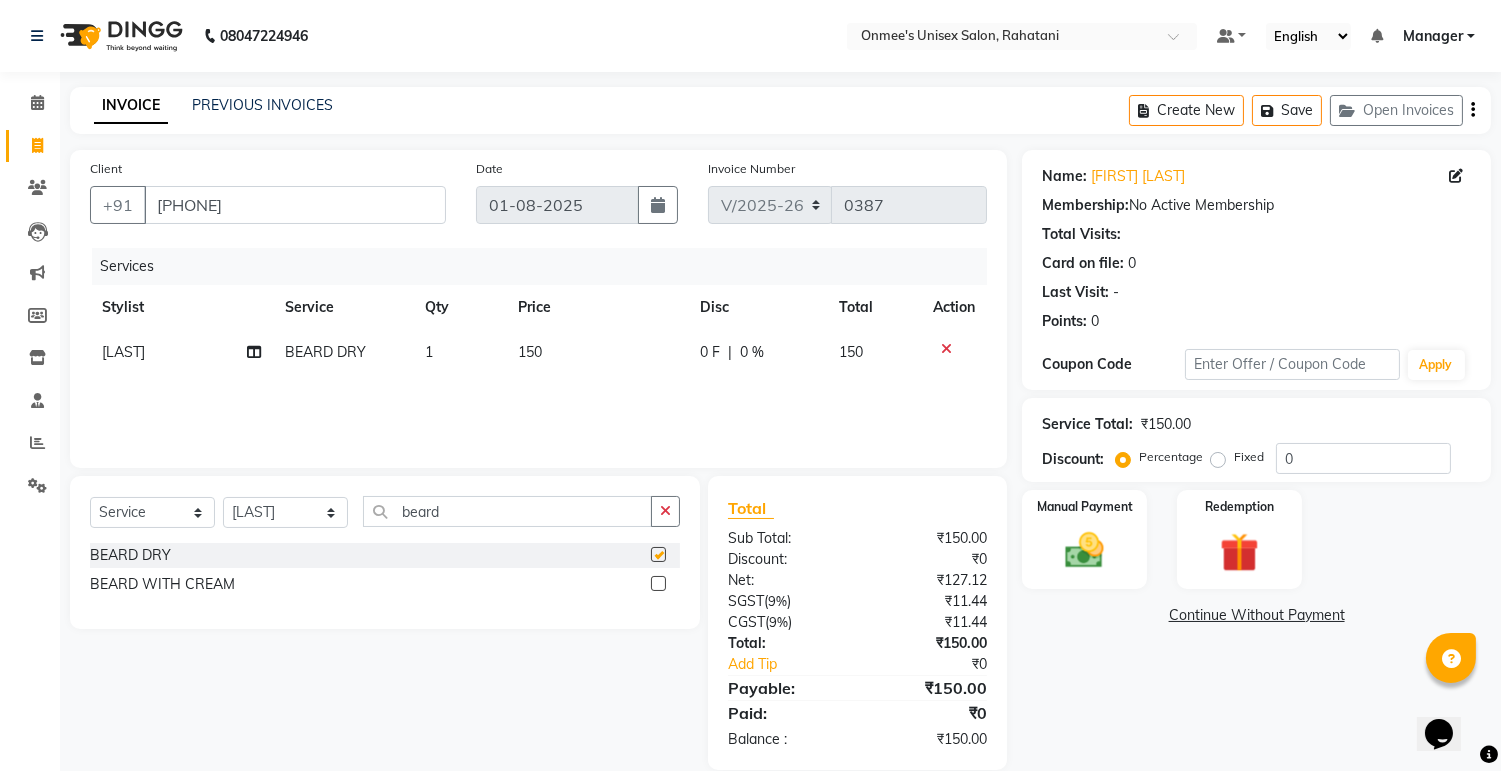 checkbox on "false" 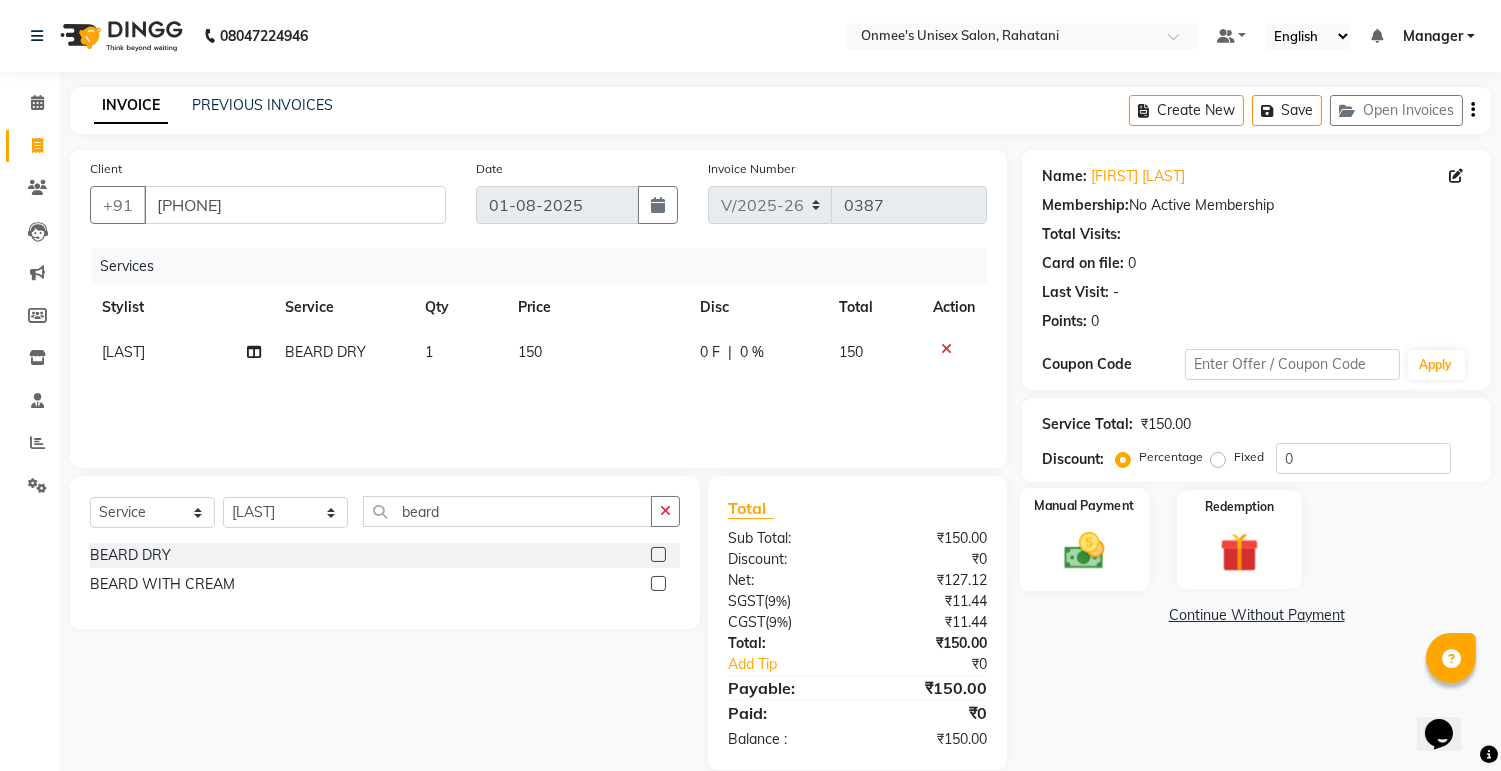 click 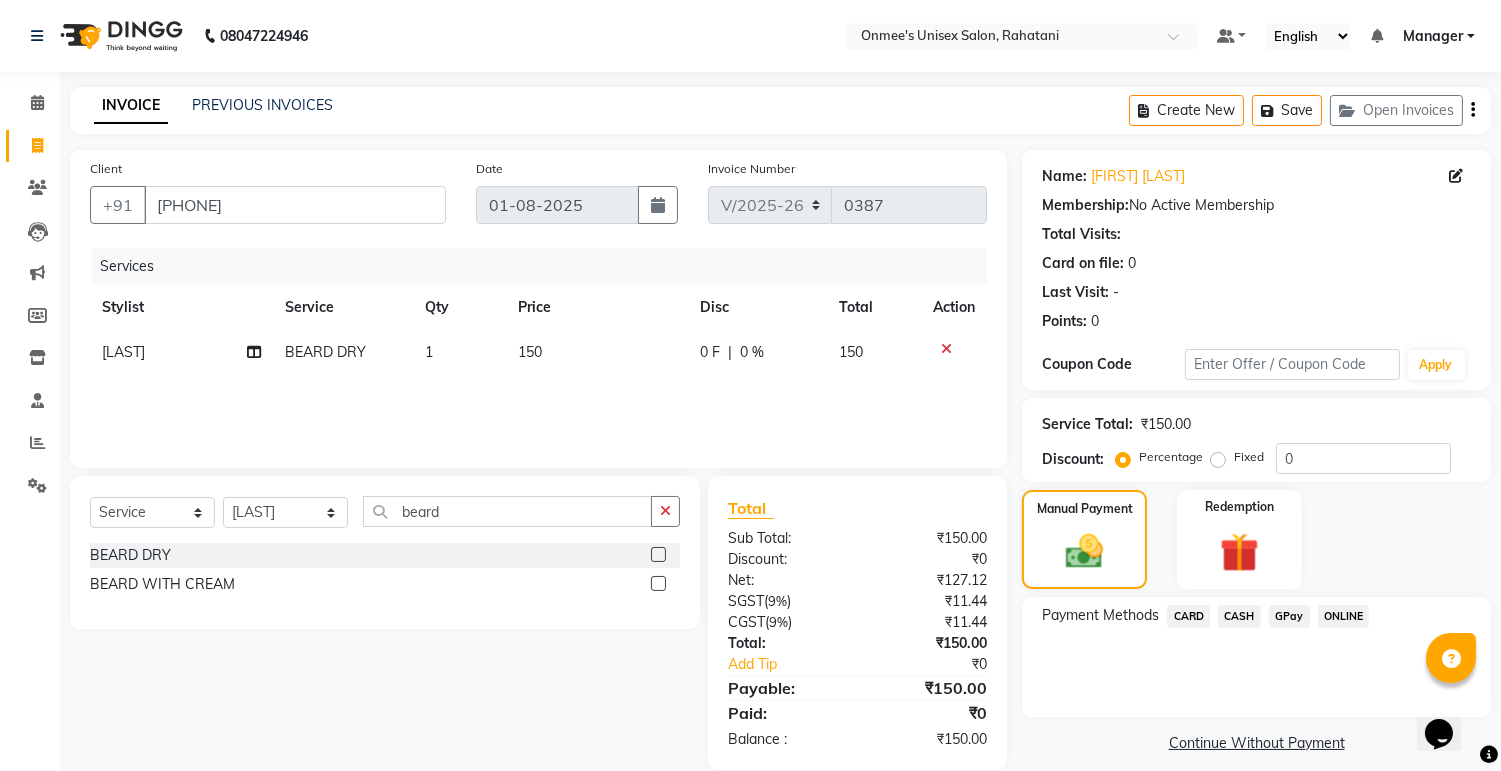 click on "CASH" 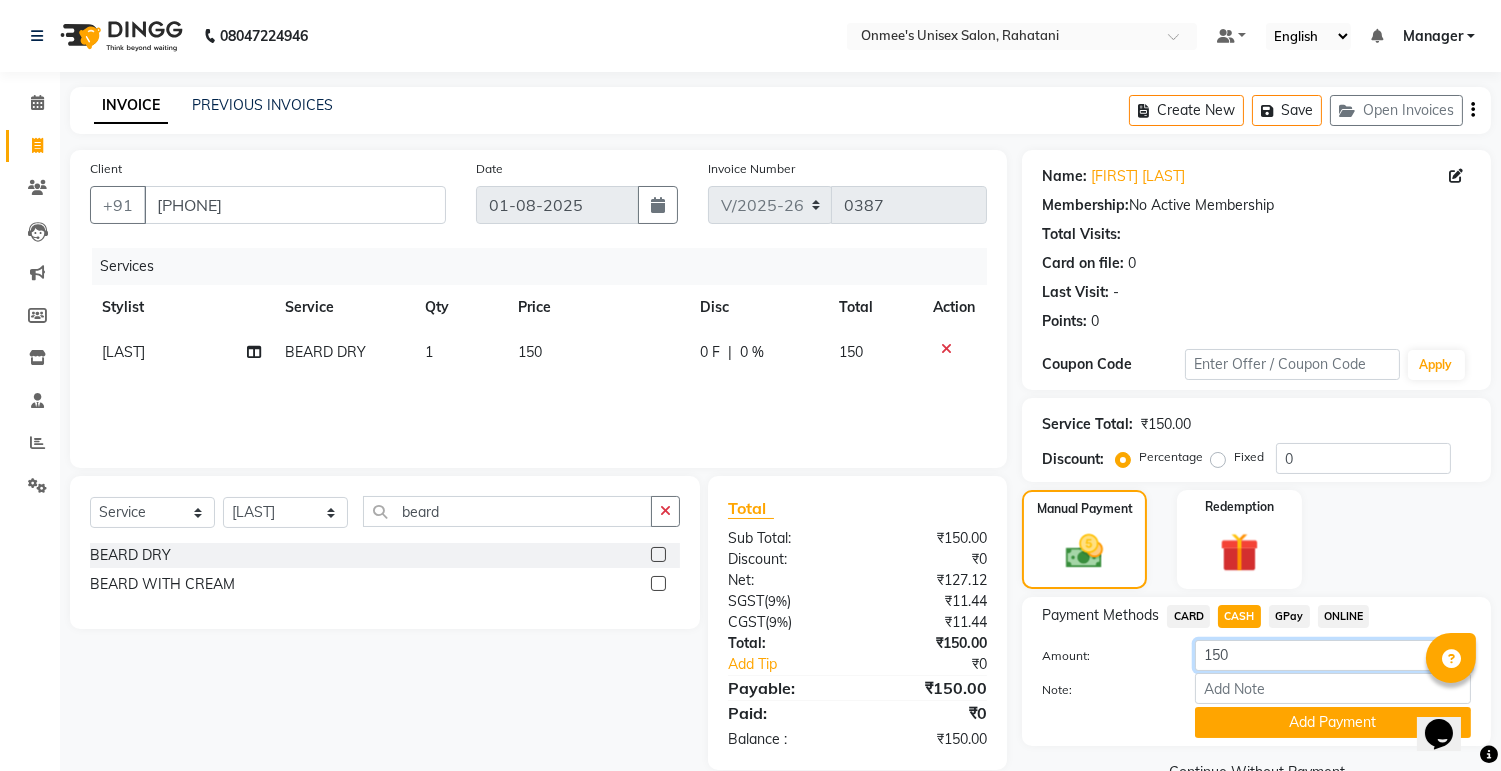 click on "150" 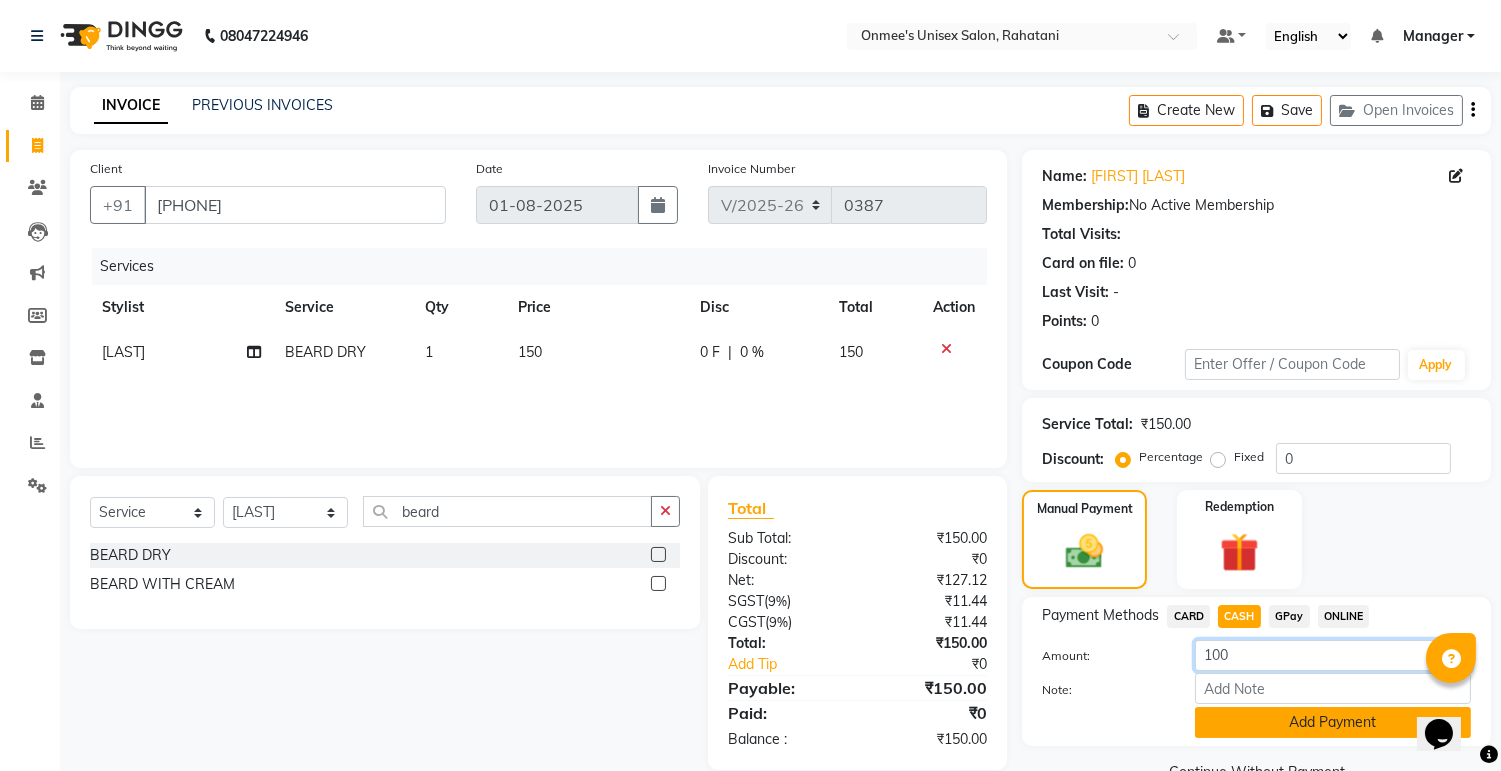 type on "100" 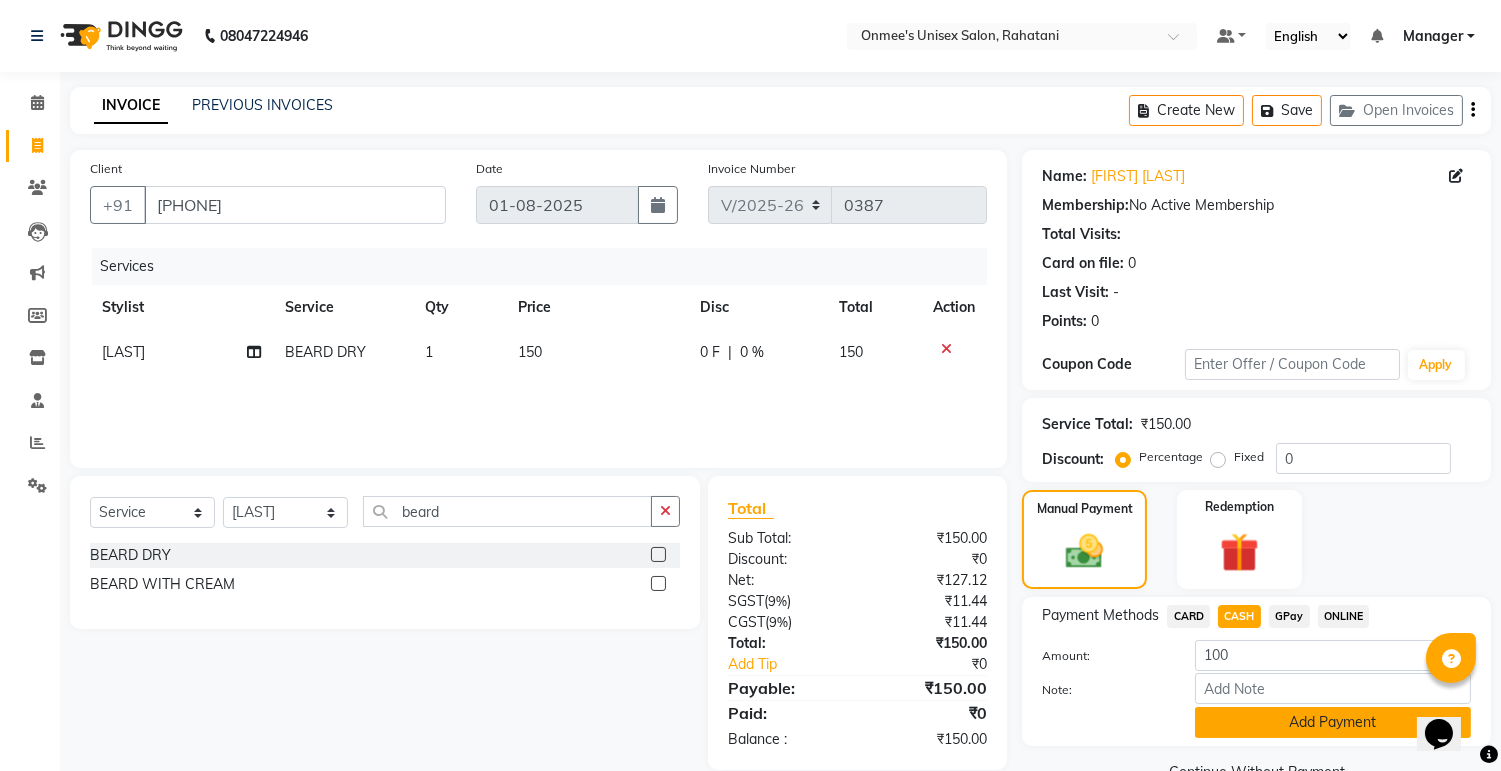 click on "Add Payment" 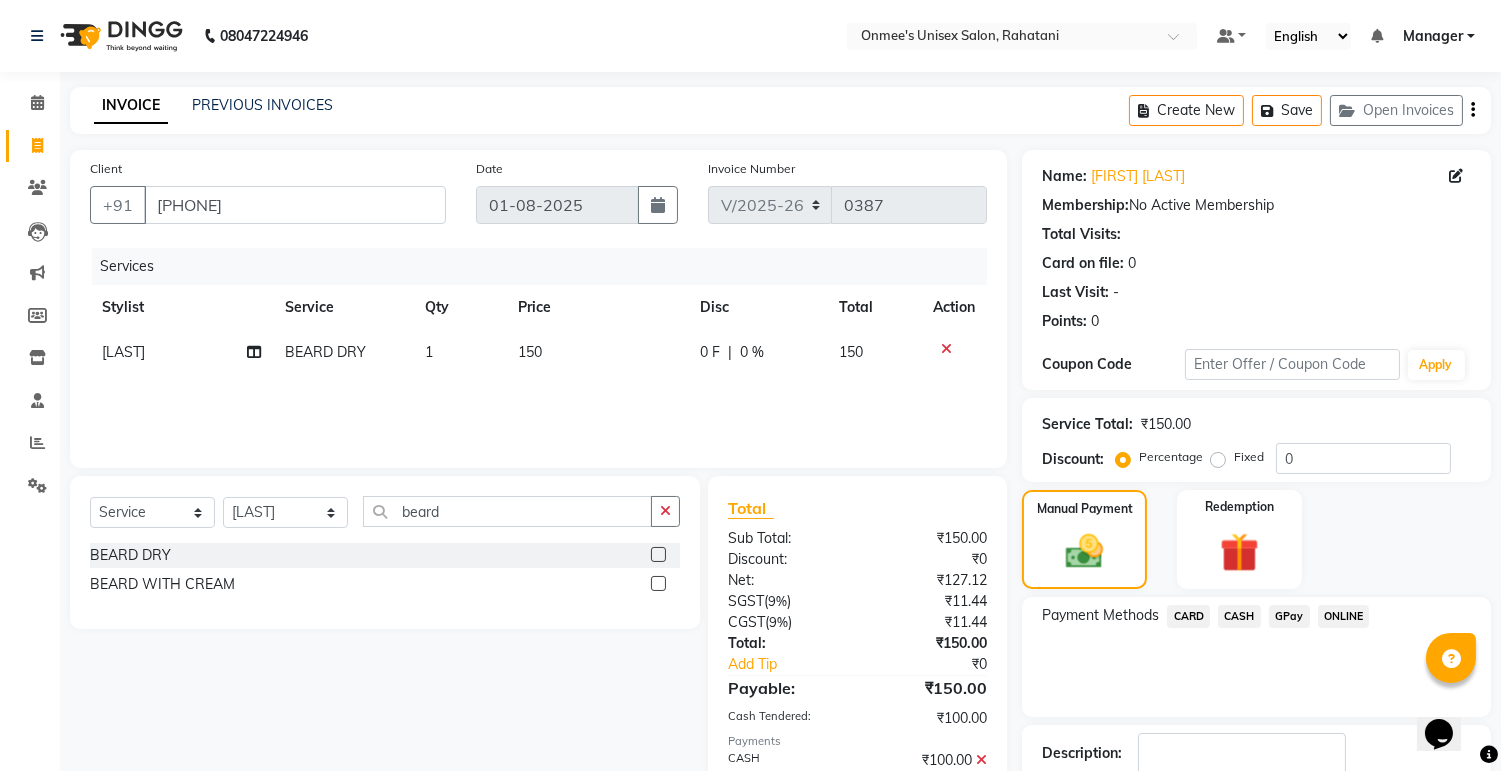 click on "GPay" 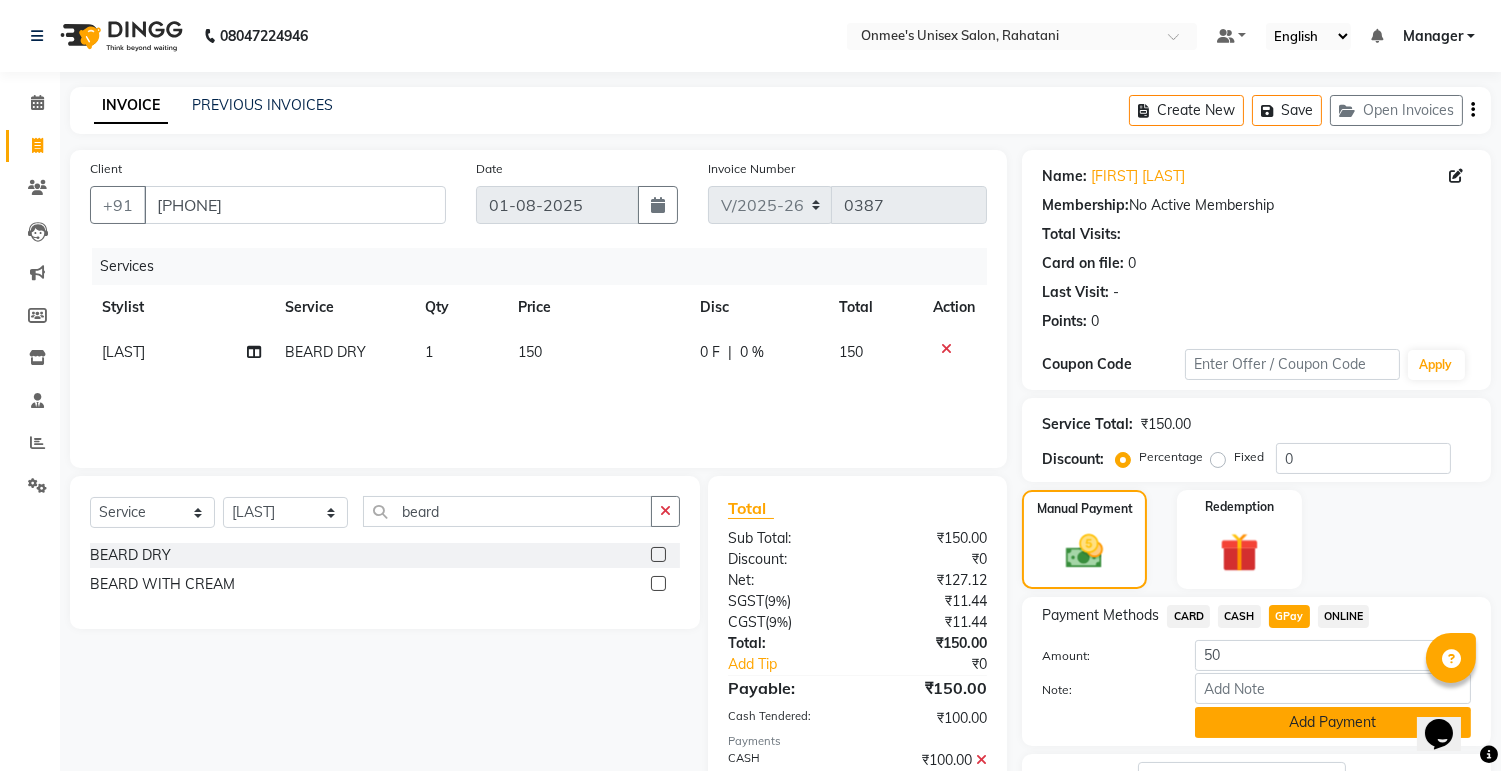 click on "Add Payment" 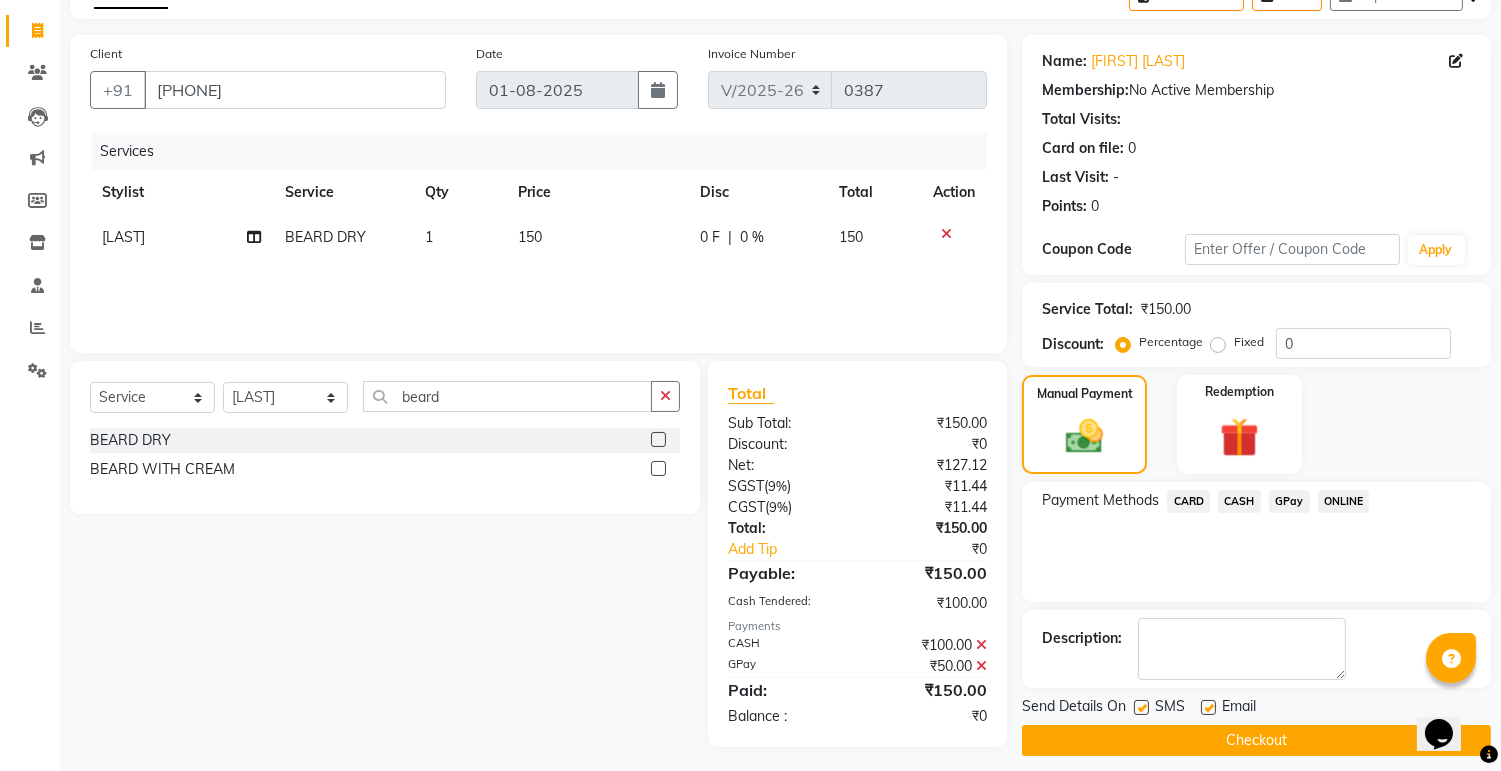 scroll, scrollTop: 128, scrollLeft: 0, axis: vertical 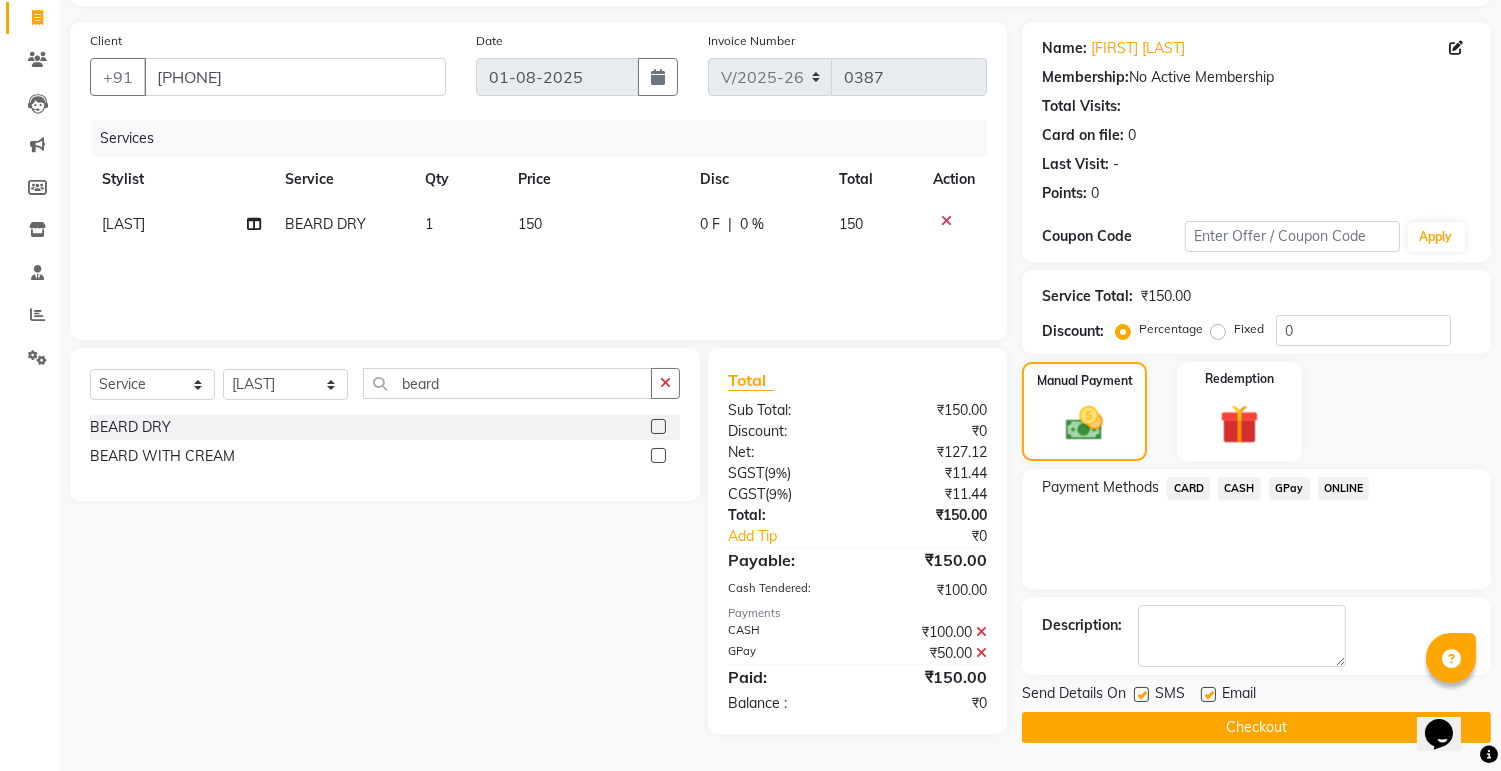click on "Checkout" 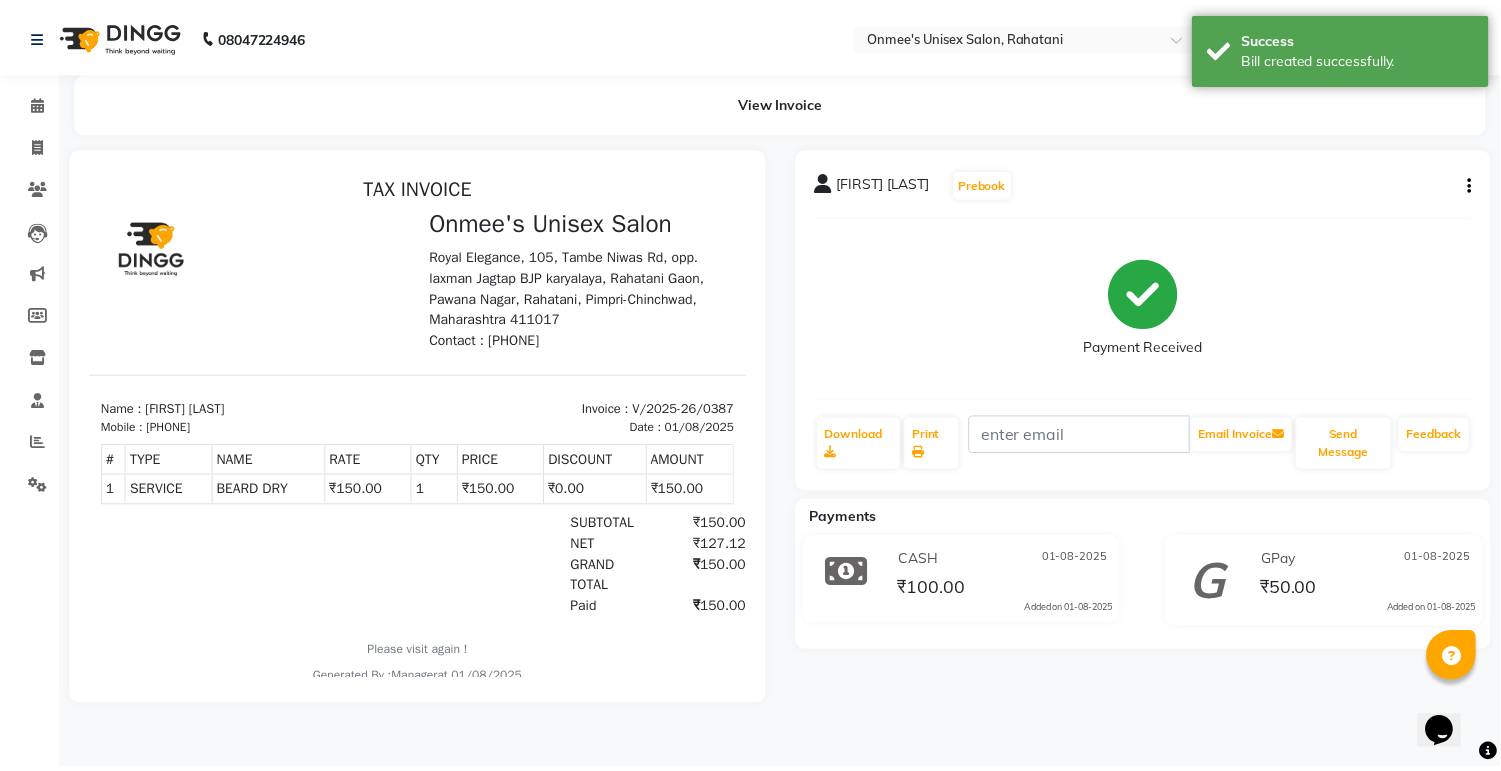scroll, scrollTop: 0, scrollLeft: 0, axis: both 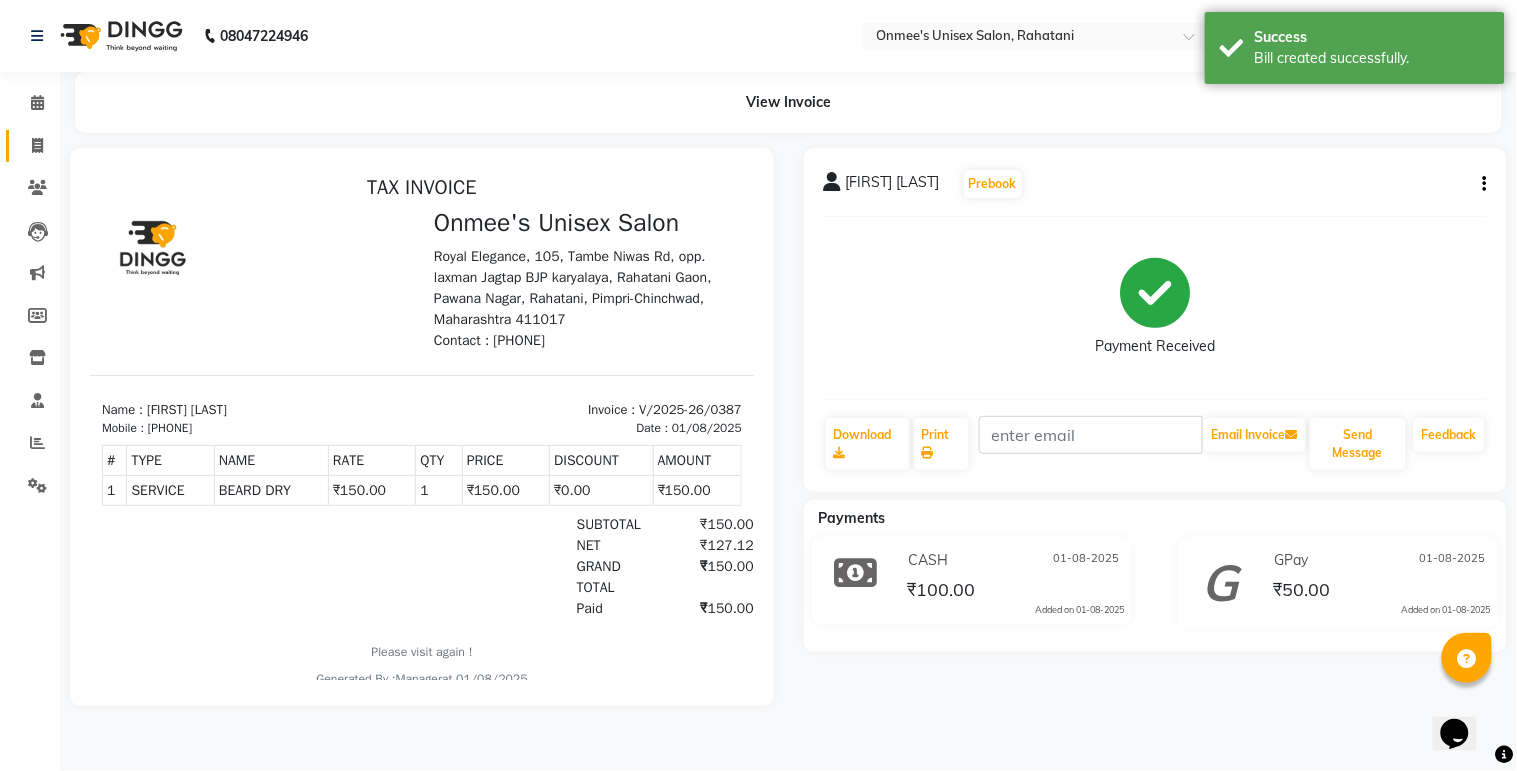click on "Invoice" 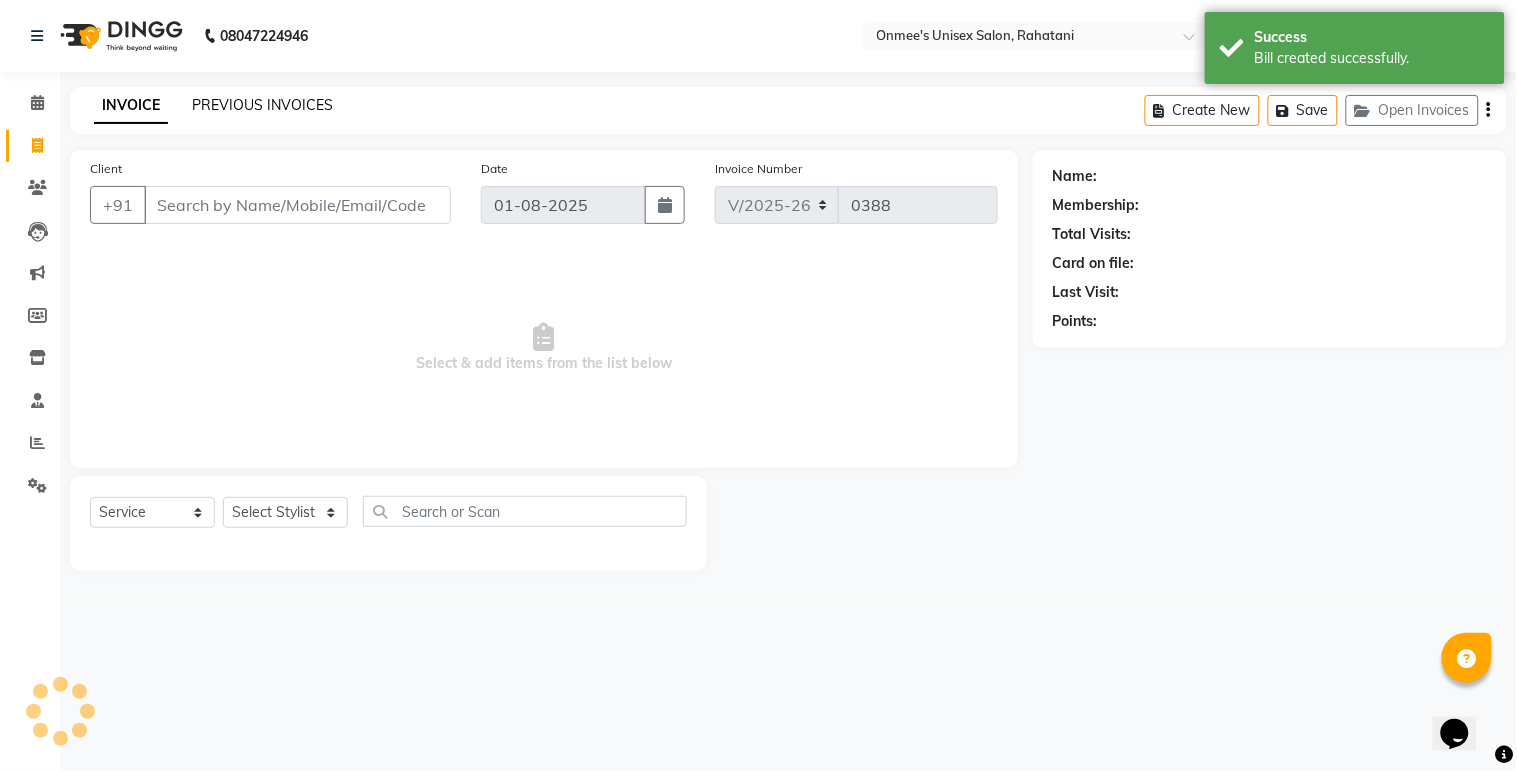 select on "79756" 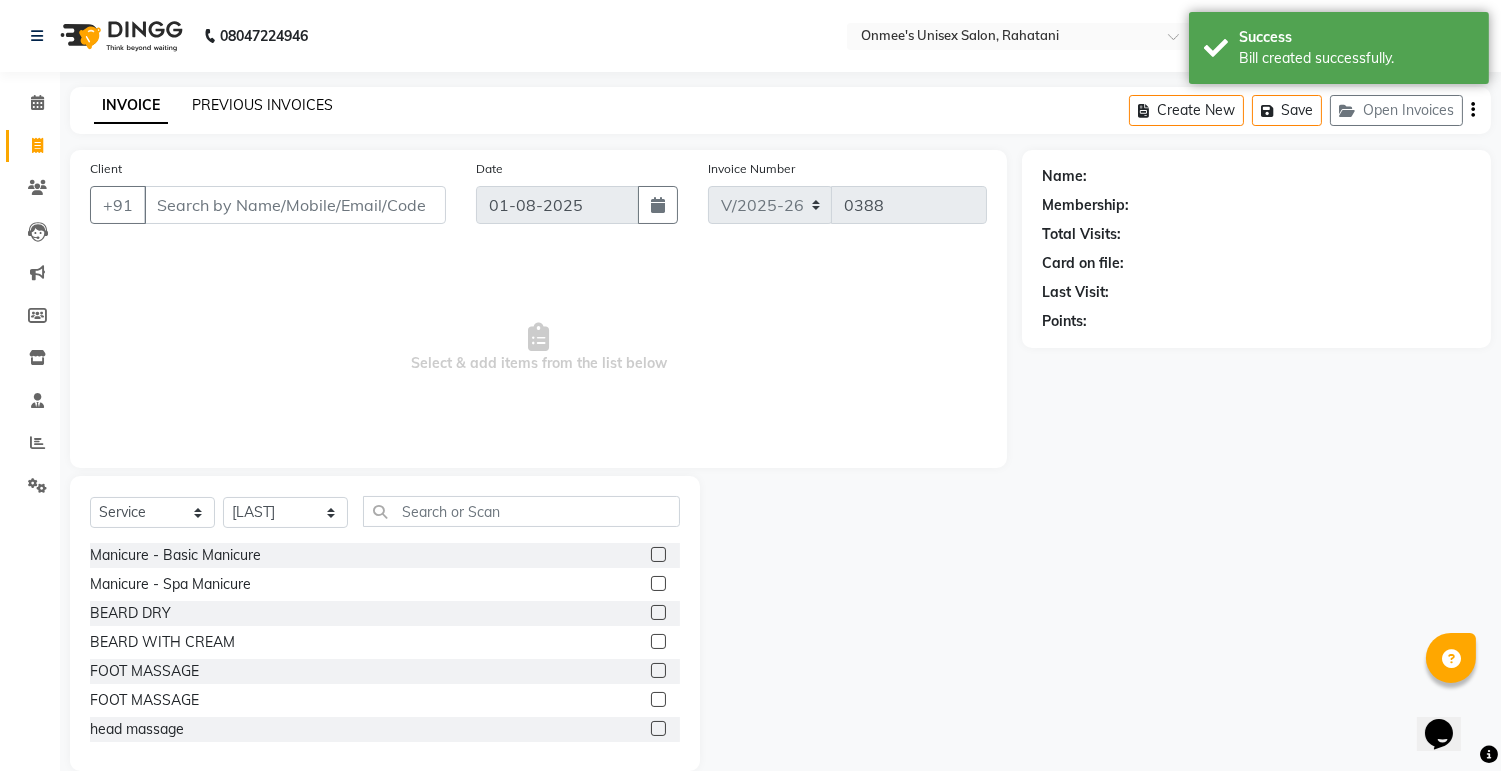 click on "PREVIOUS INVOICES" 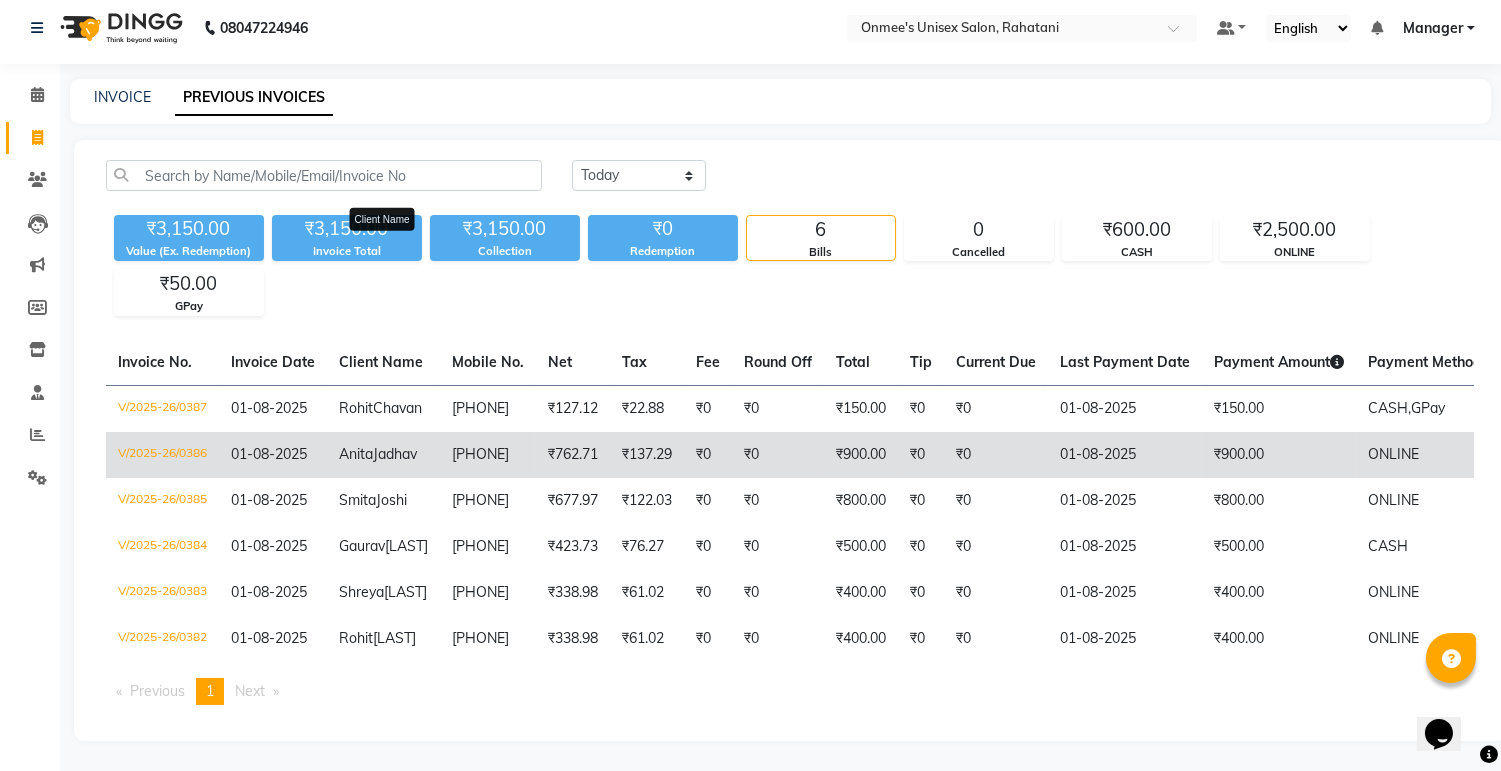 scroll, scrollTop: 124, scrollLeft: 0, axis: vertical 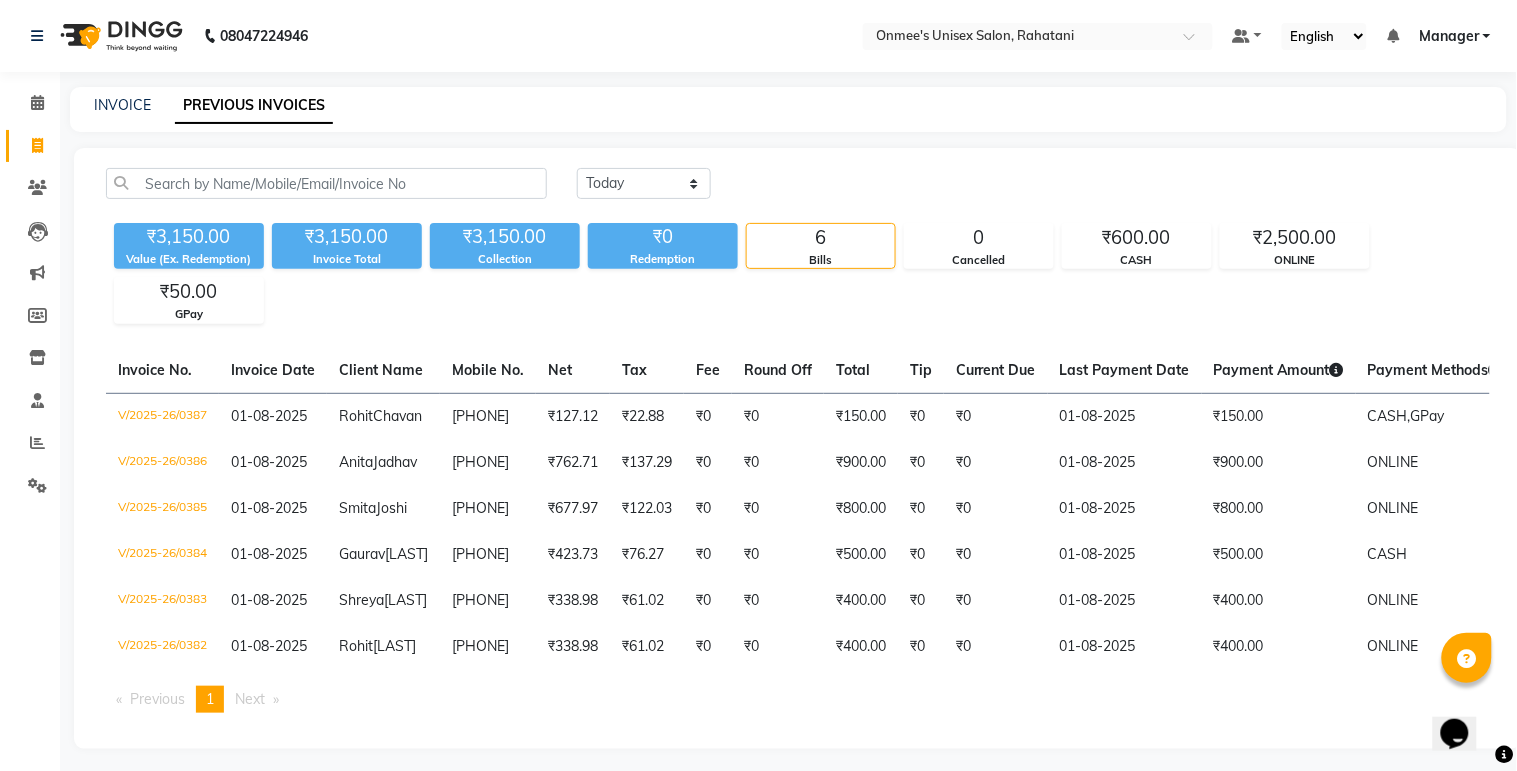 select on "service" 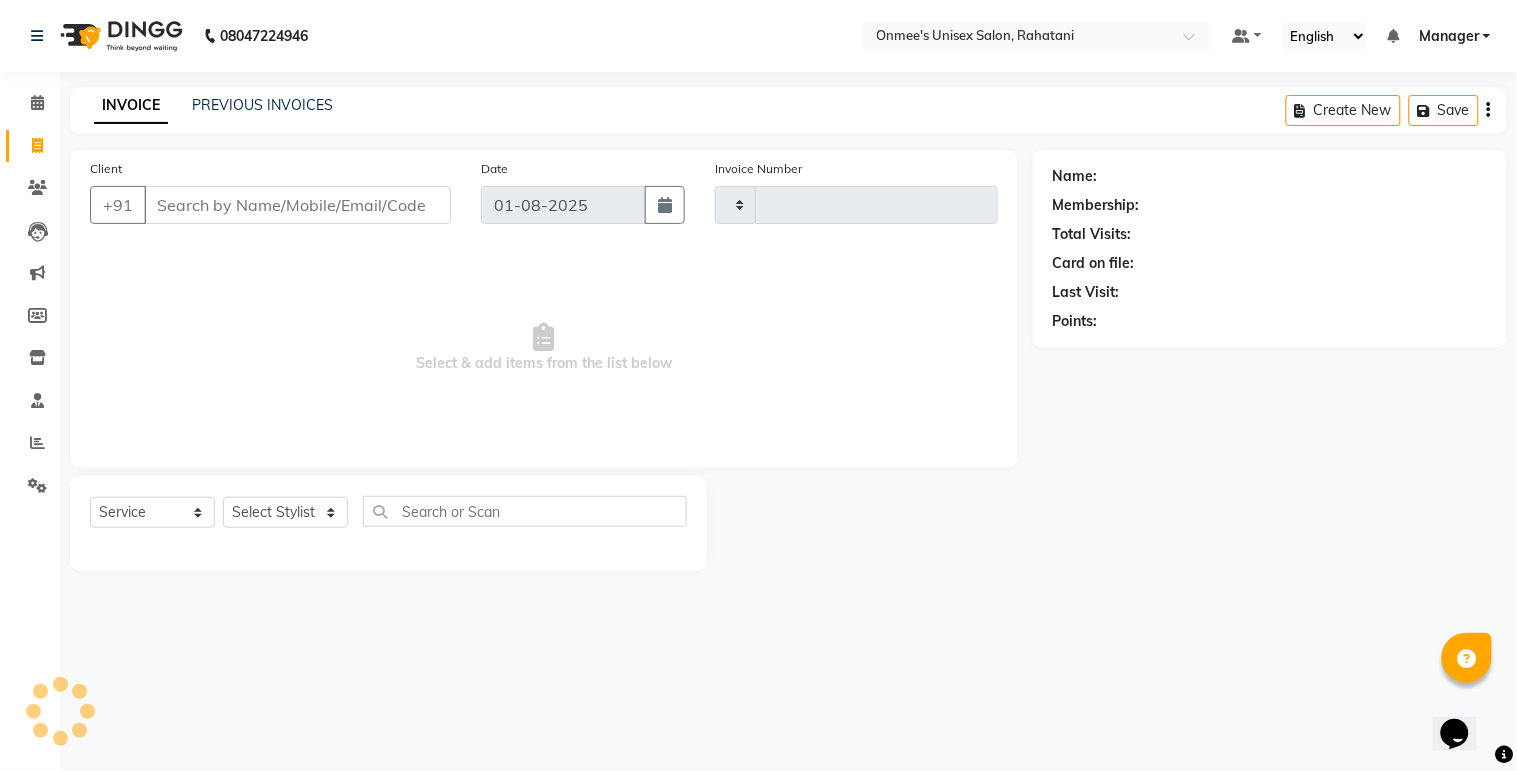 type on "0388" 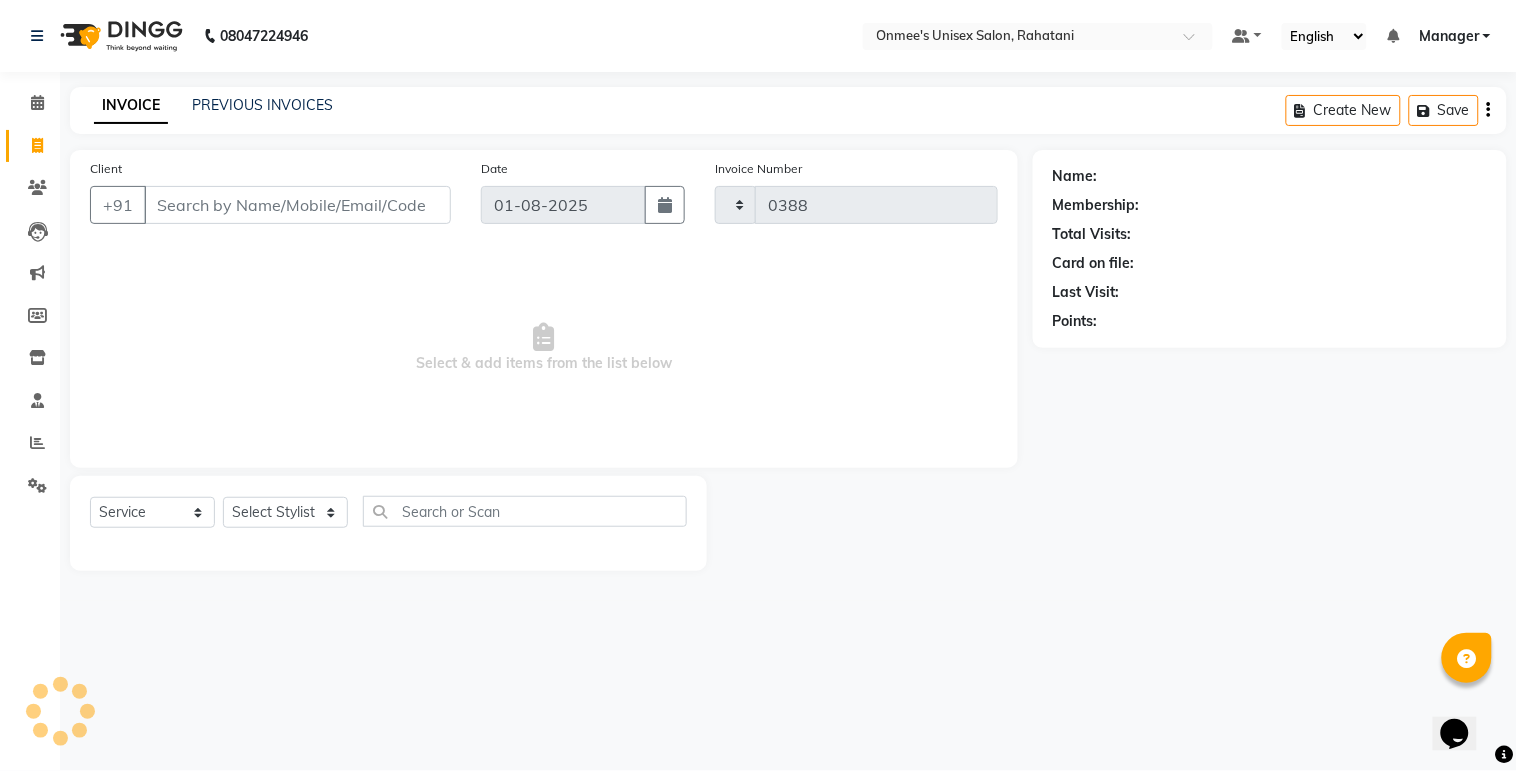select on "8273" 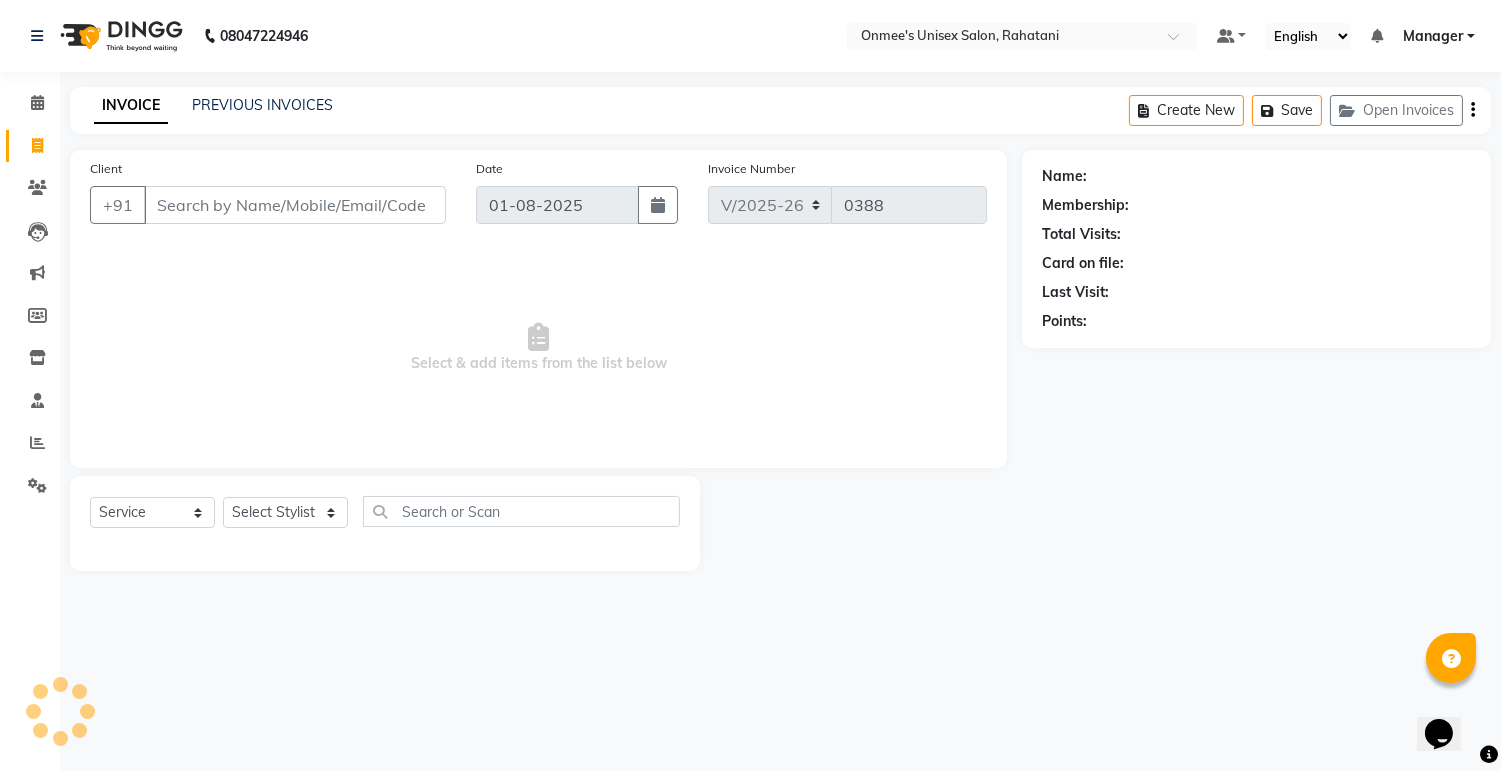 select on "79756" 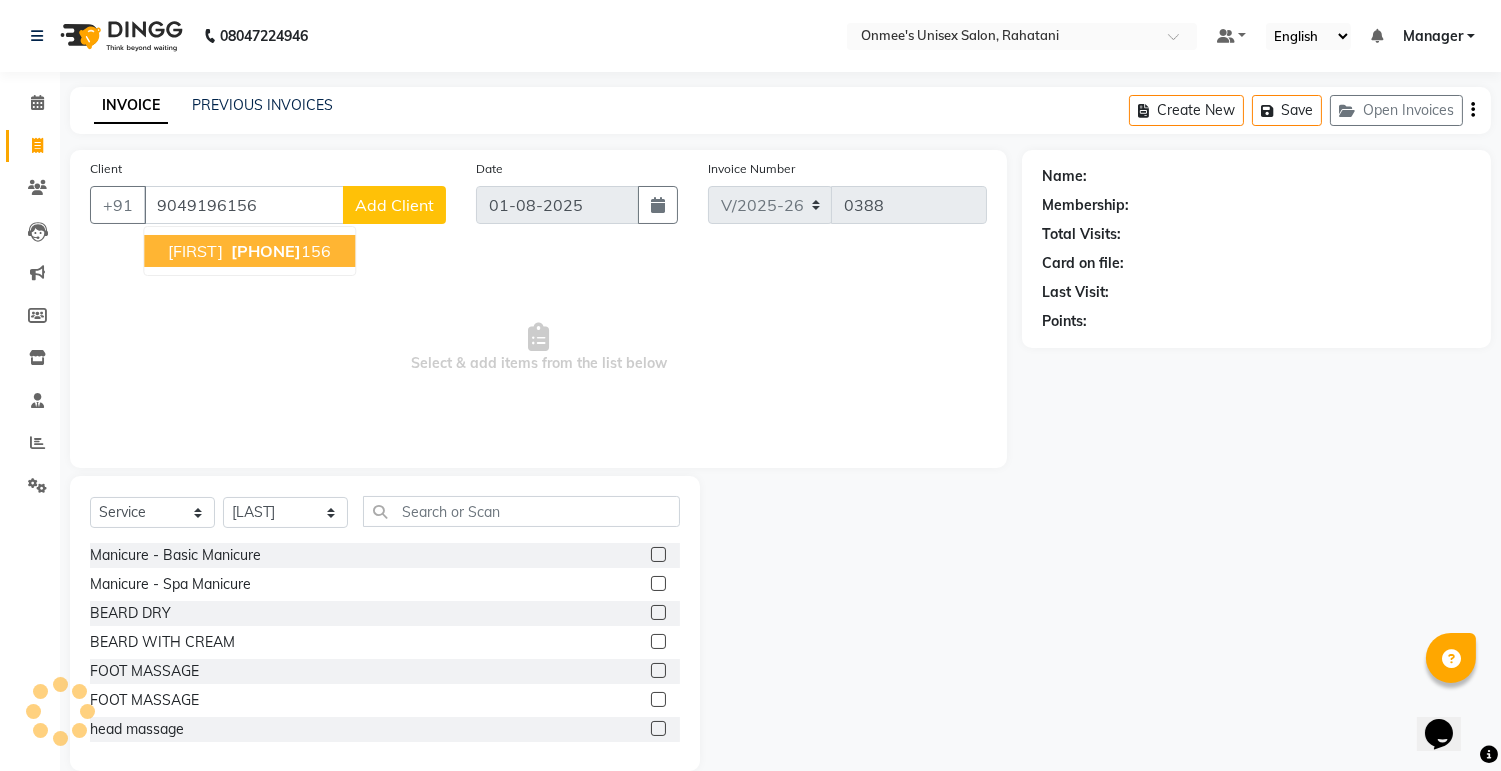 type on "9049196156" 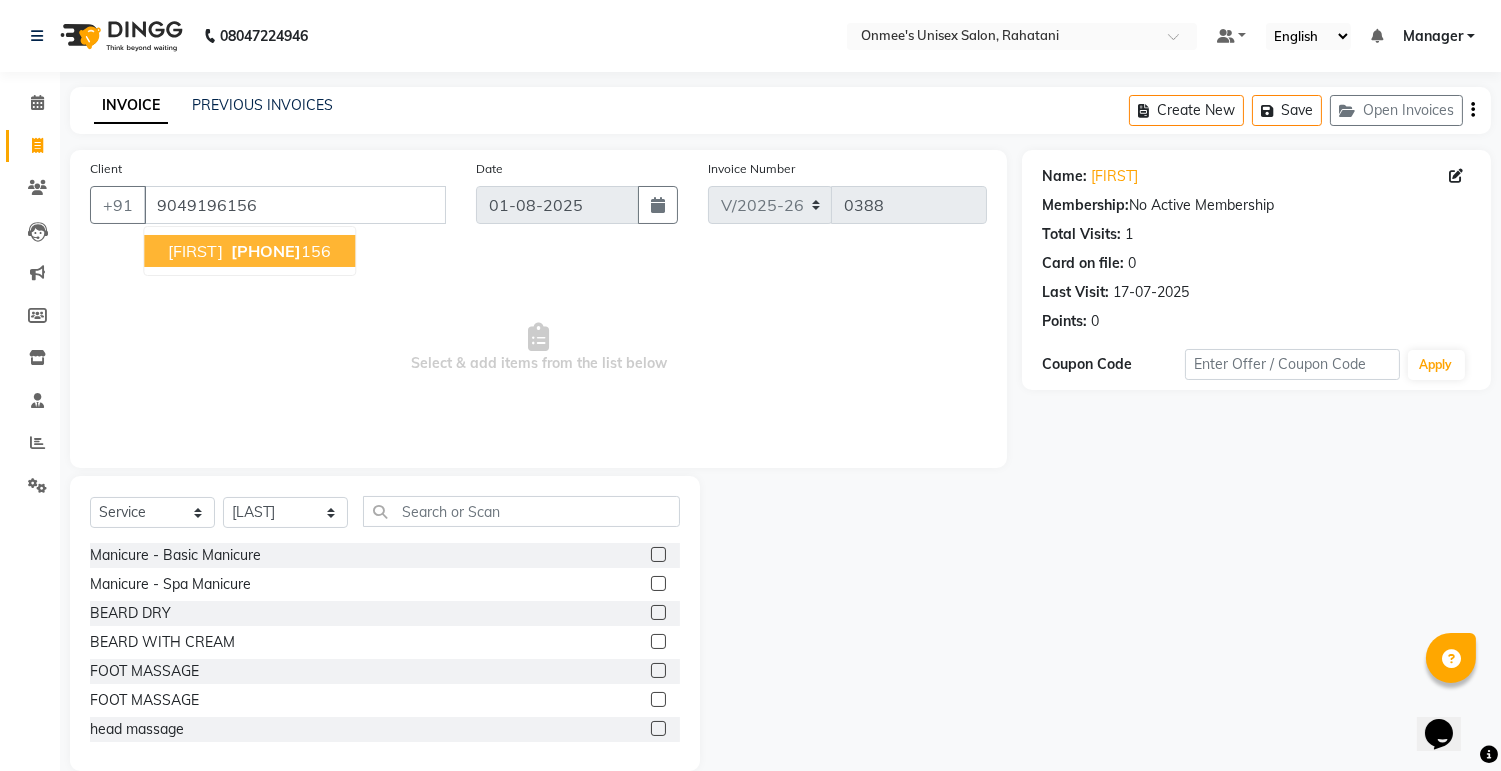 click on "[FIRST]" at bounding box center (195, 251) 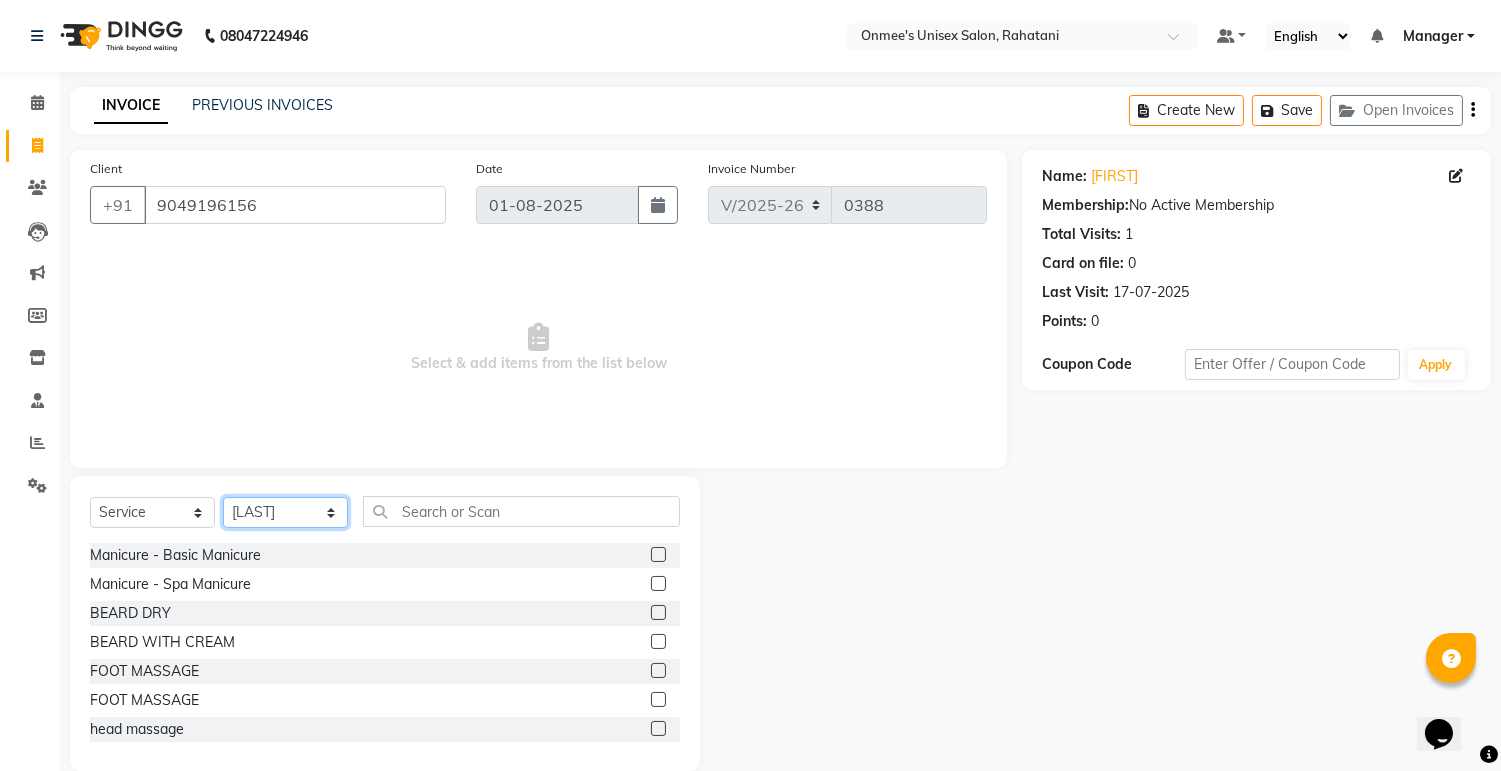 click on "Select Stylist ashim [LAST] [LAST] kapingshang Manager onmi pampam POKMI priya RANI ruhi SHINMUNGLA THANSHOK YUIMI" 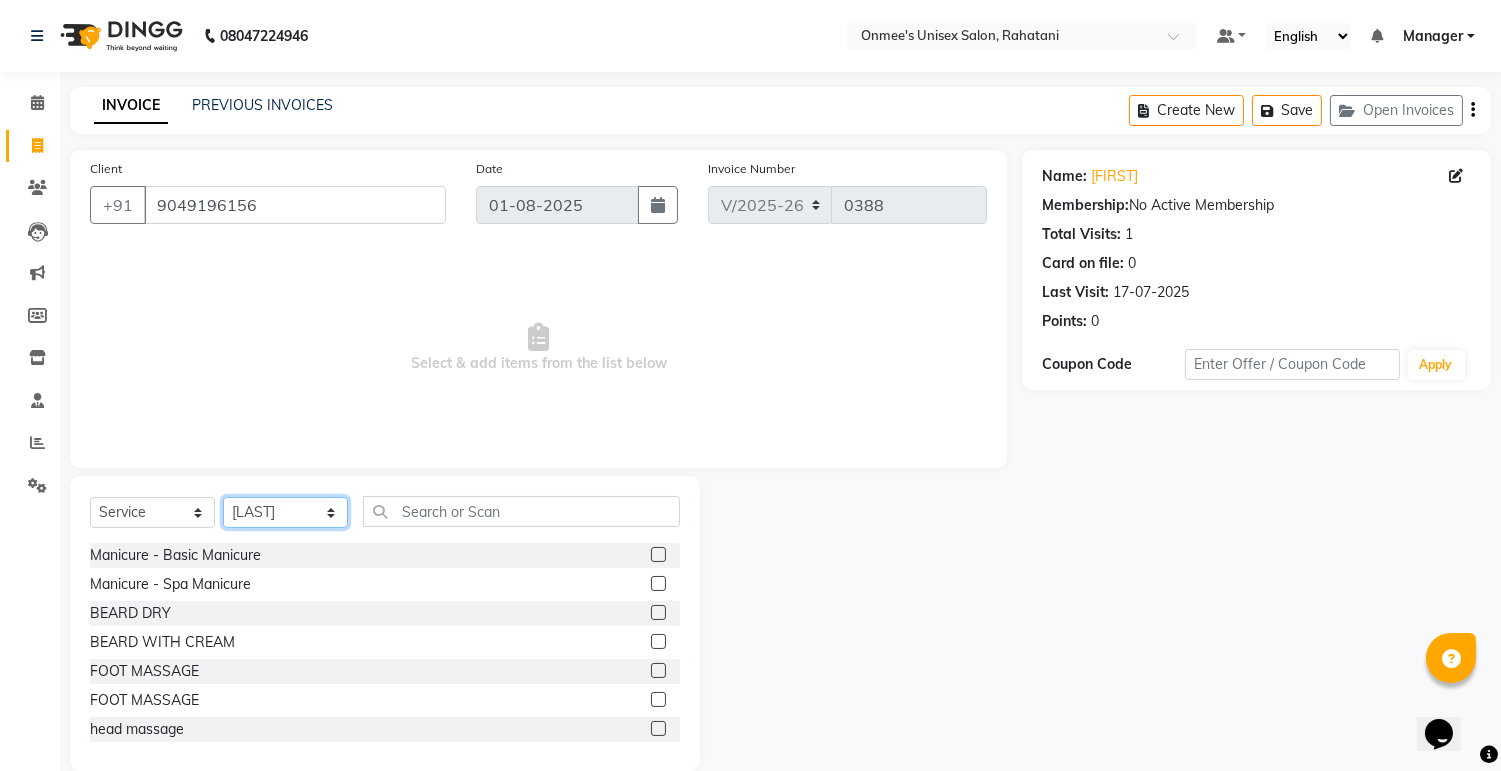 select on "85454" 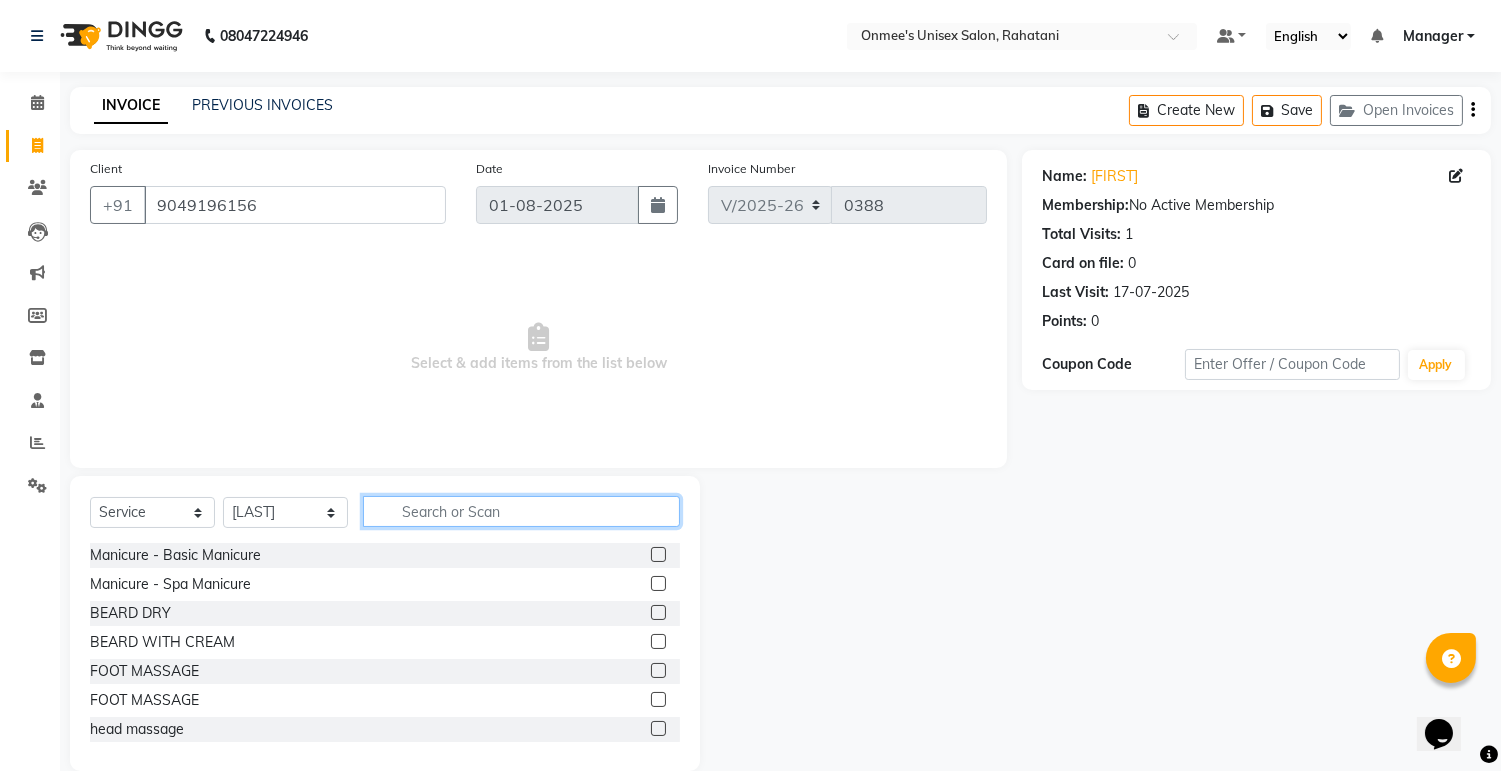 click 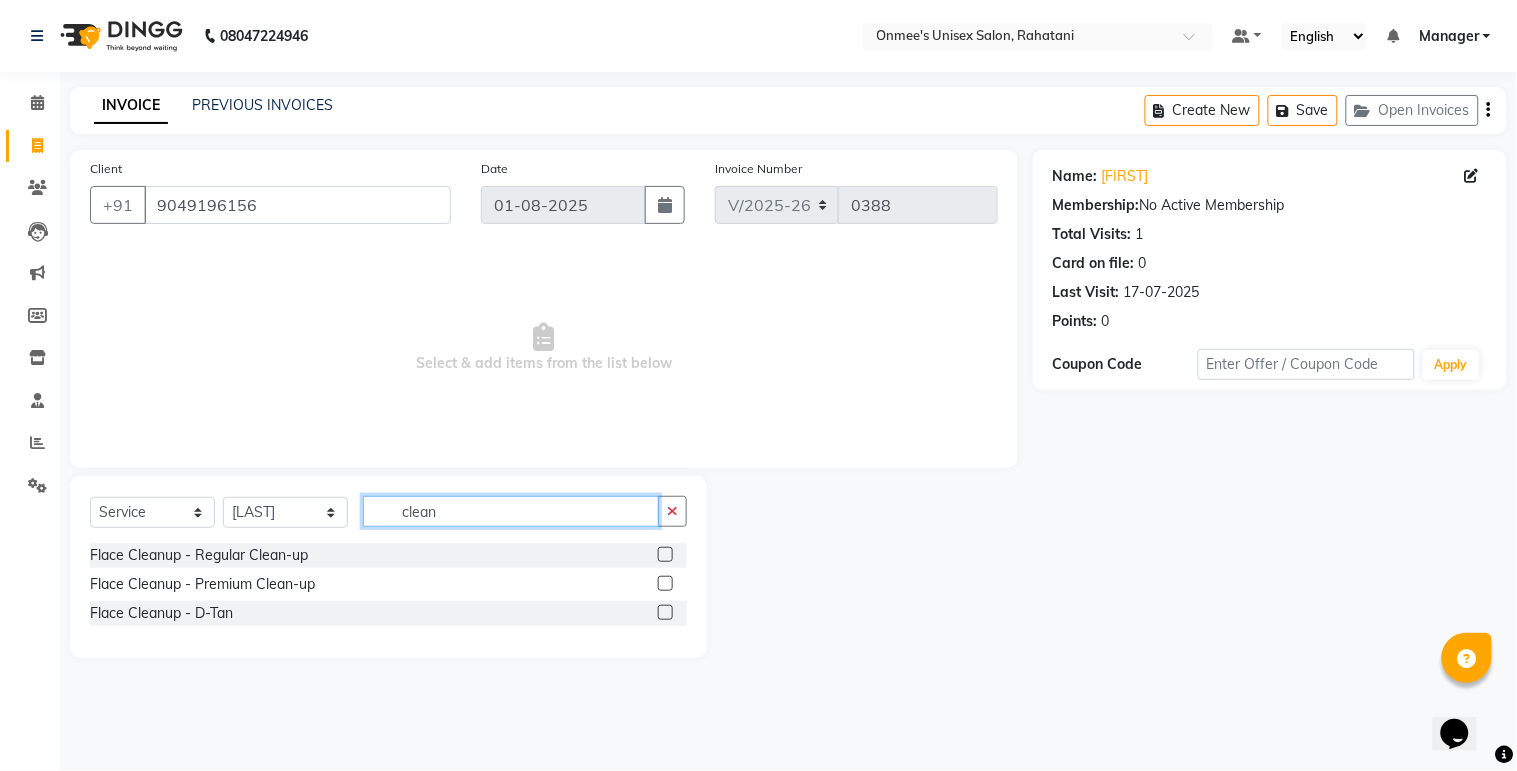 type on "clean" 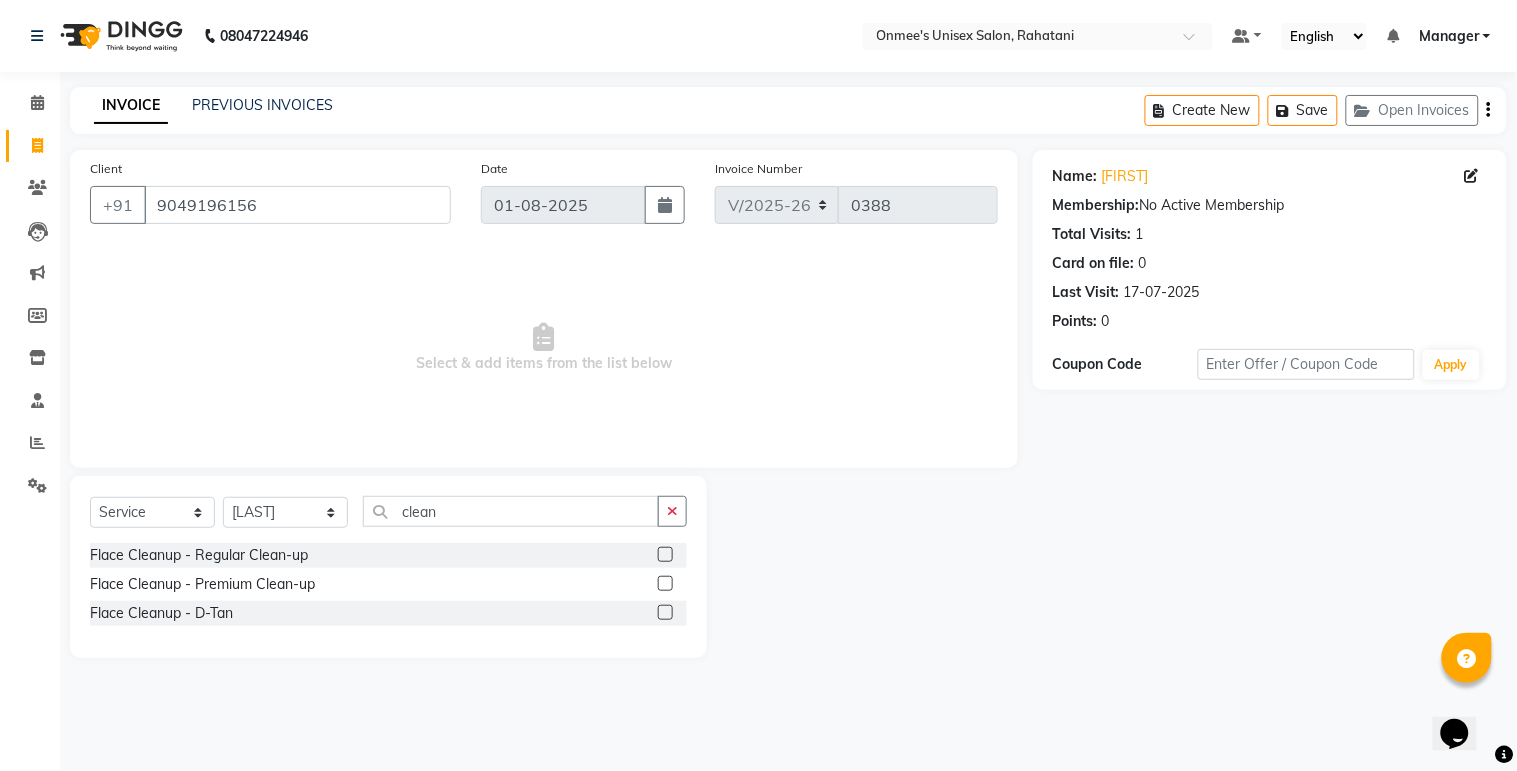 click 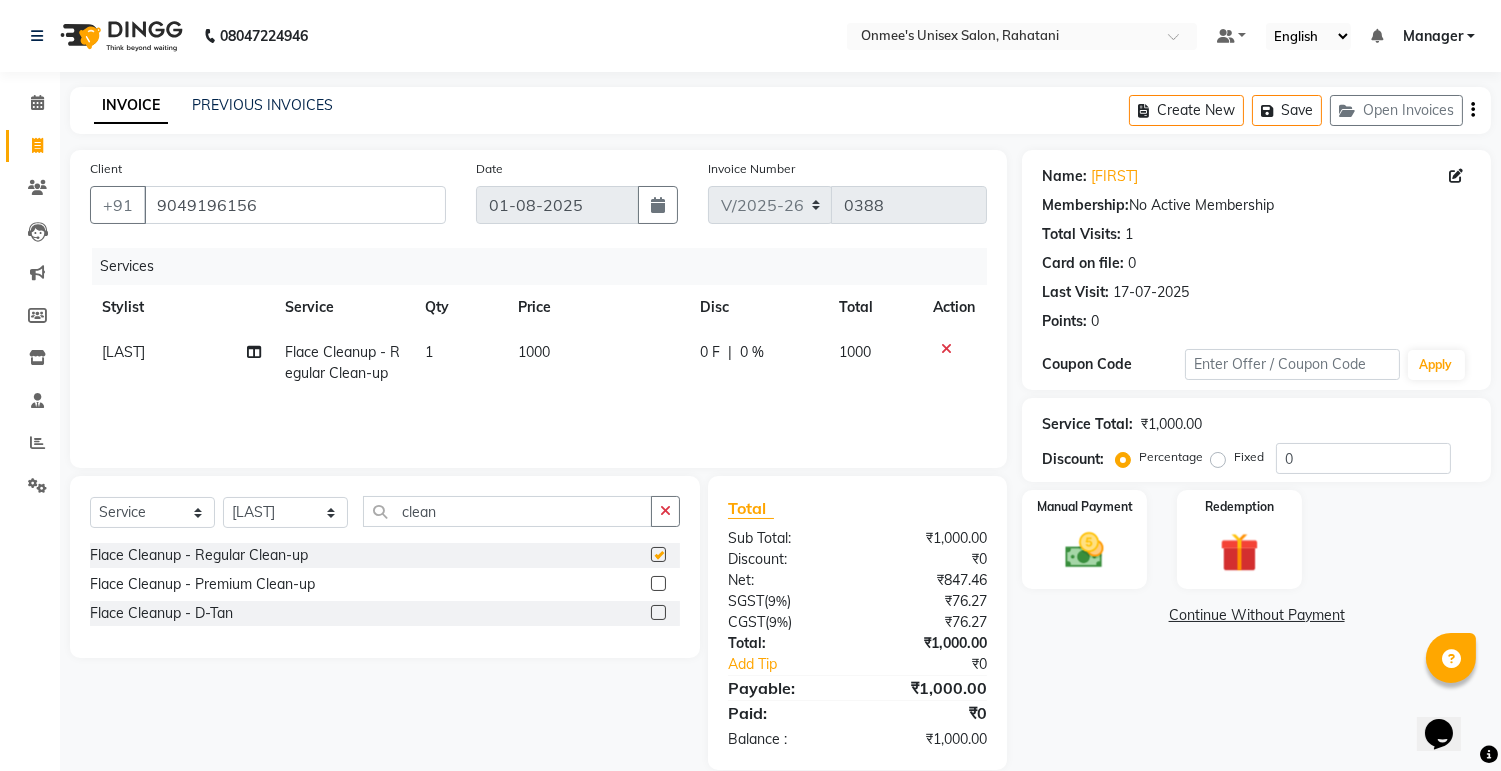 checkbox on "false" 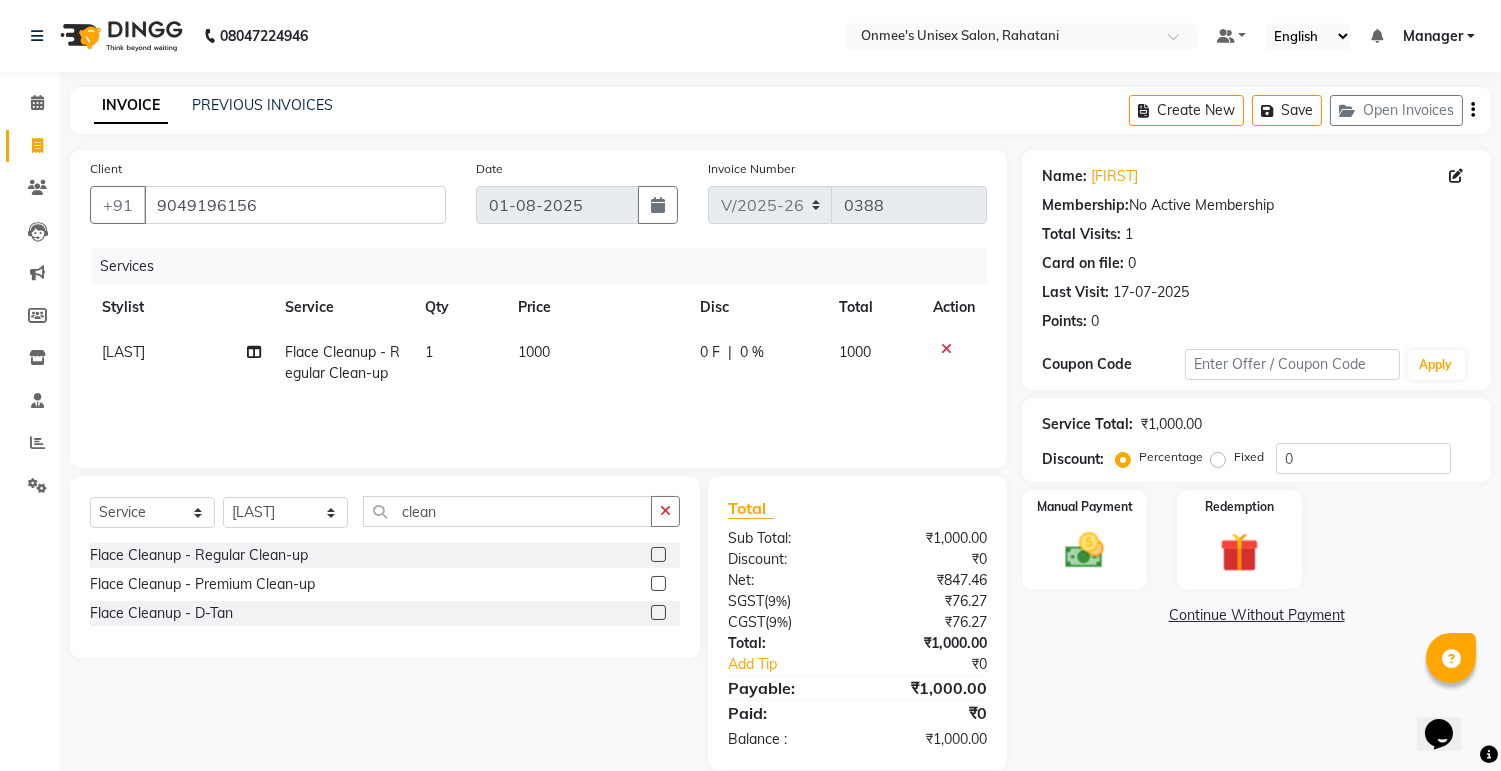click on "1000" 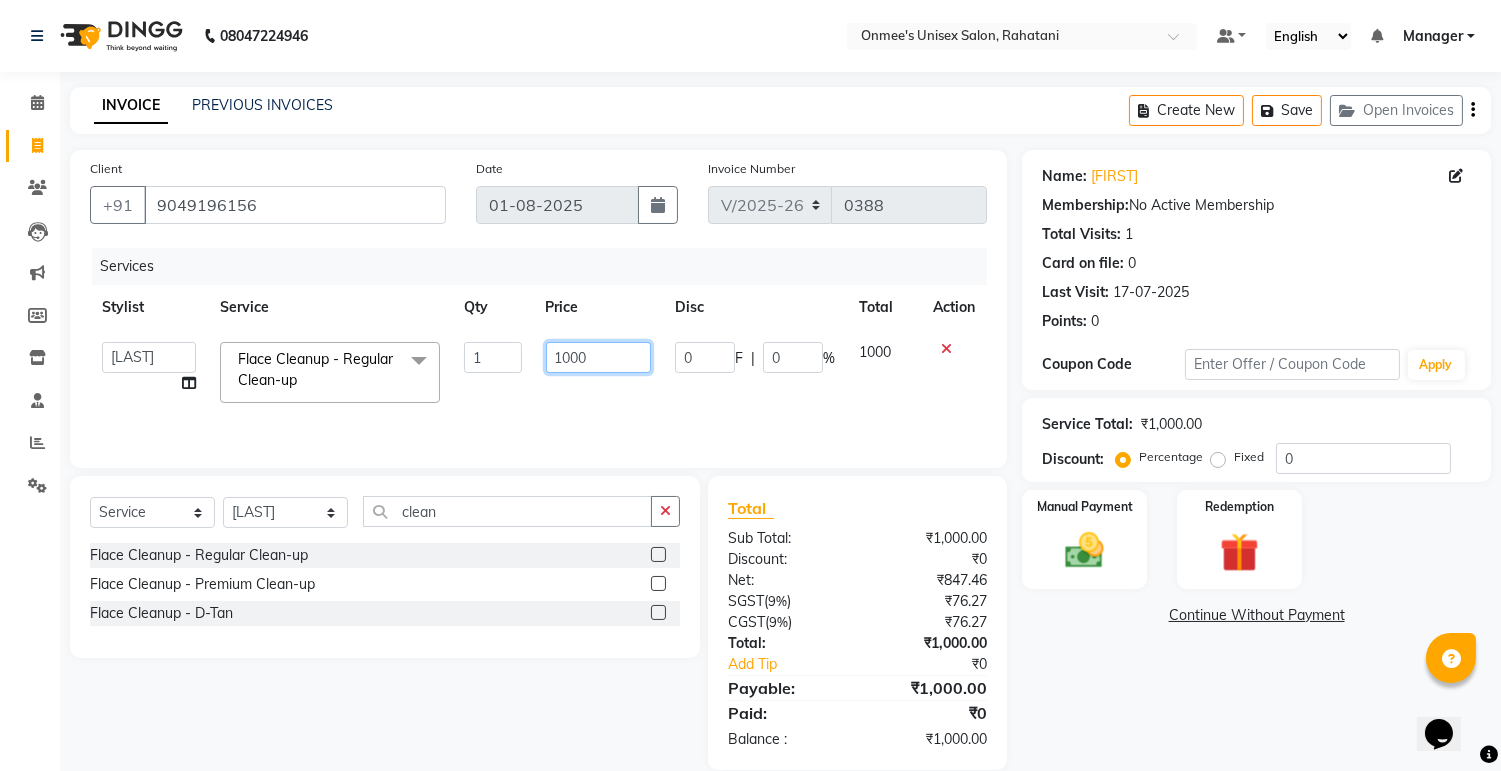 click on "1000" 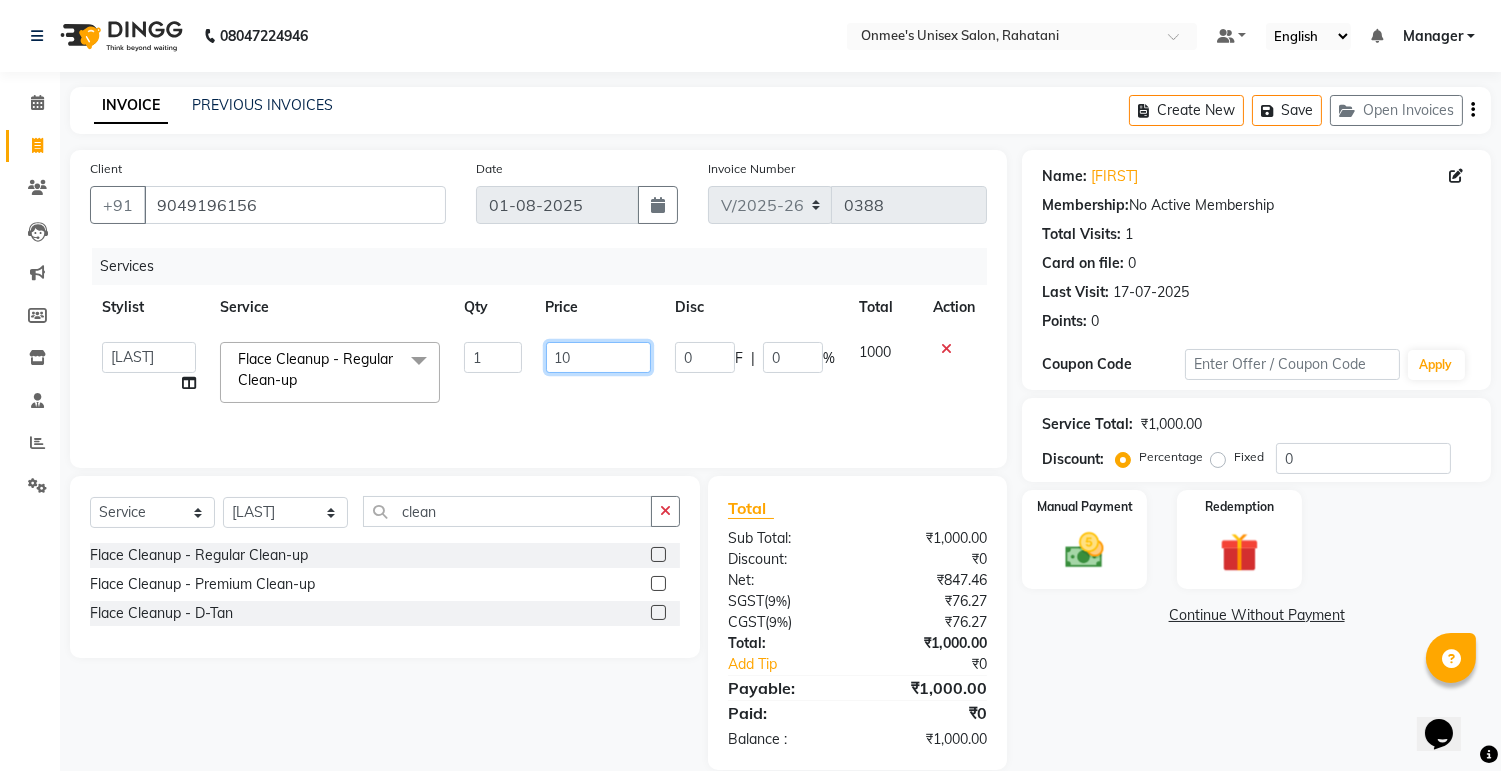 type on "1" 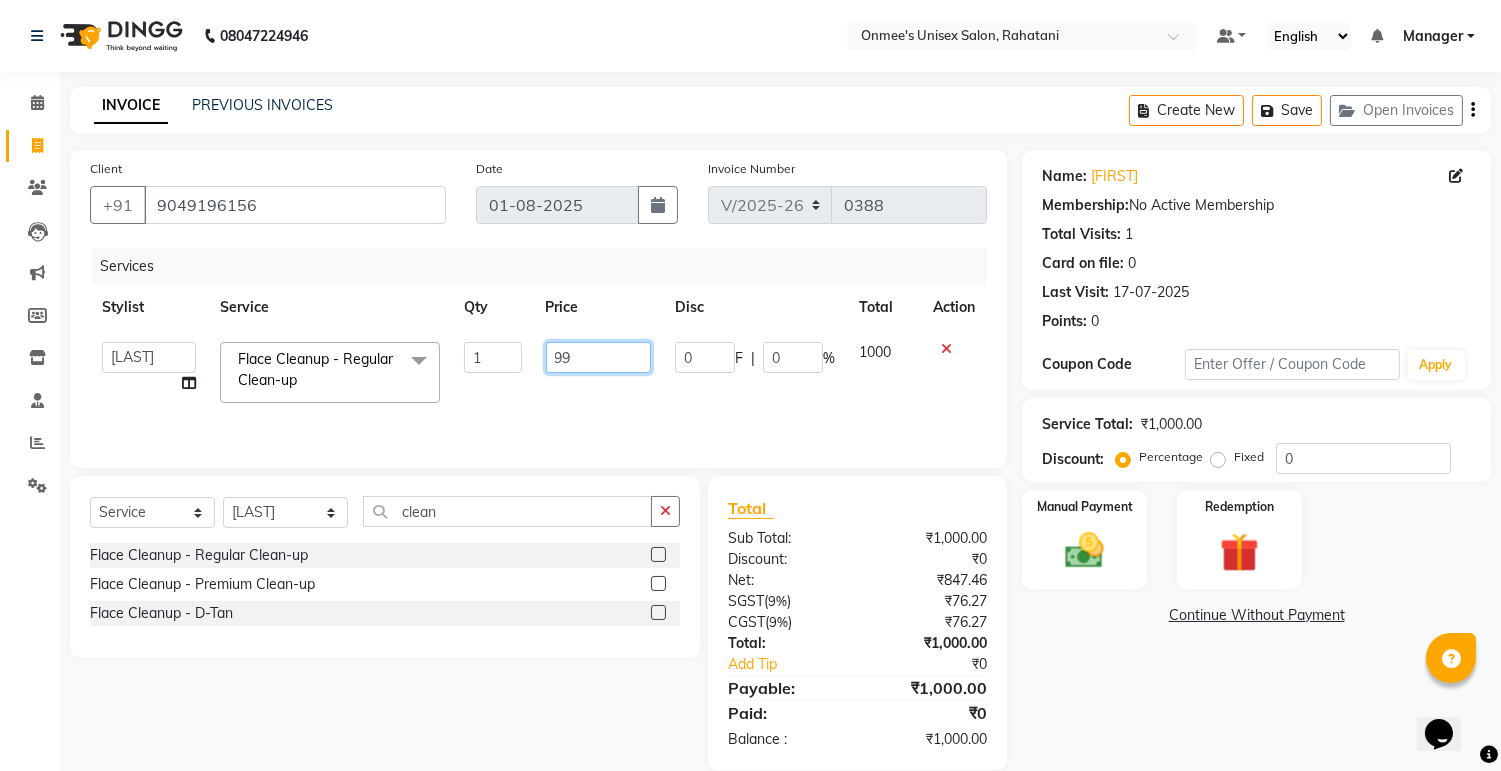 type on "999" 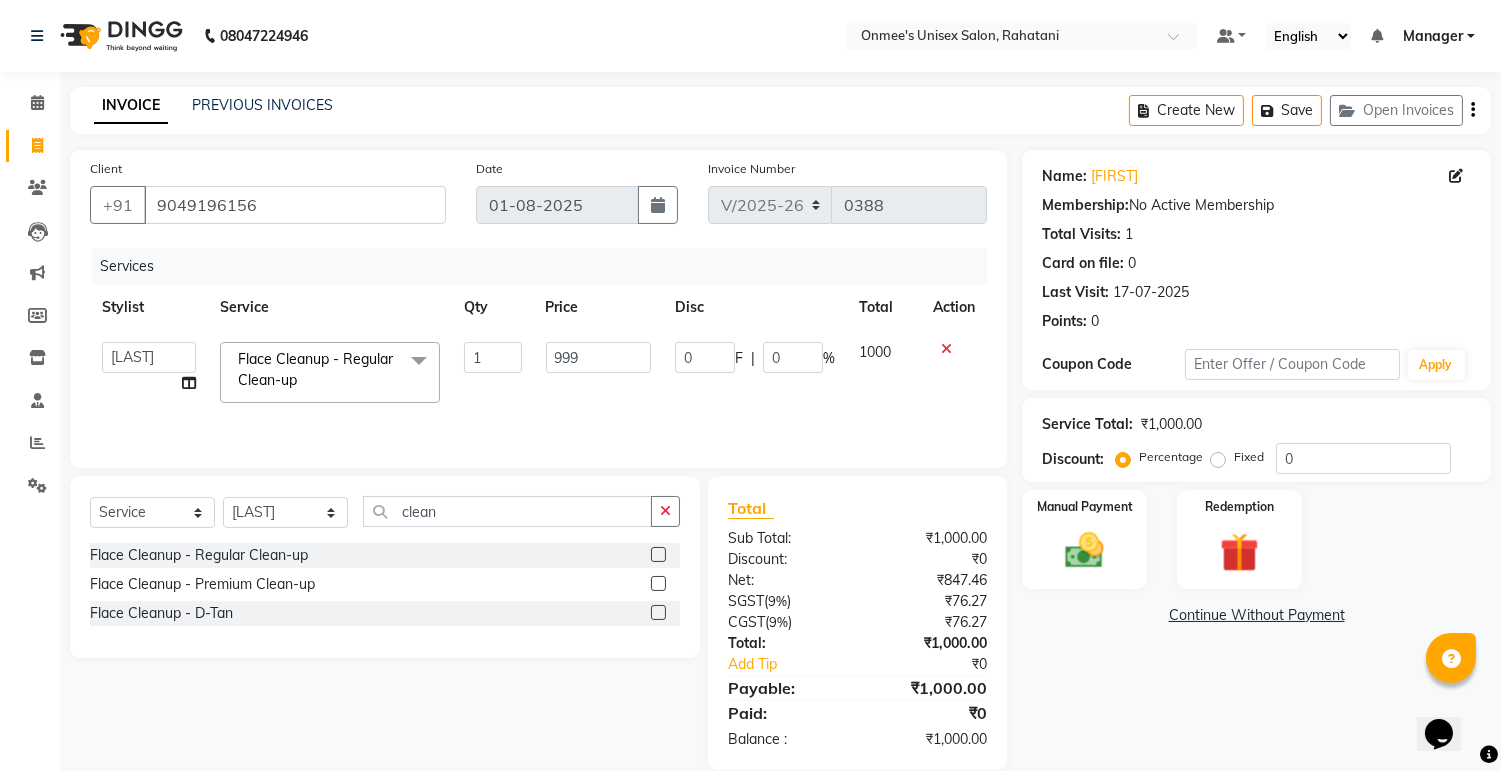 click on "Fixed" 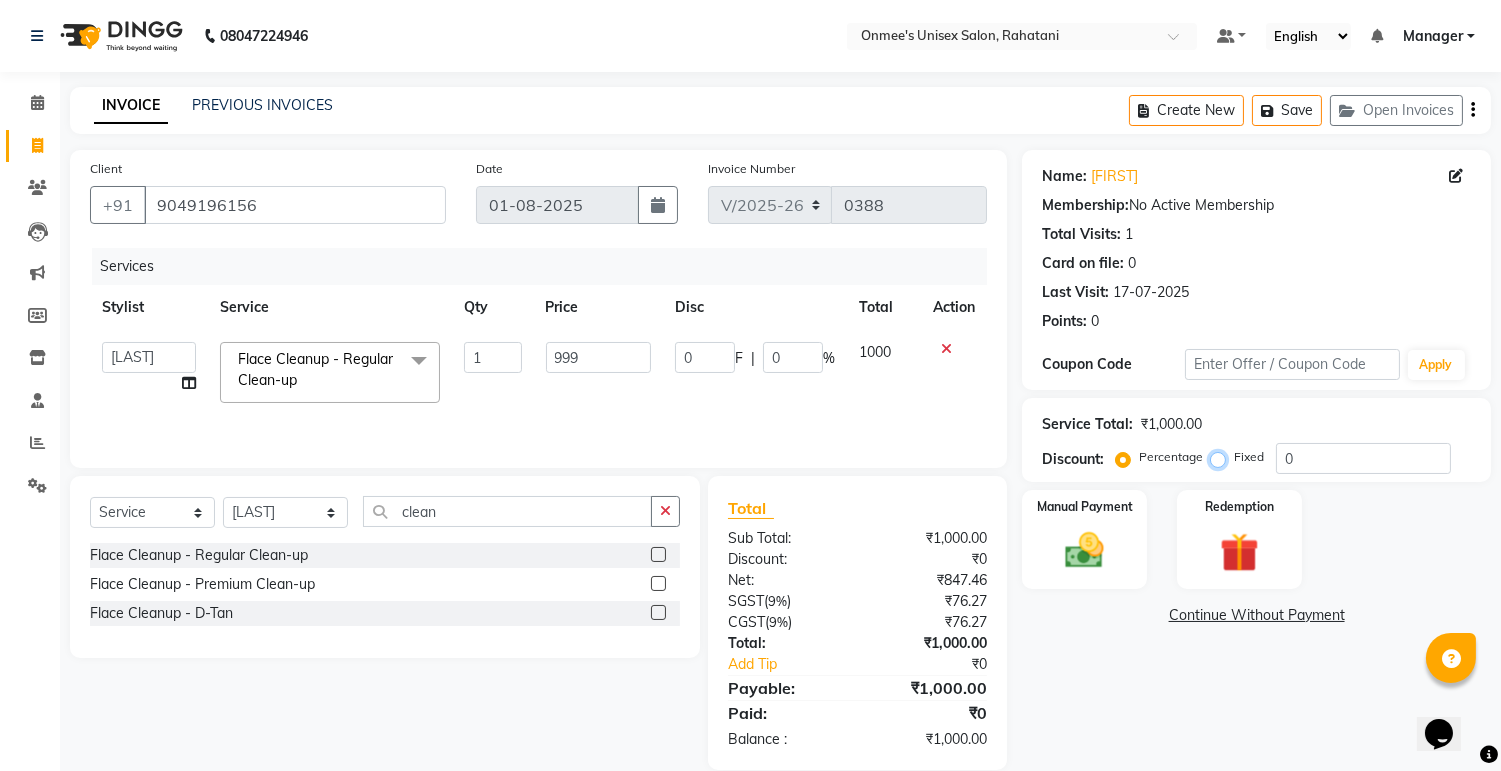 click on "Fixed" at bounding box center (1222, 457) 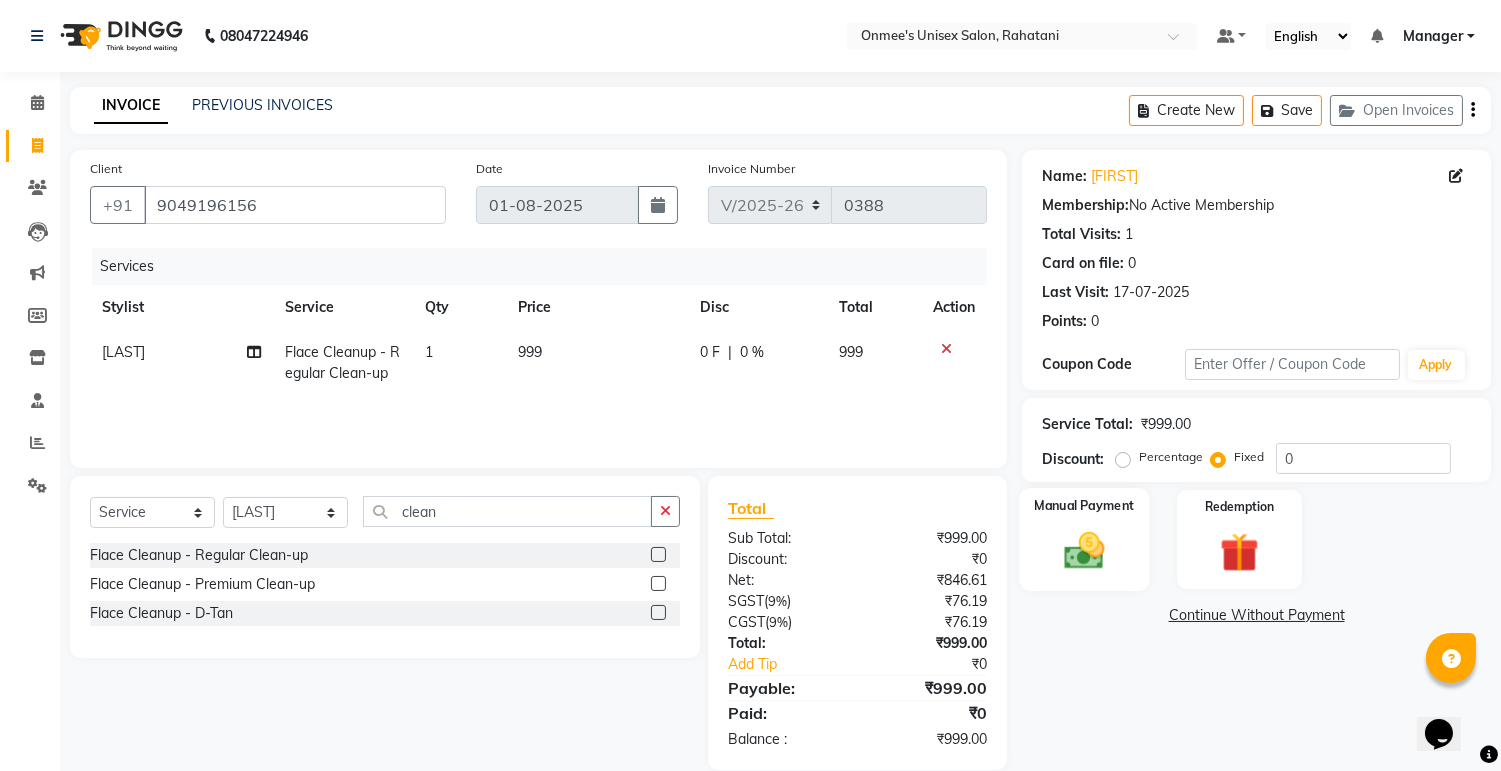 click 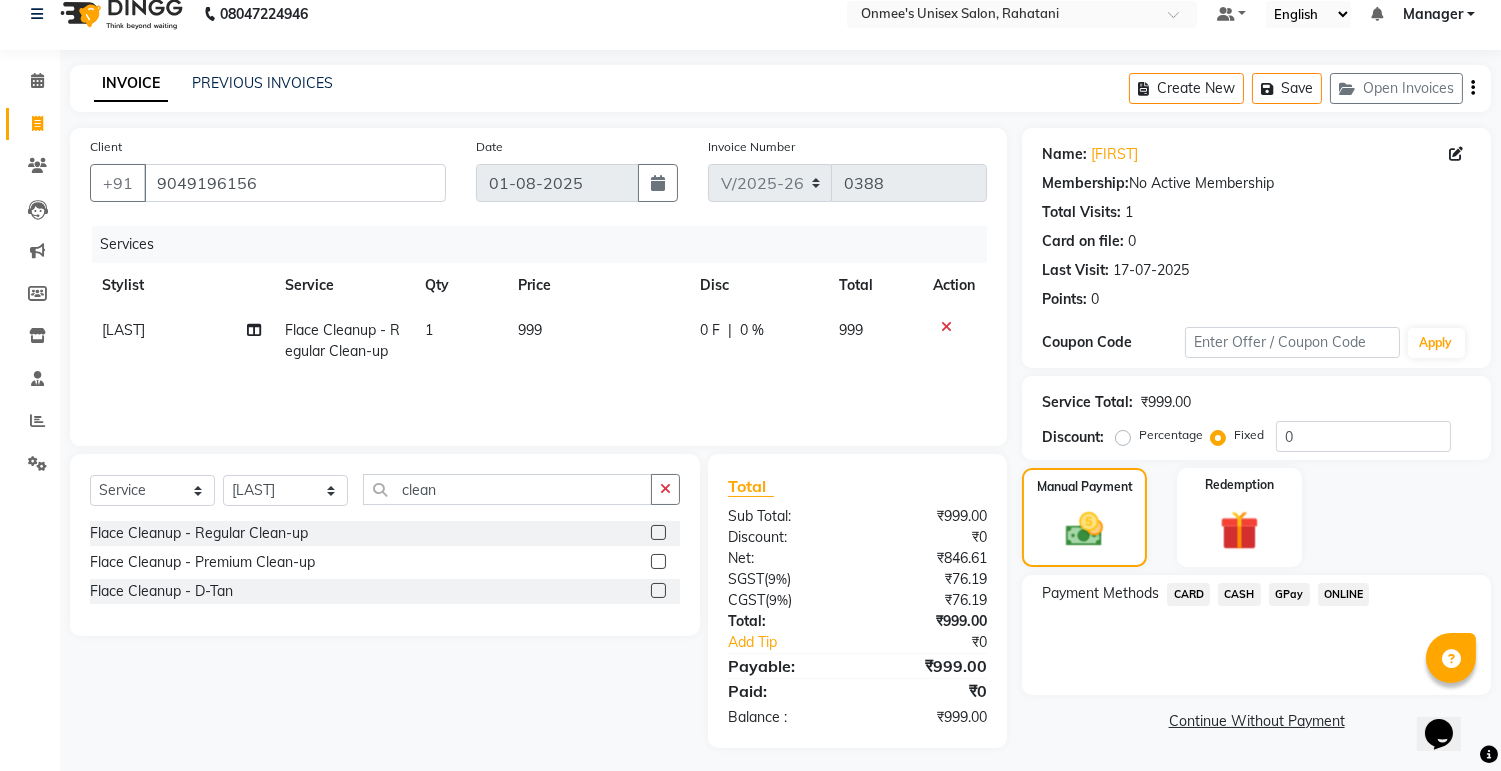 scroll, scrollTop: 28, scrollLeft: 0, axis: vertical 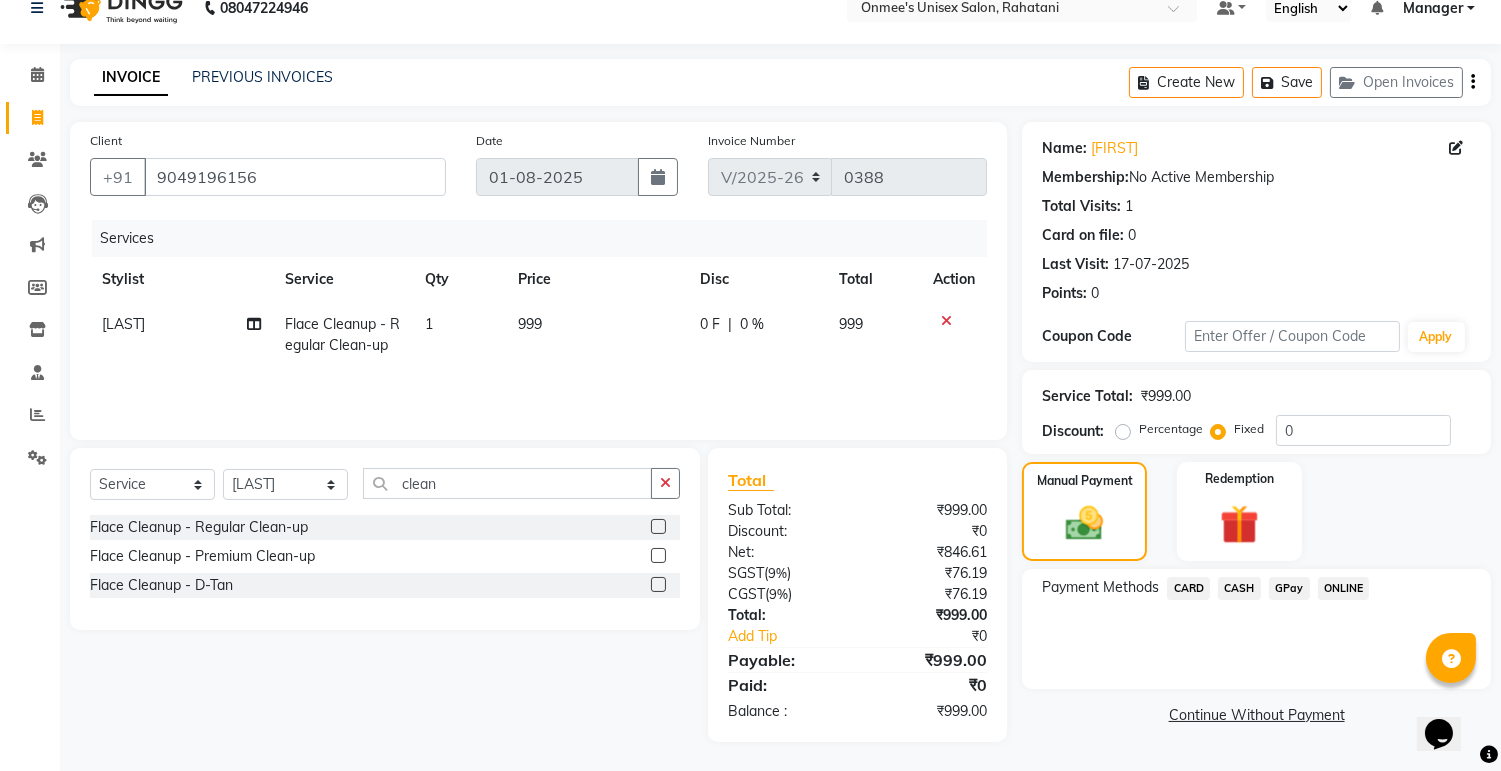click on "CASH" 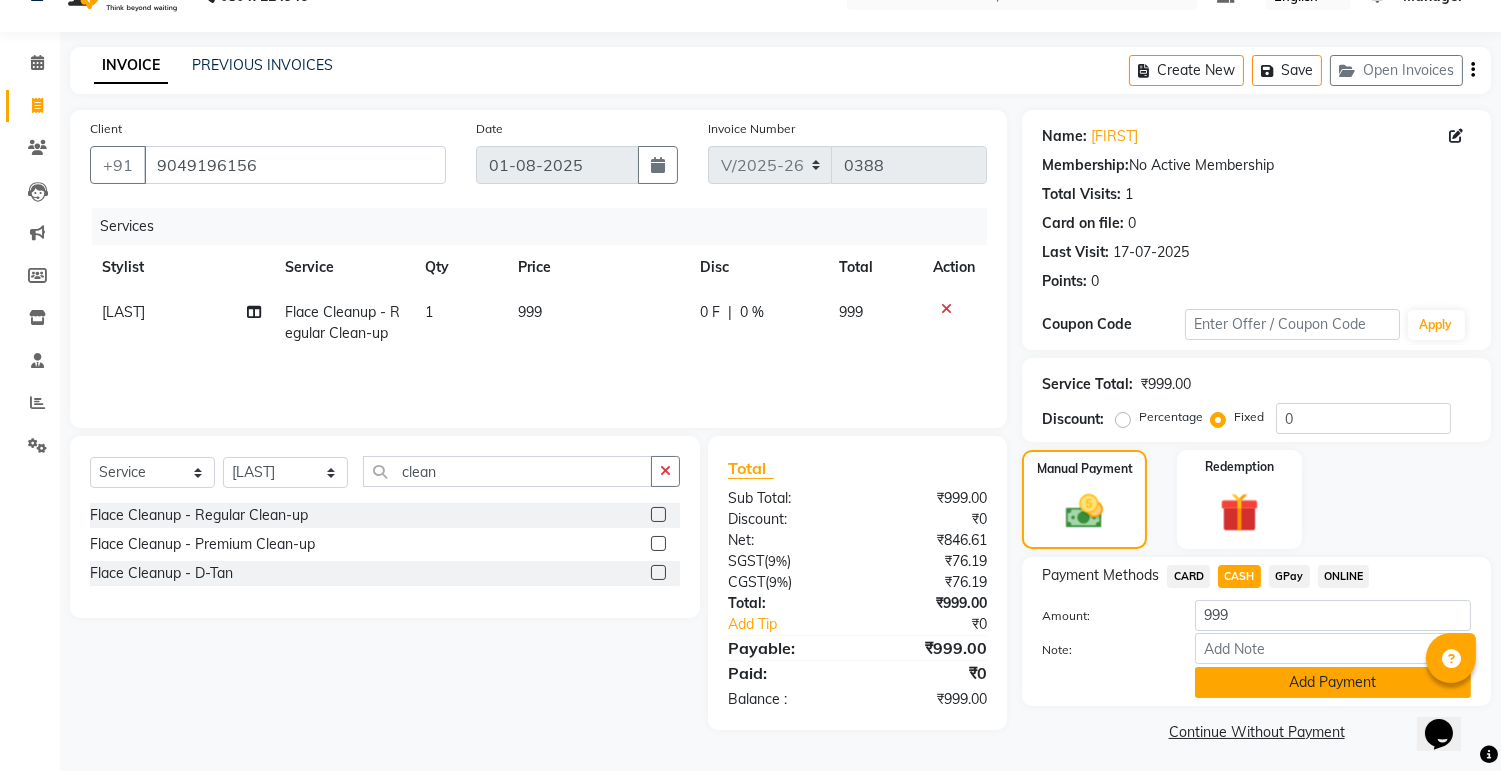 scroll, scrollTop: 45, scrollLeft: 0, axis: vertical 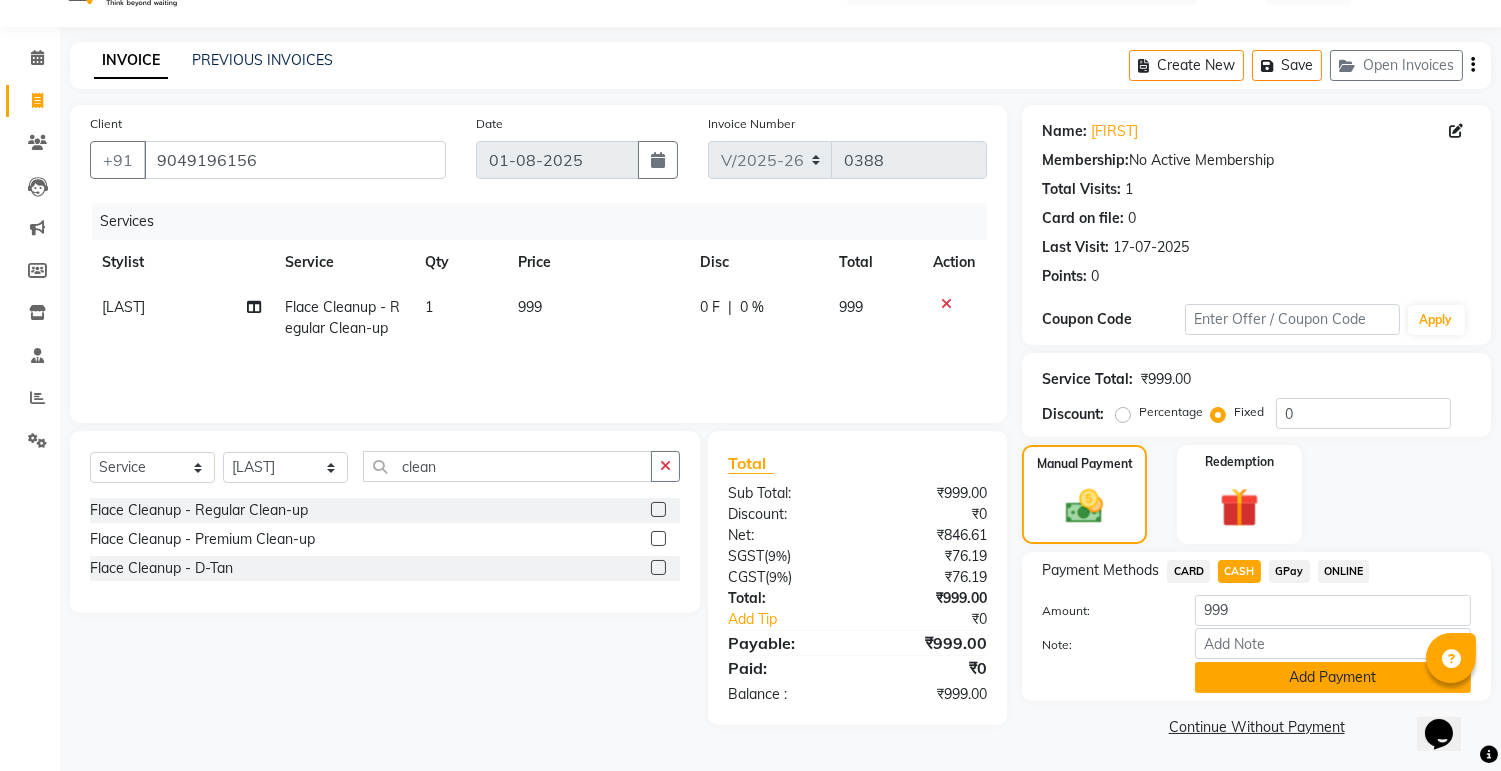 click on "Add Payment" 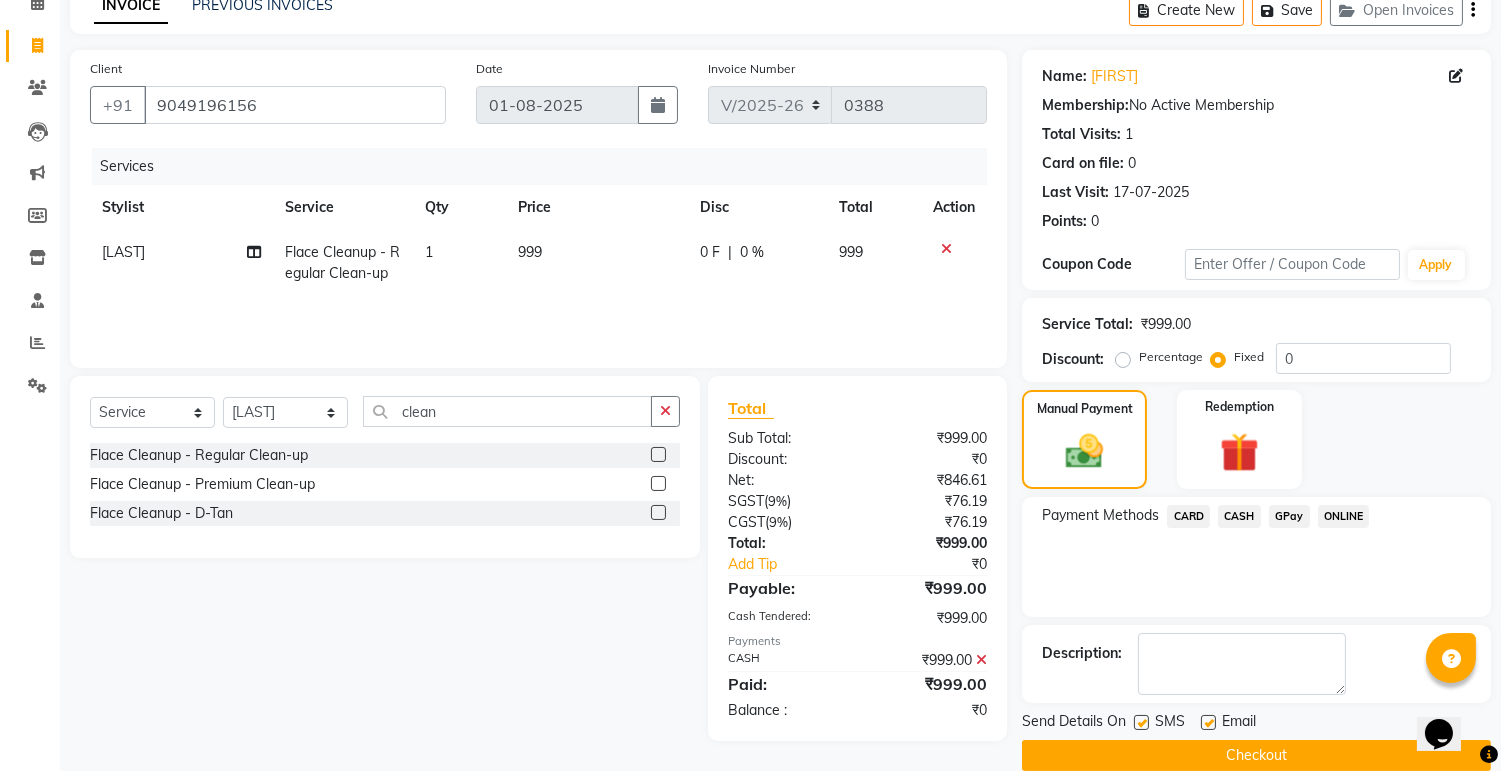 scroll, scrollTop: 128, scrollLeft: 0, axis: vertical 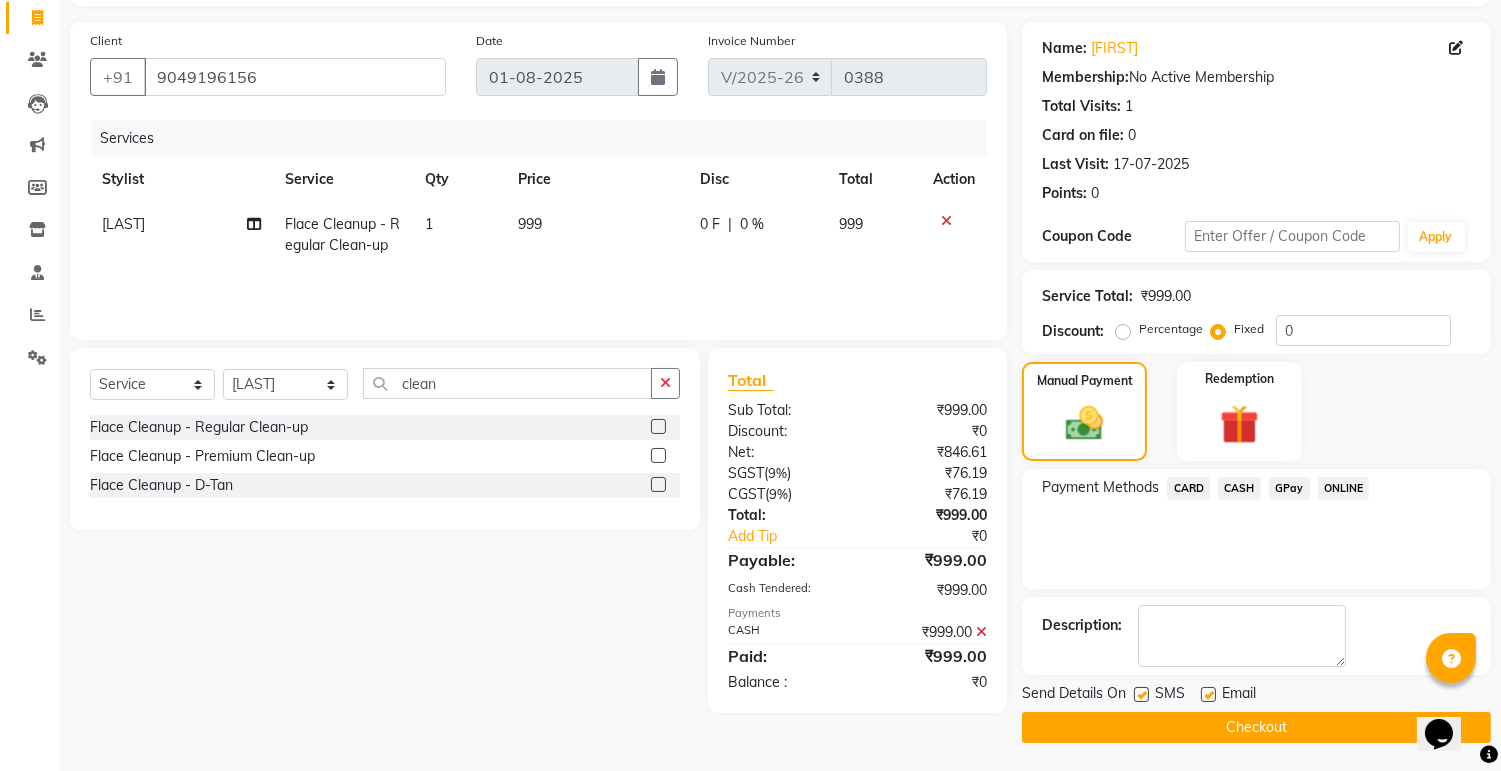 click 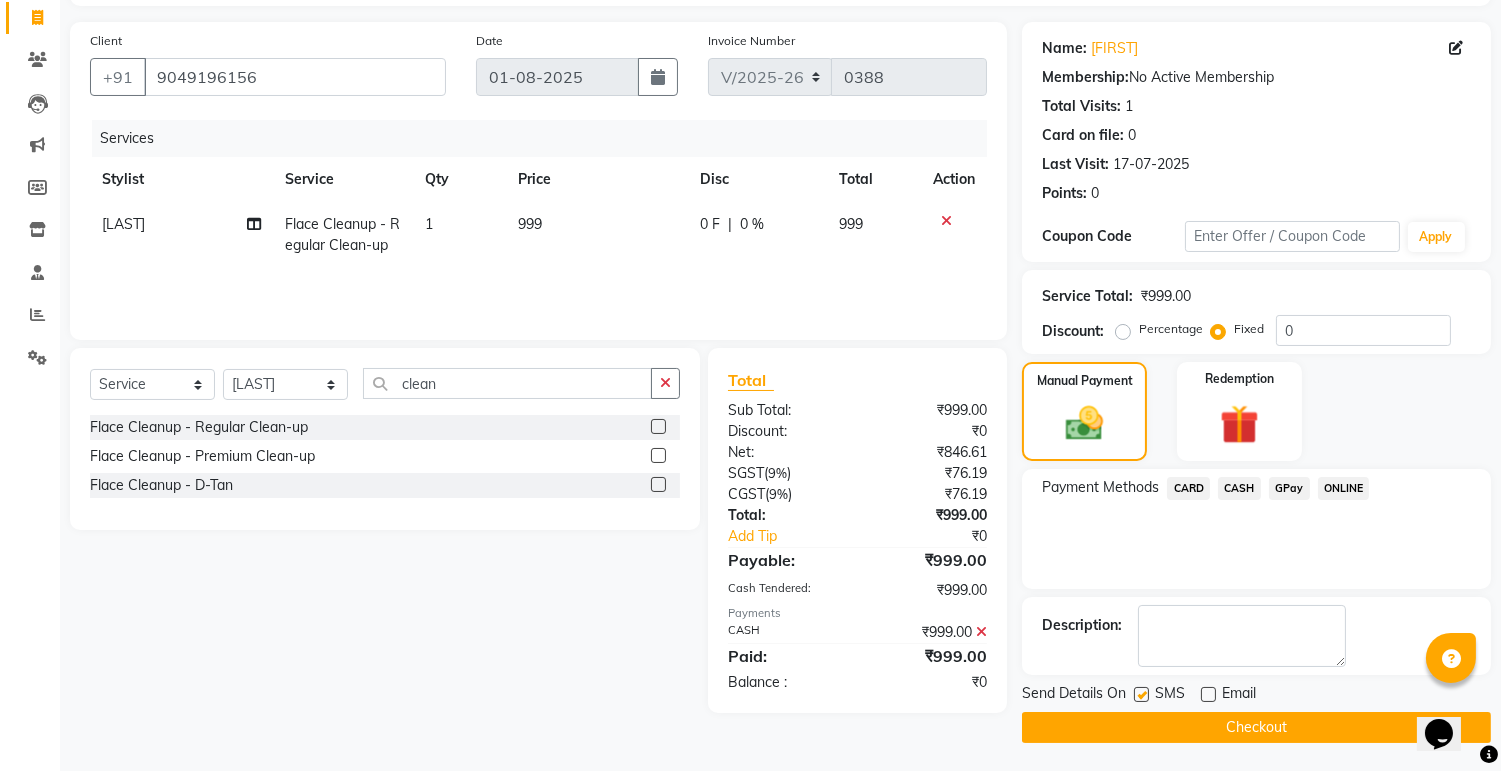 click 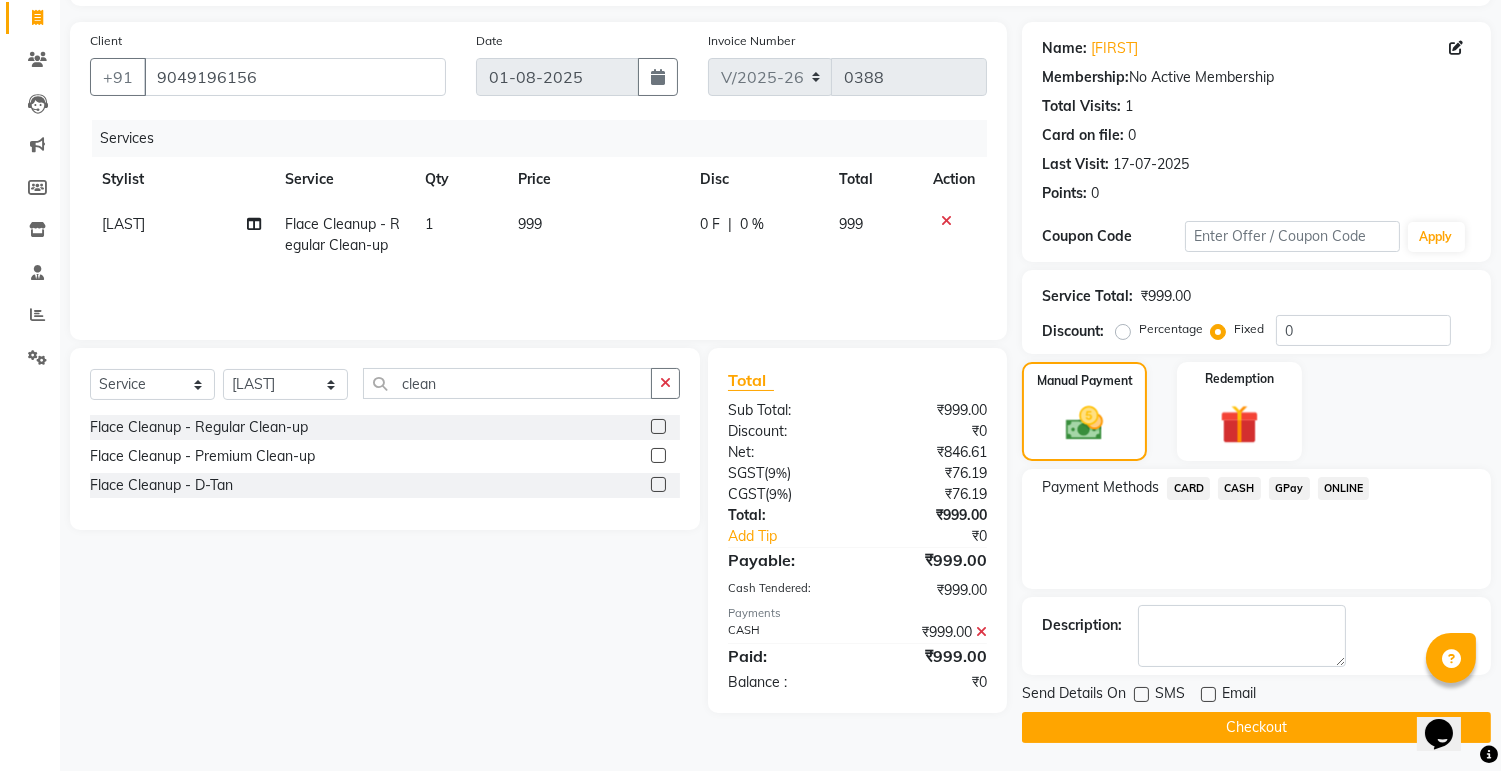click on "Checkout" 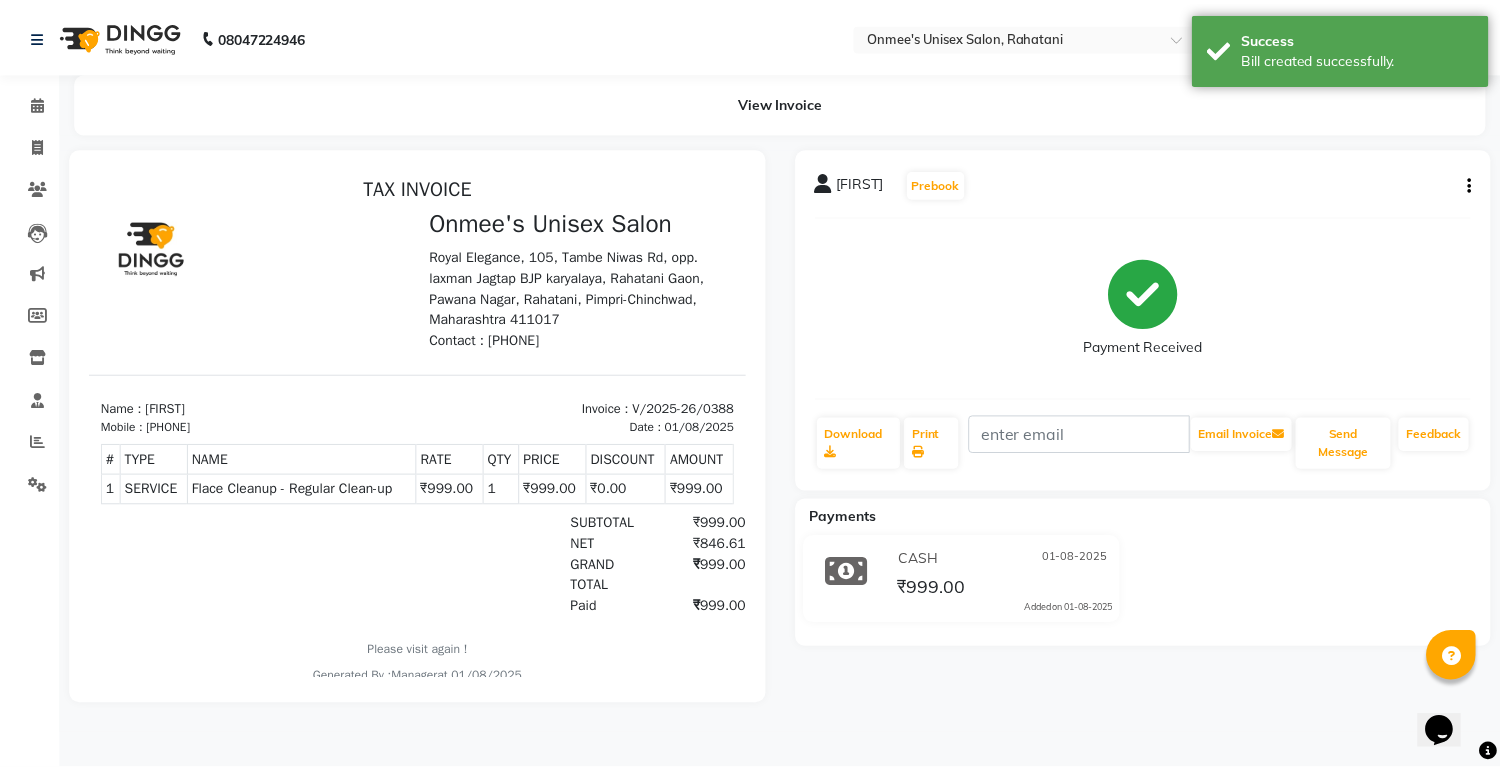 scroll, scrollTop: 0, scrollLeft: 0, axis: both 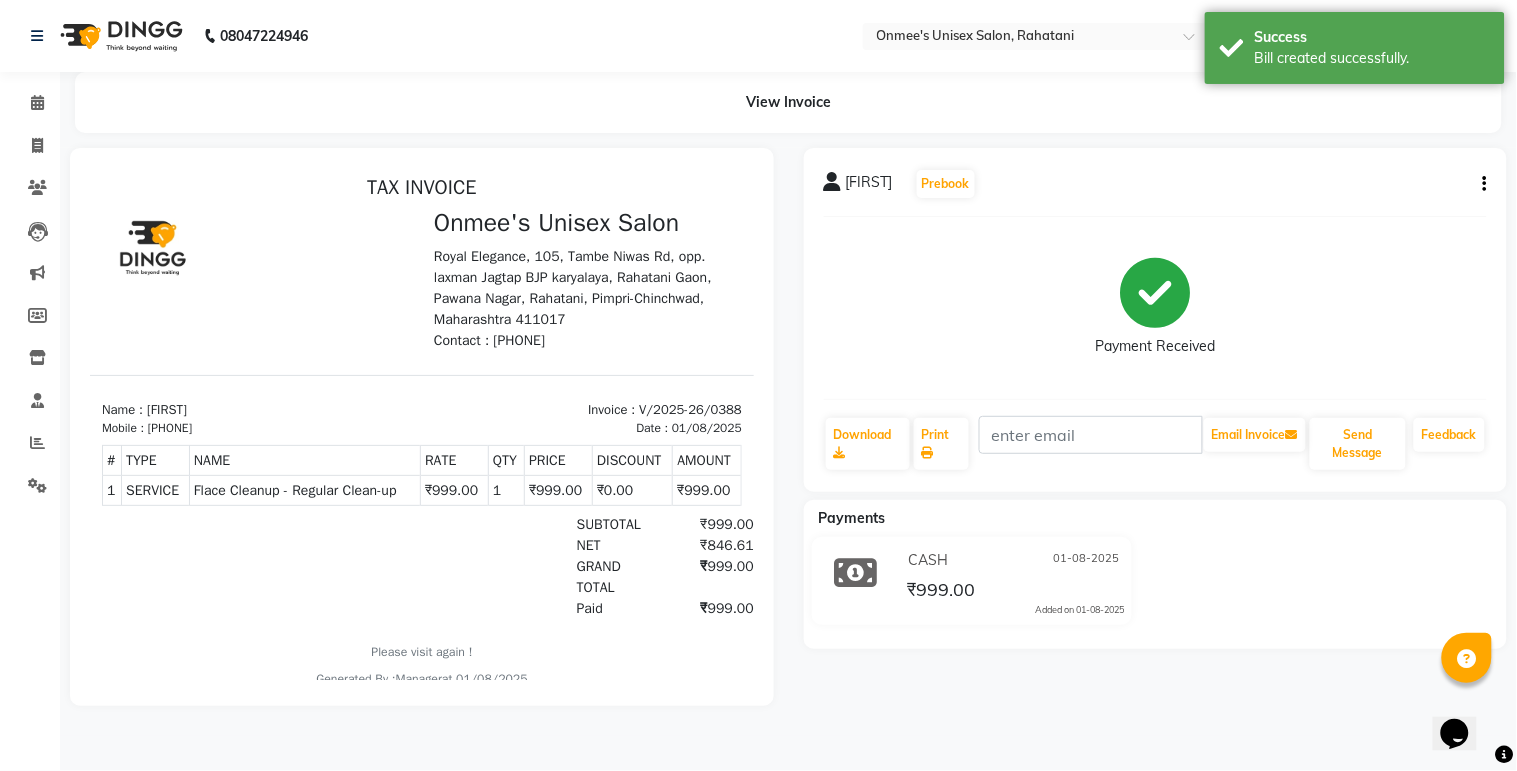 select on "service" 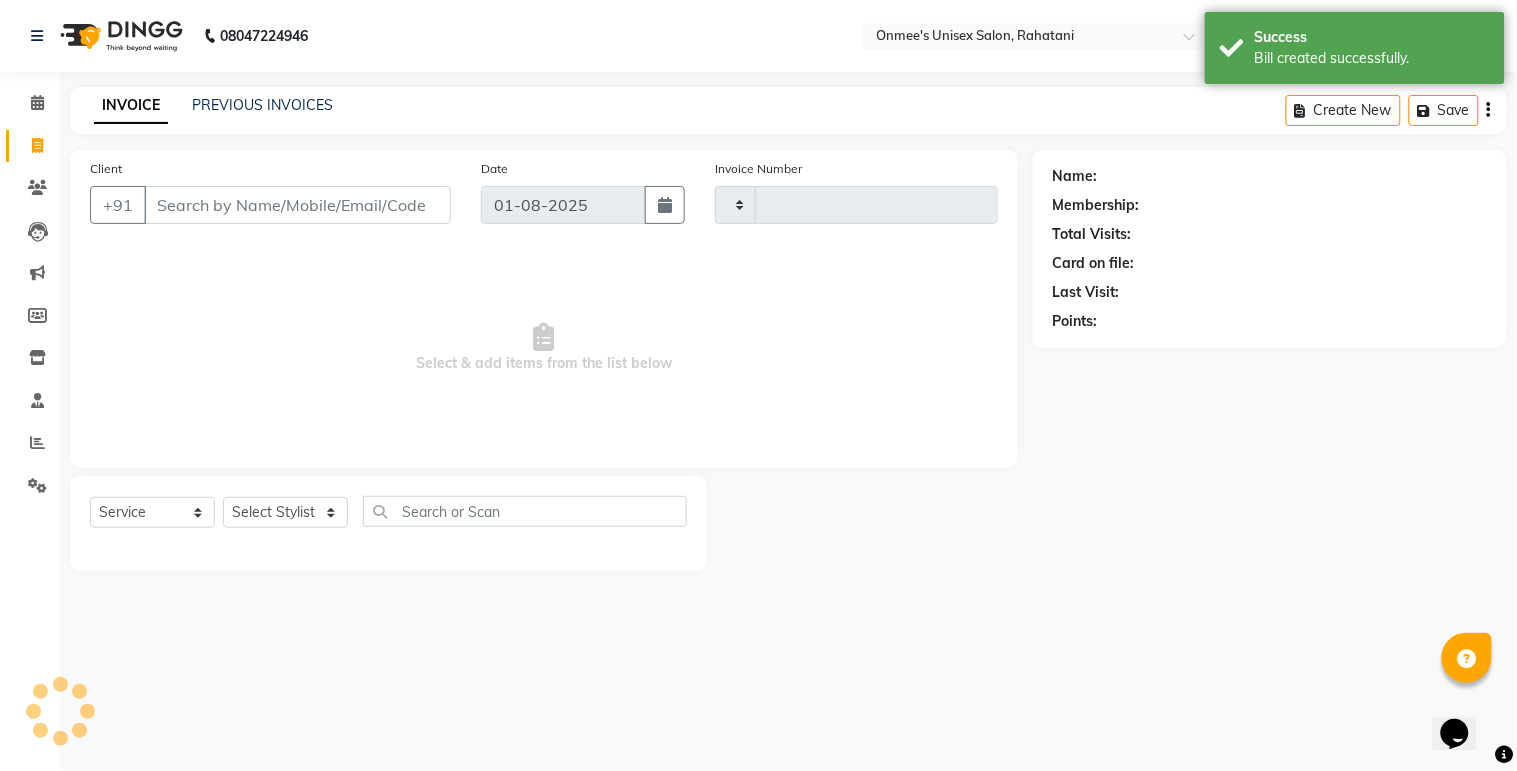 type on "0389" 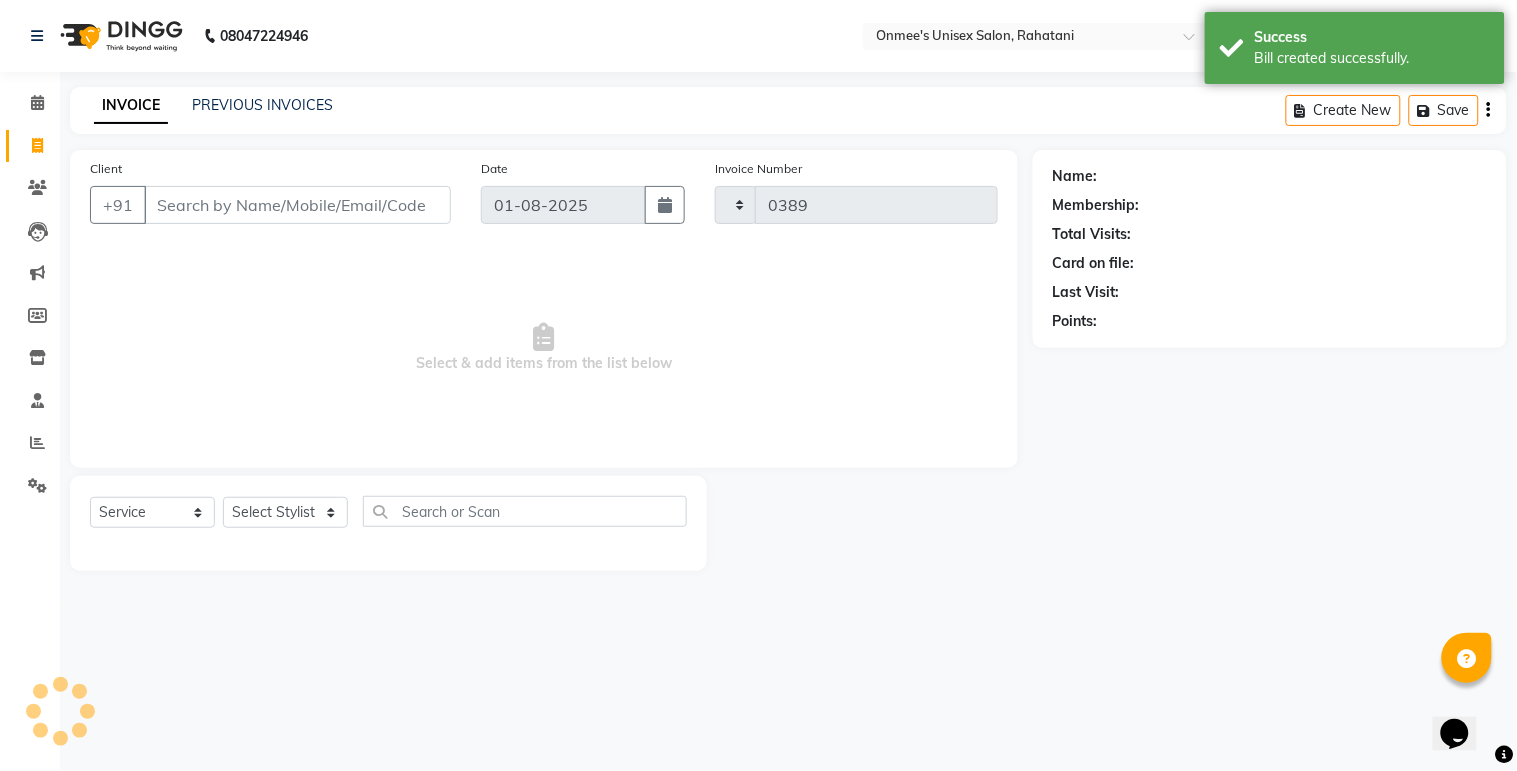 select on "8273" 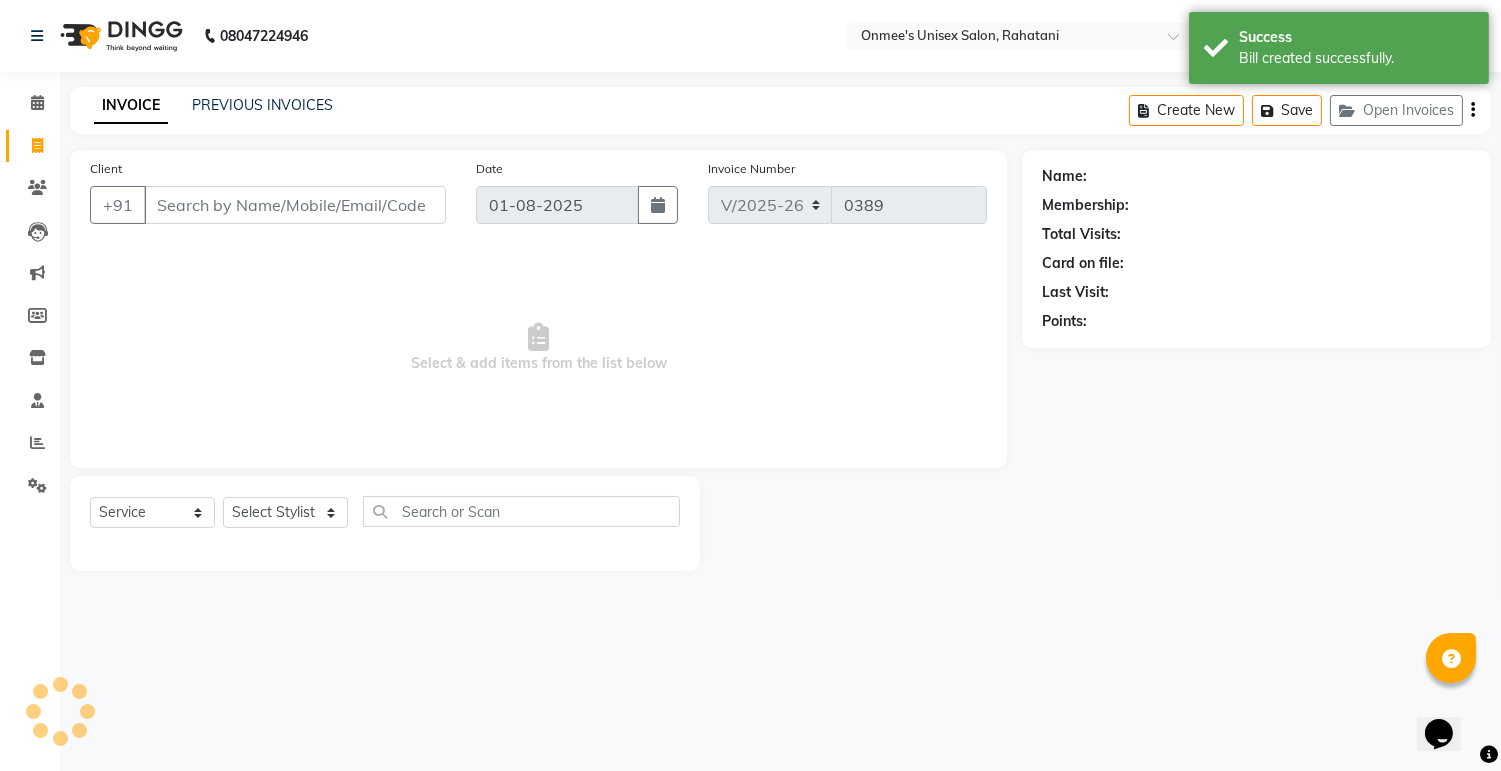 select on "79756" 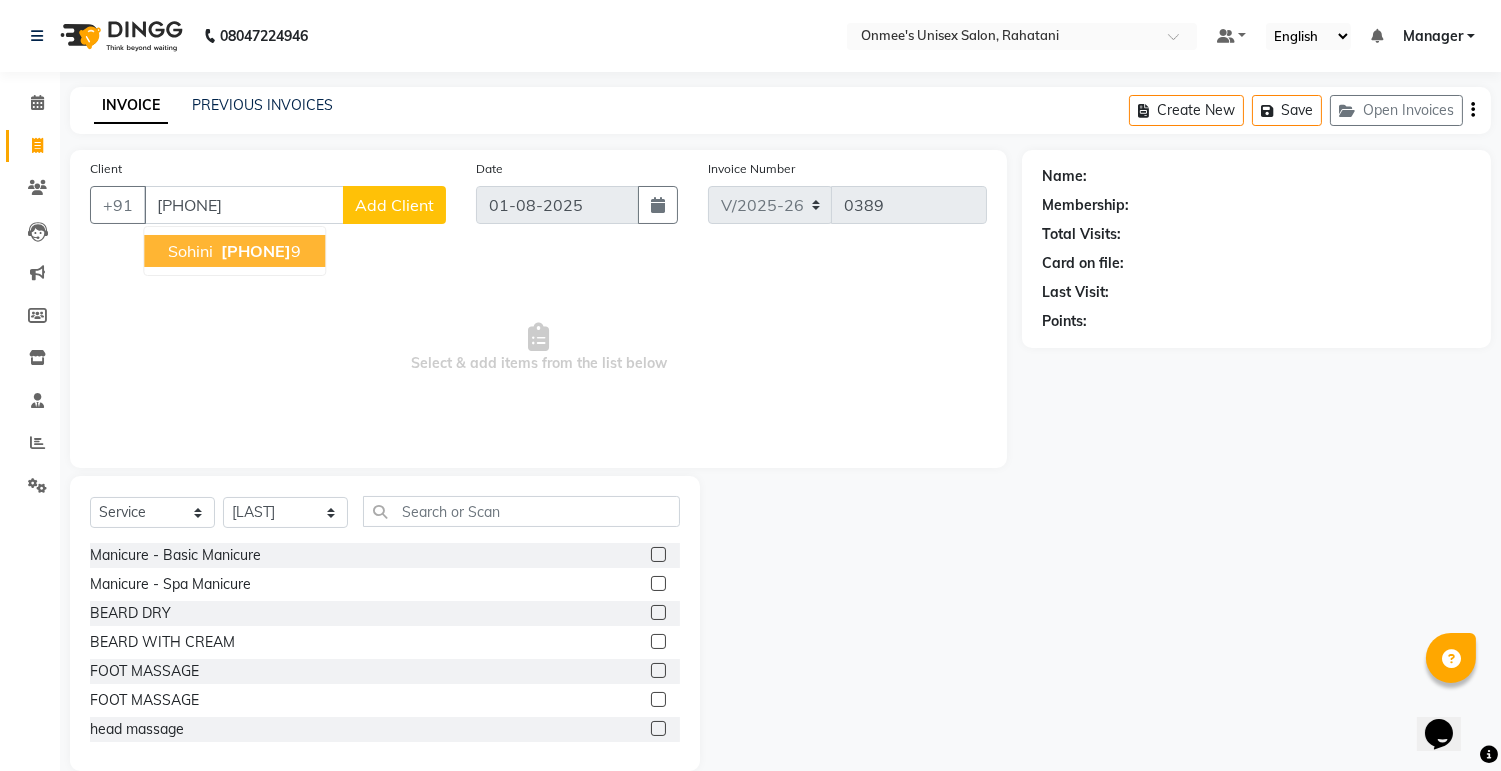 type on "[PHONE]" 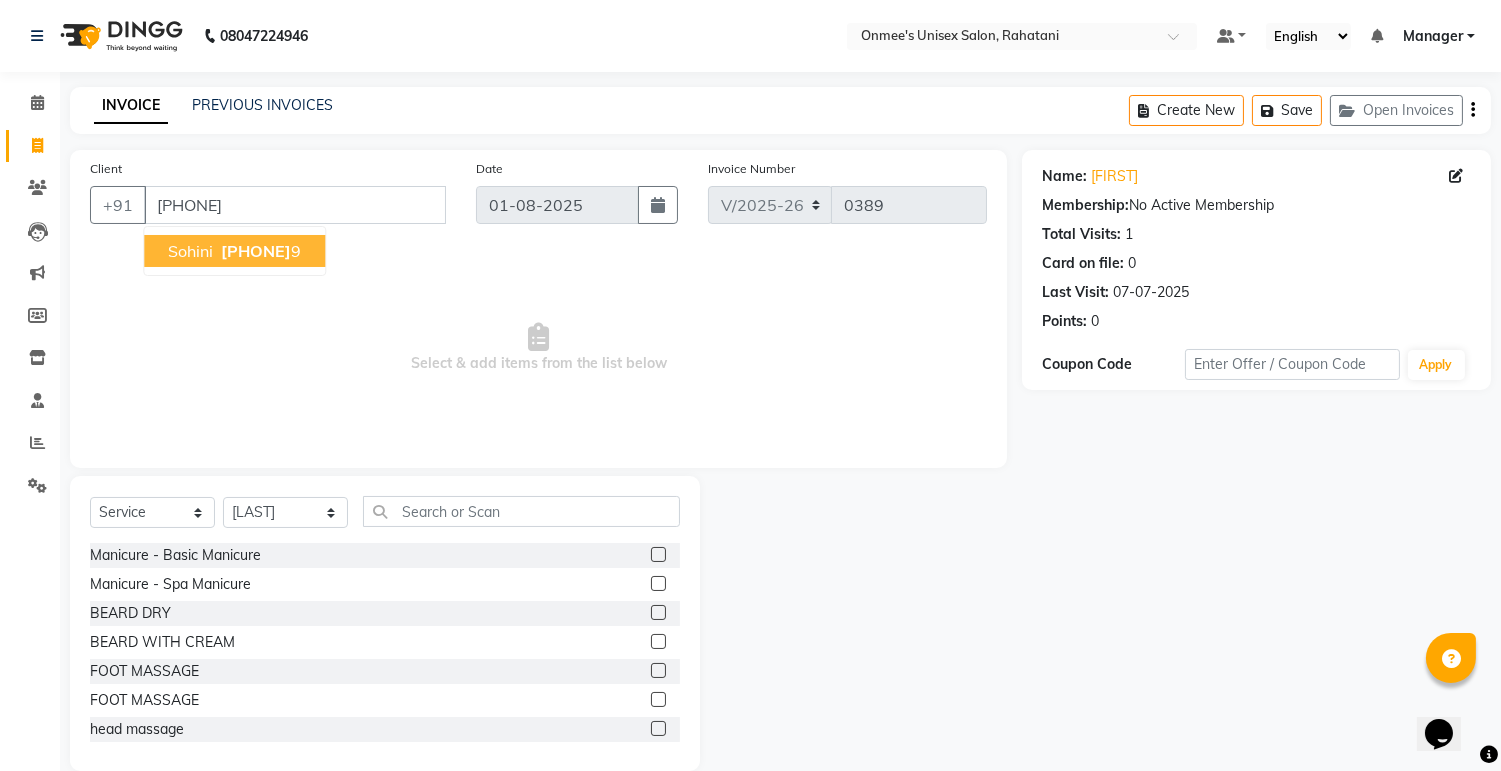 click on "sohini" at bounding box center (190, 251) 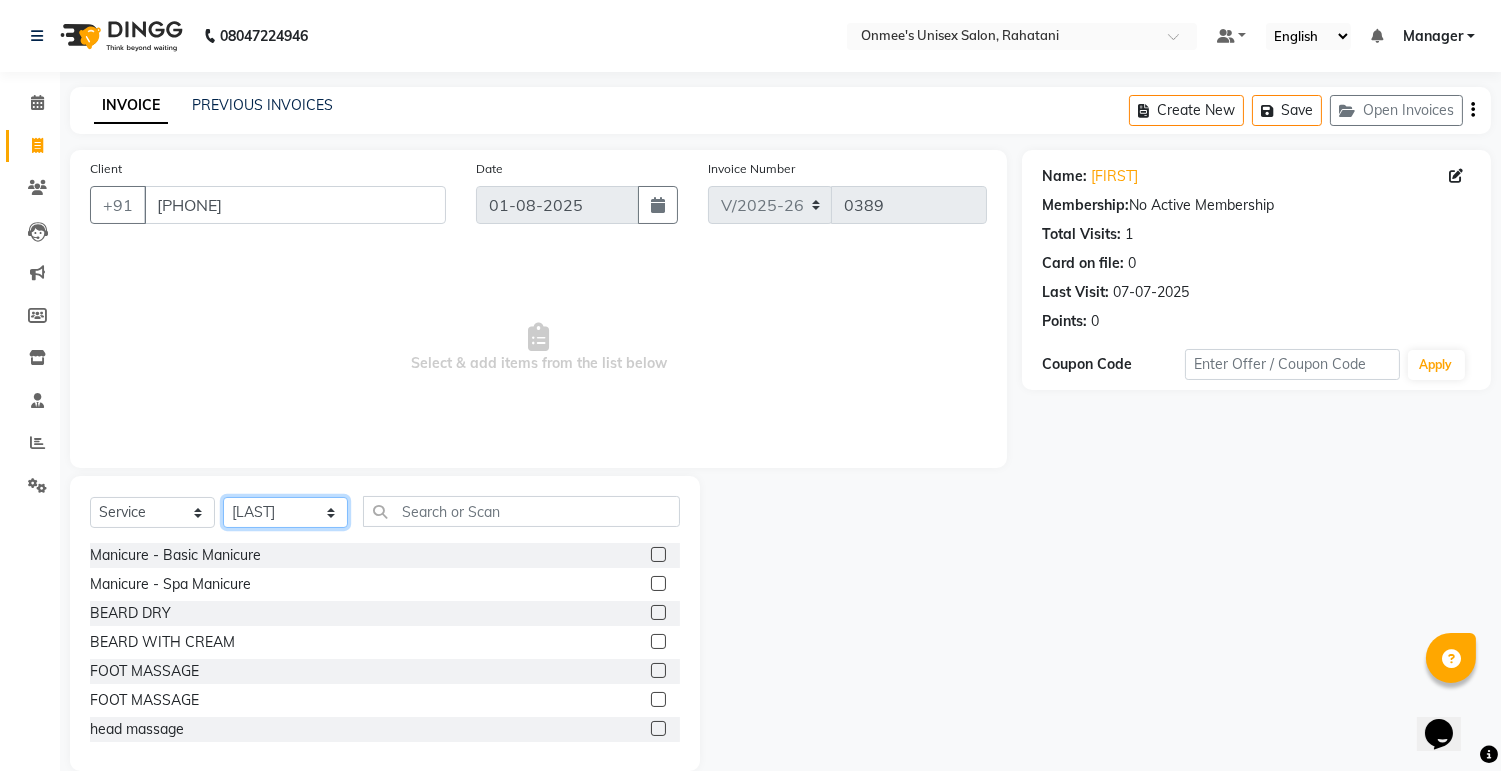 click on "Select Stylist ashim [LAST] [LAST] kapingshang Manager onmi pampam POKMI priya RANI ruhi SHINMUNGLA THANSHOK YUIMI" 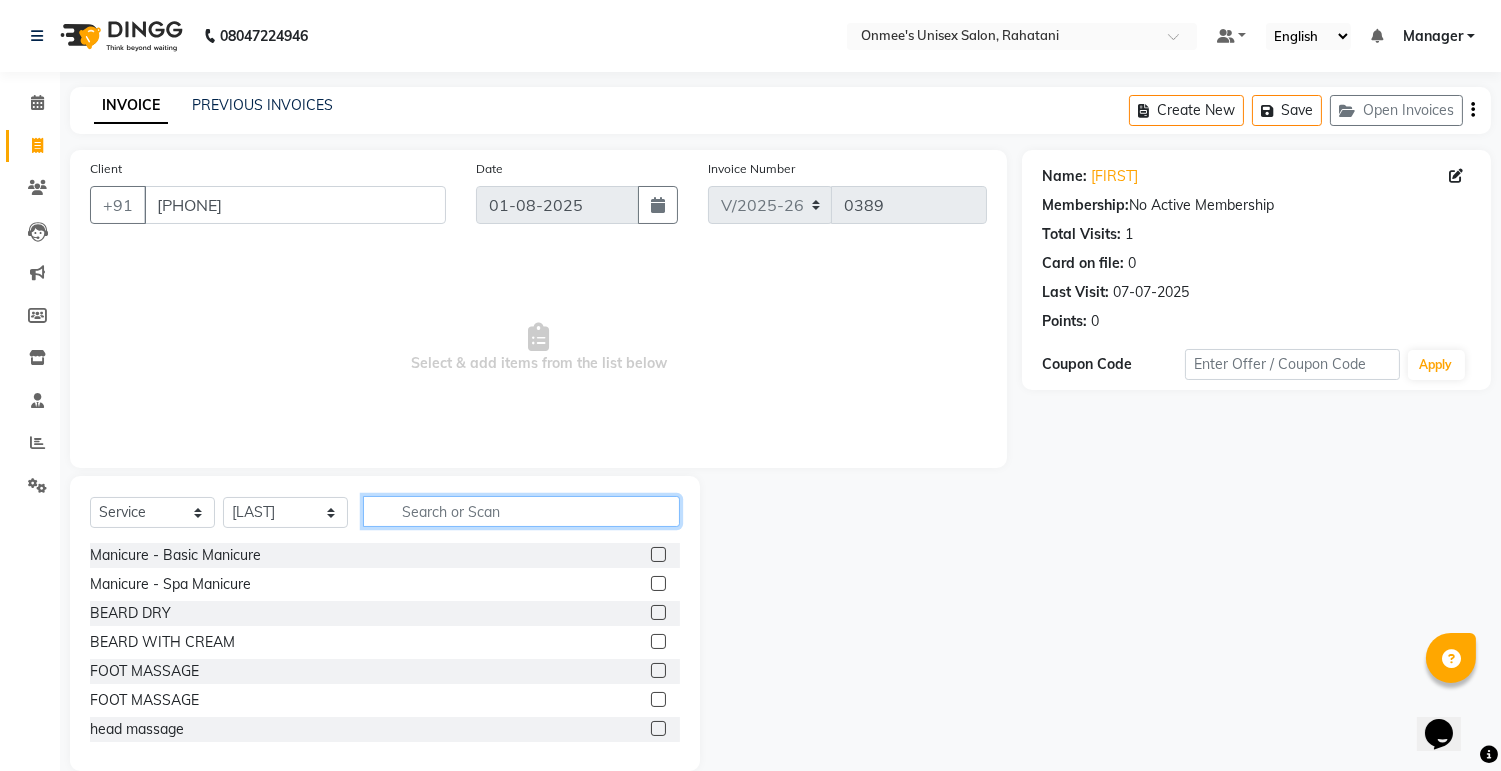 click 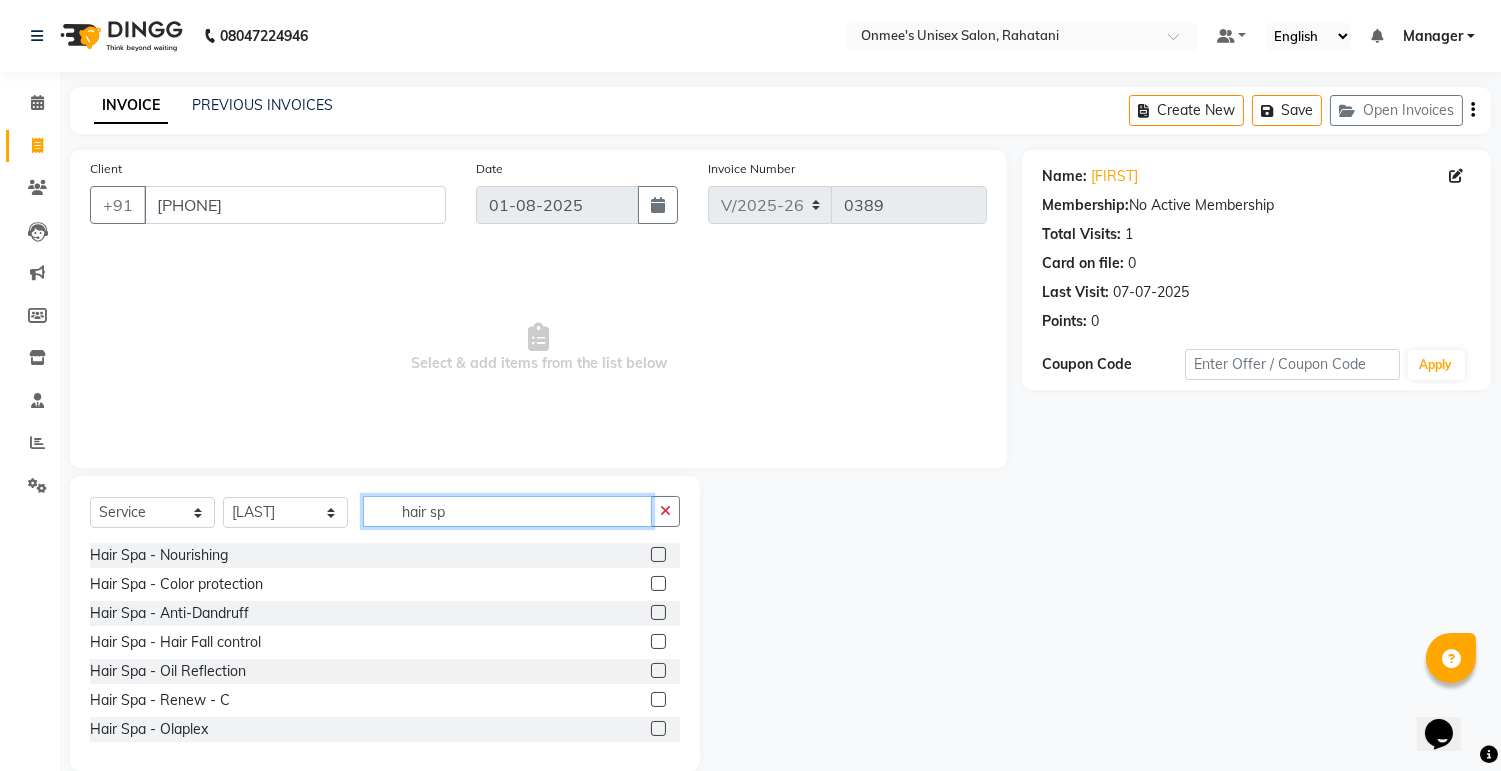 type on "hair sp" 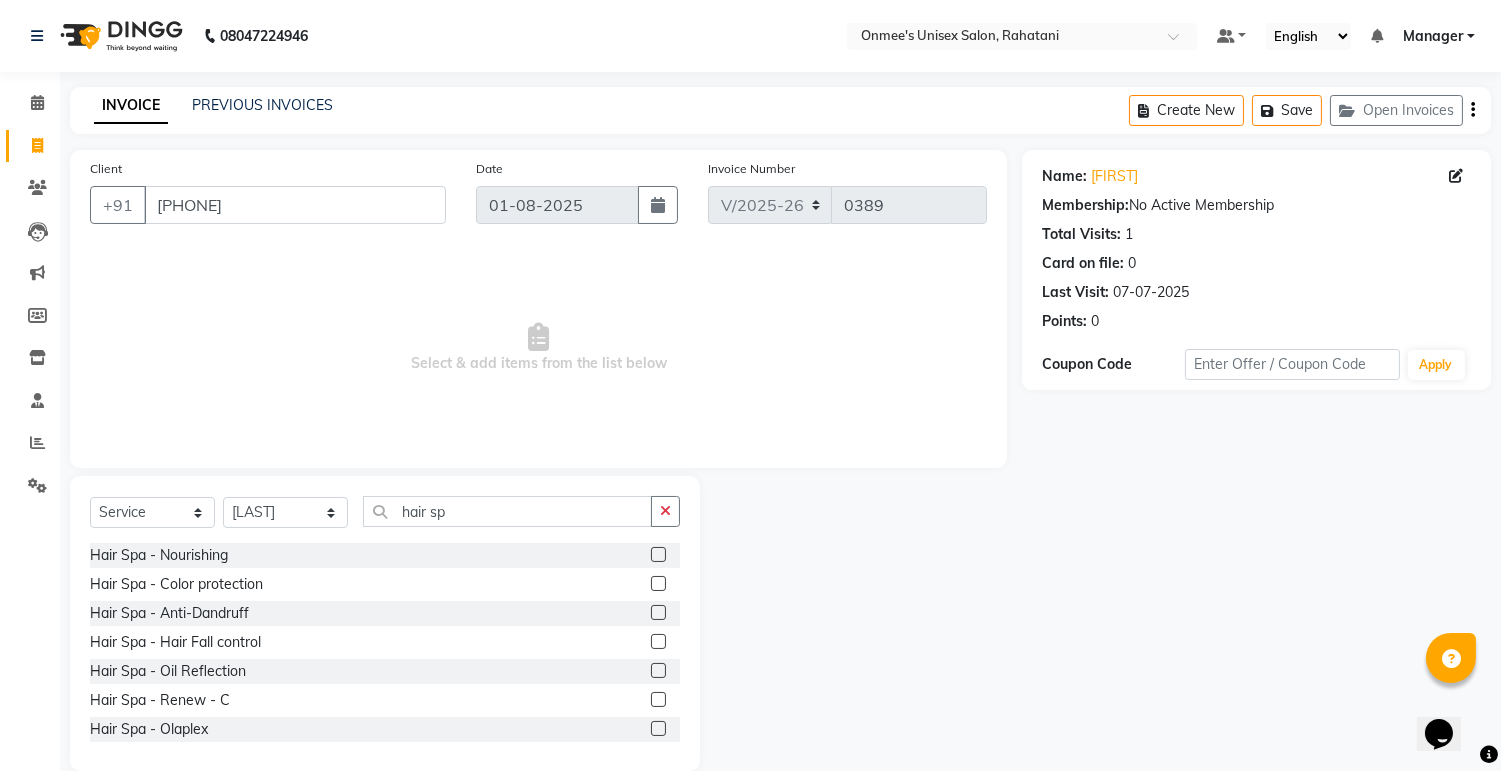 click 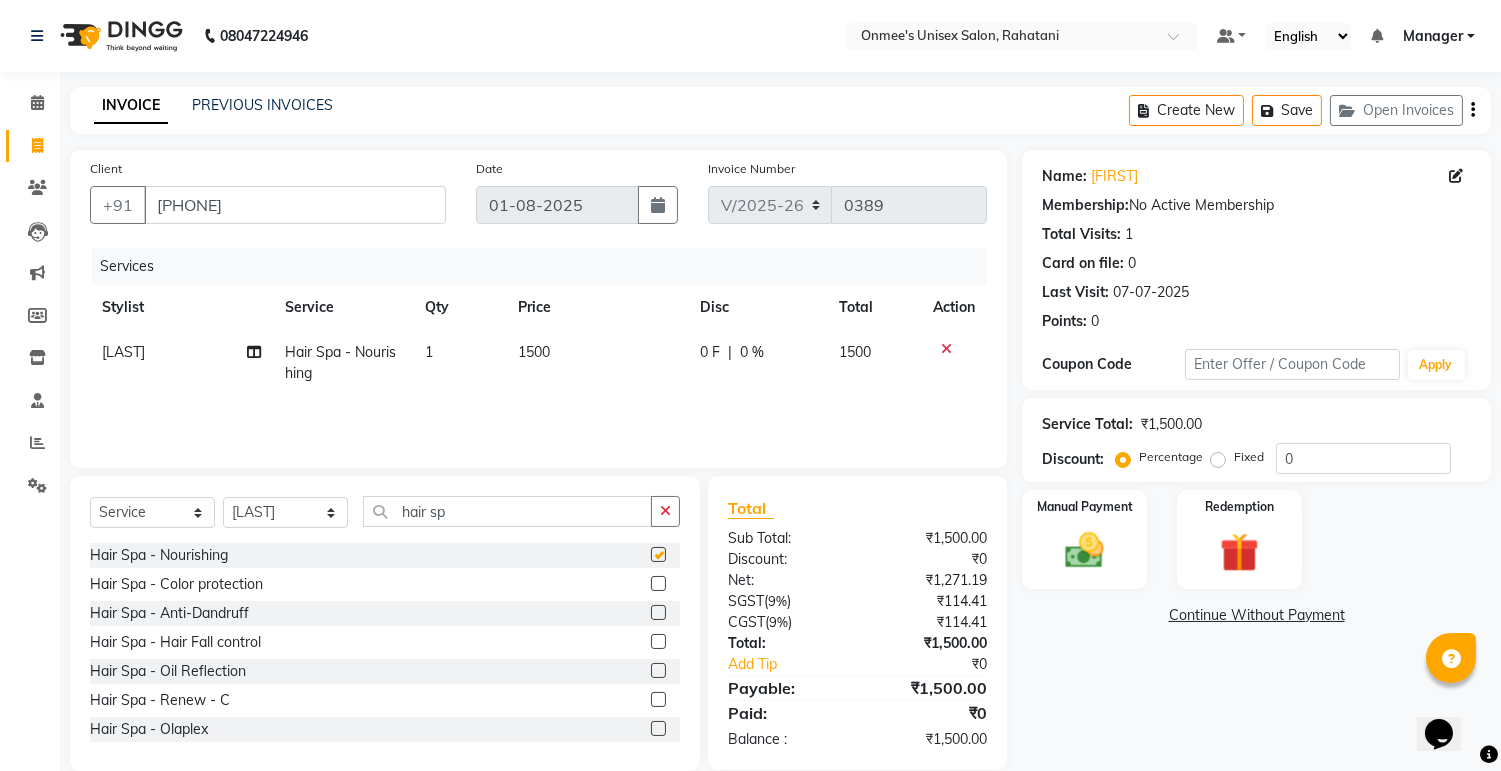 checkbox on "false" 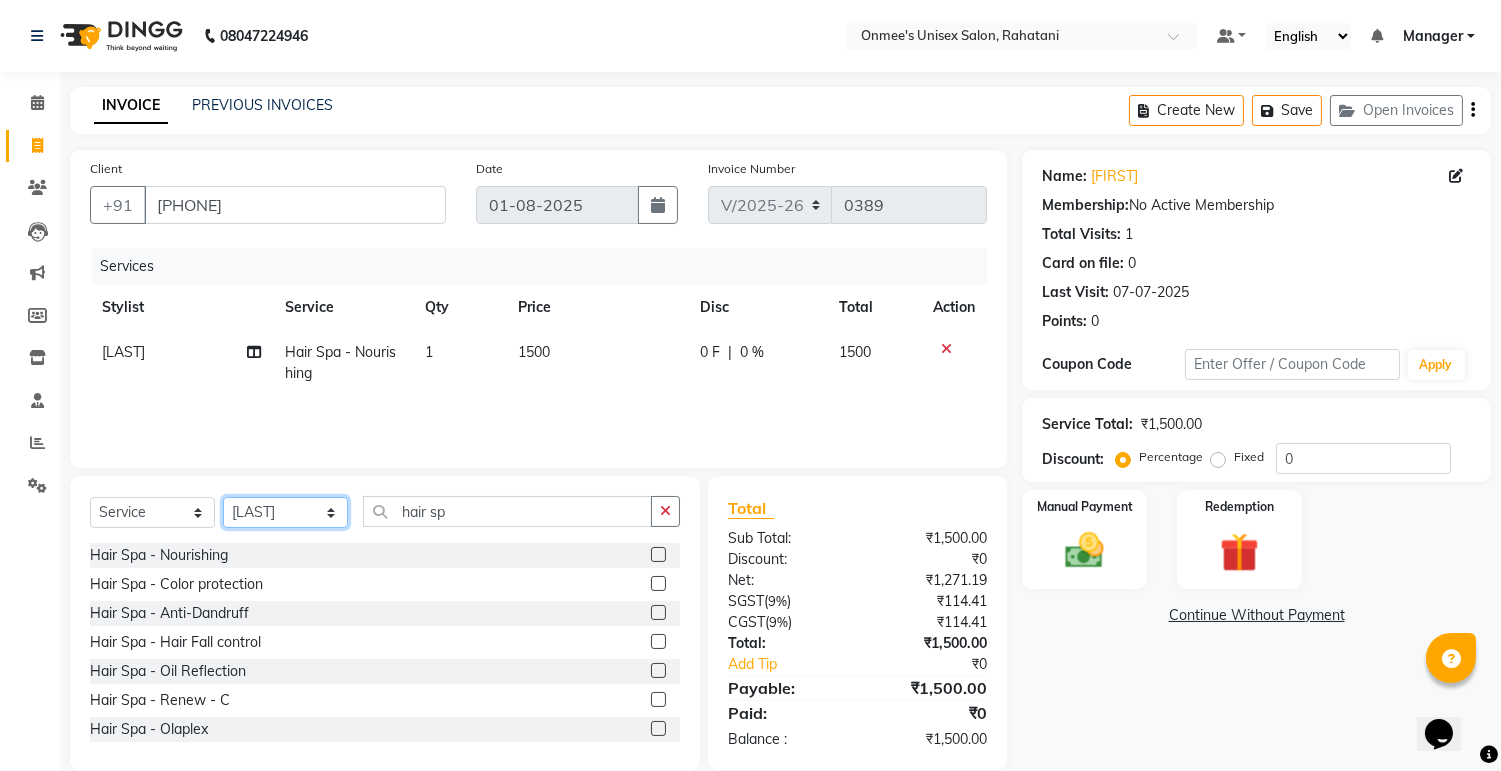 click on "Select Stylist ashim [LAST] [LAST] kapingshang Manager onmi pampam POKMI priya RANI ruhi SHINMUNGLA THANSHOK YUIMI" 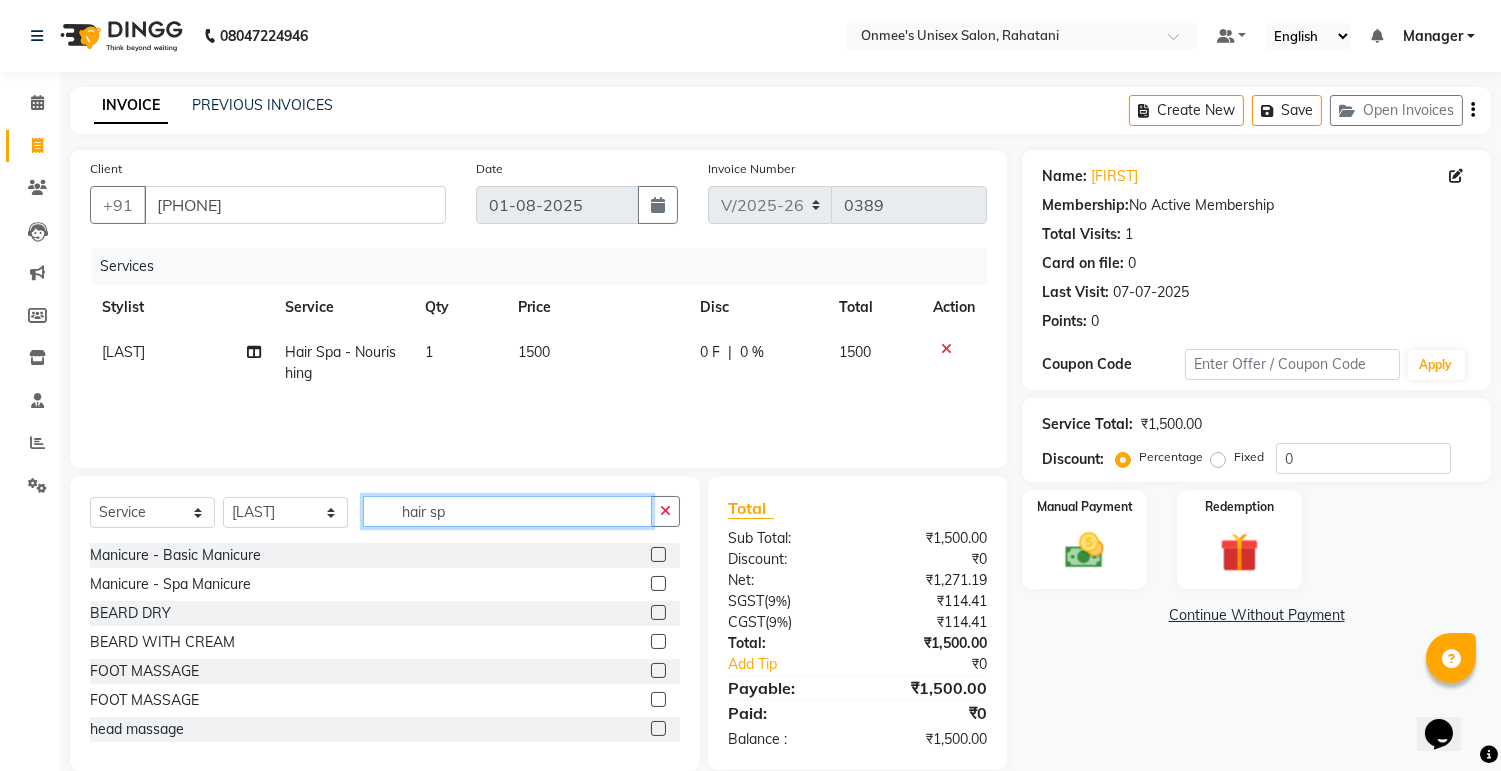 click on "hair sp" 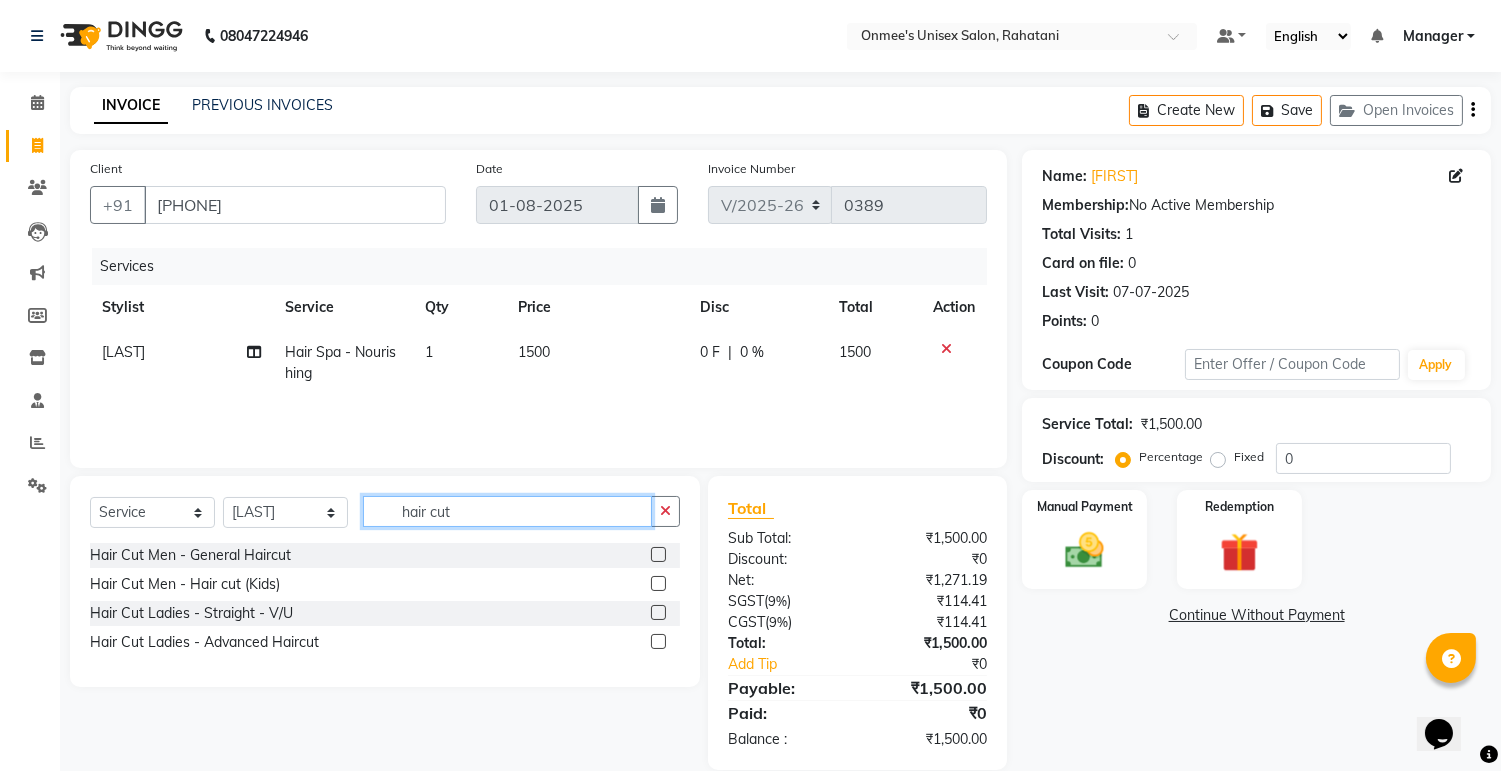 type on "hair cut" 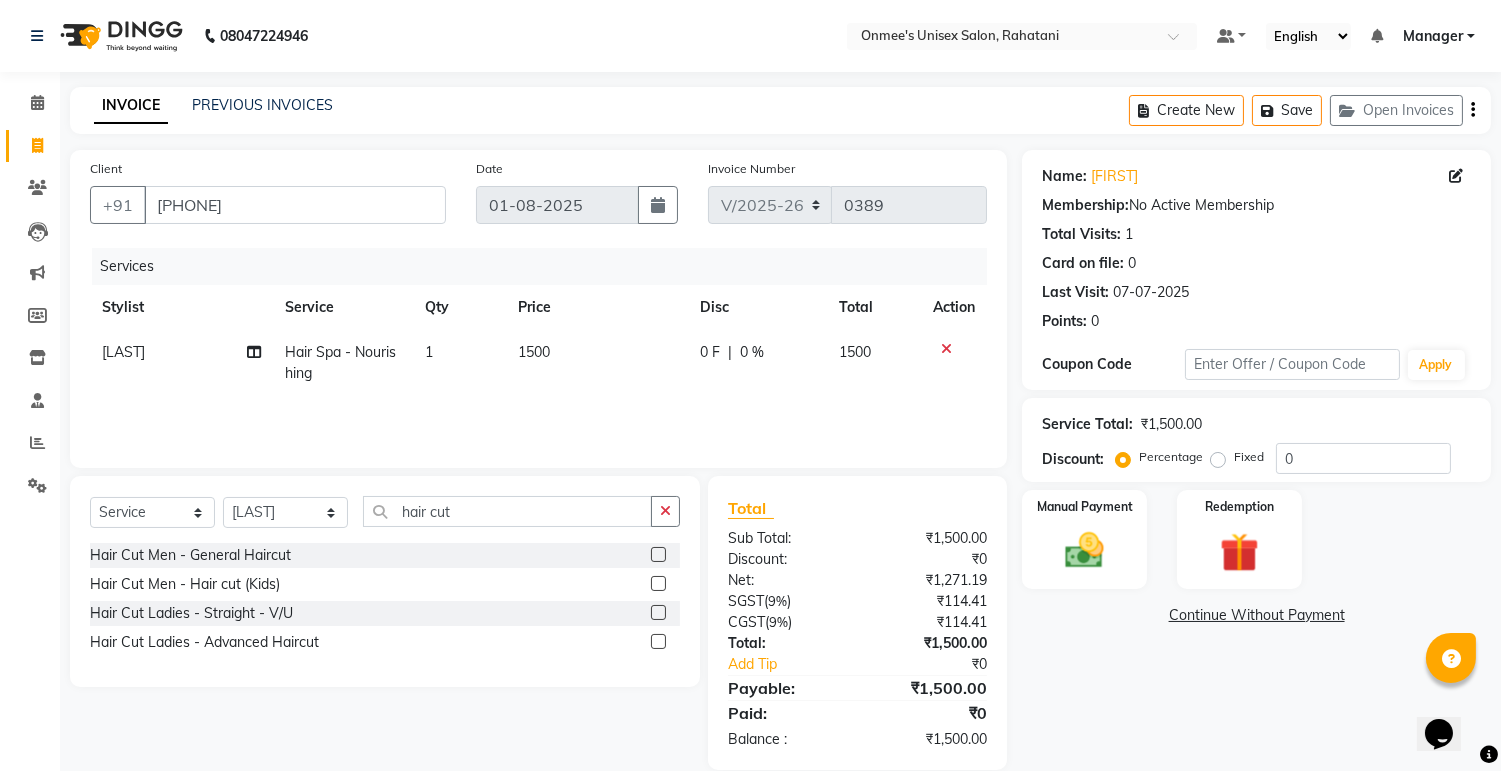 click 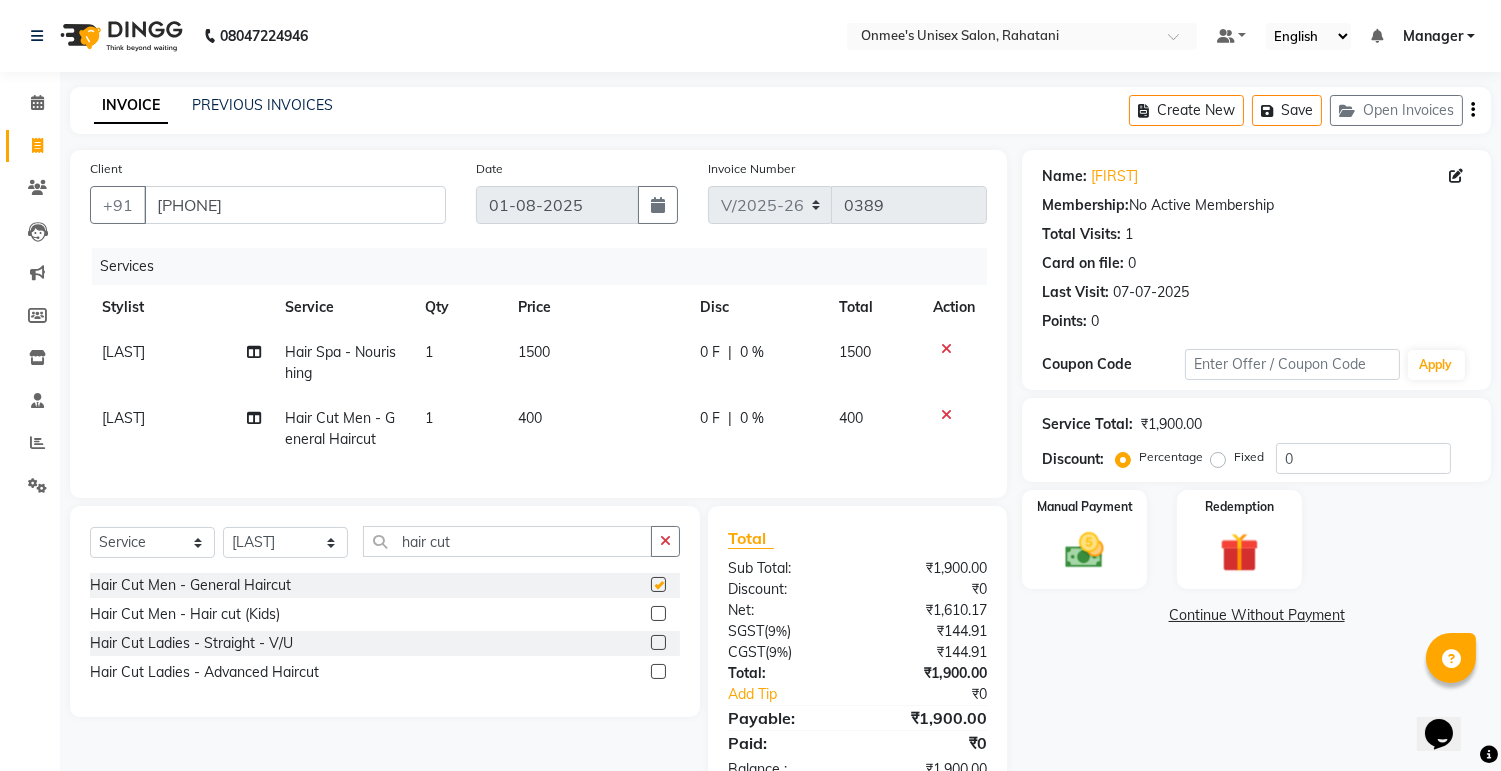 checkbox on "false" 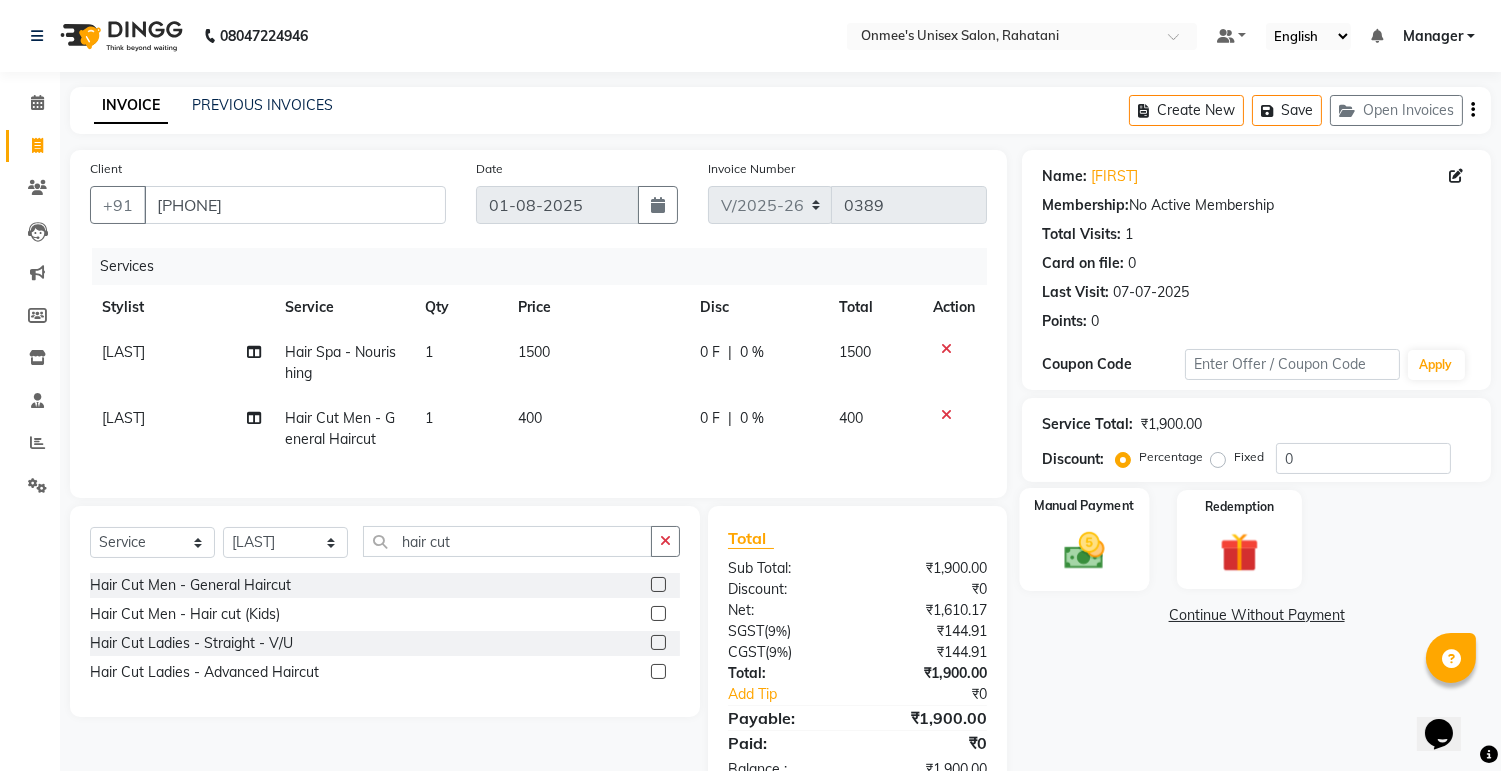 click 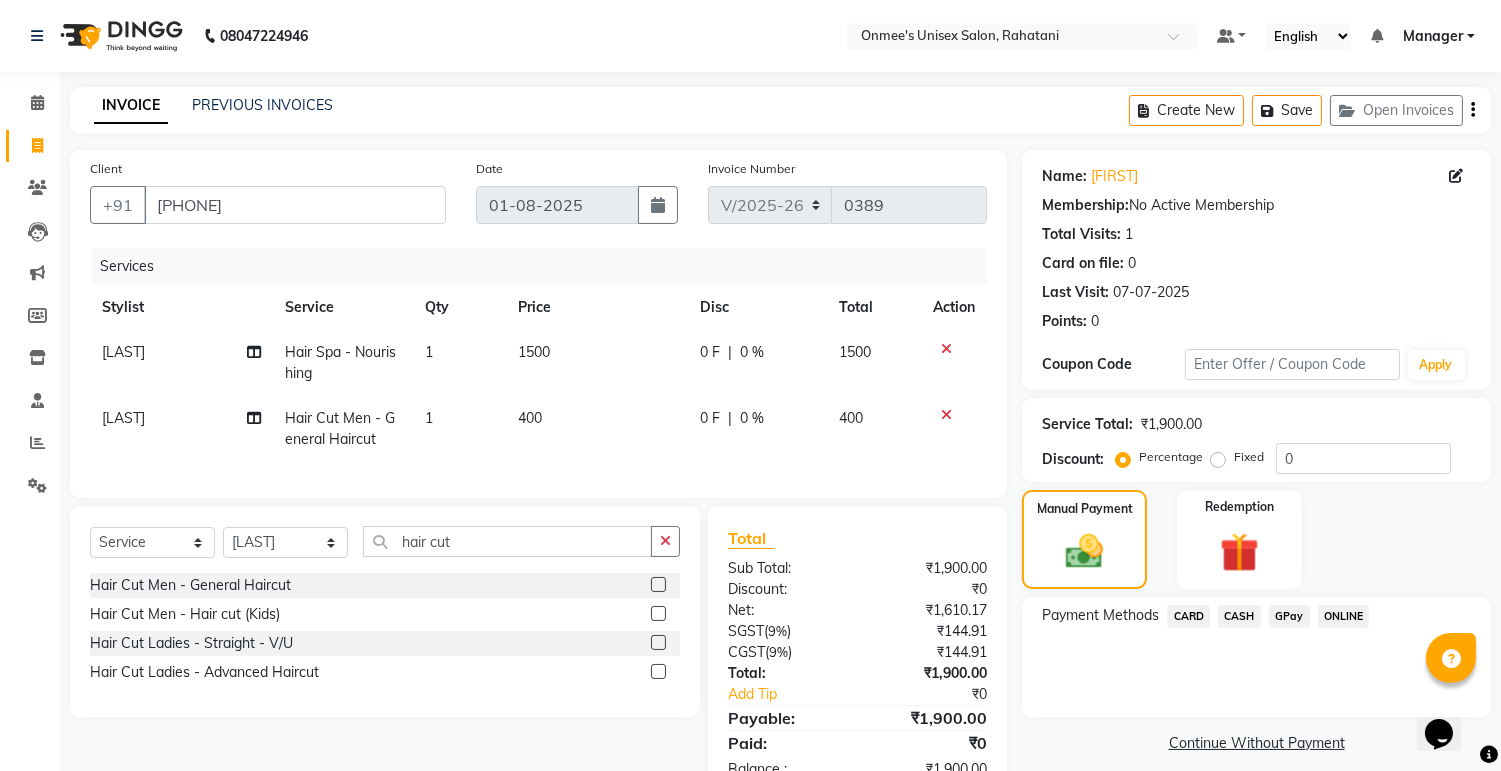 click on "ONLINE" 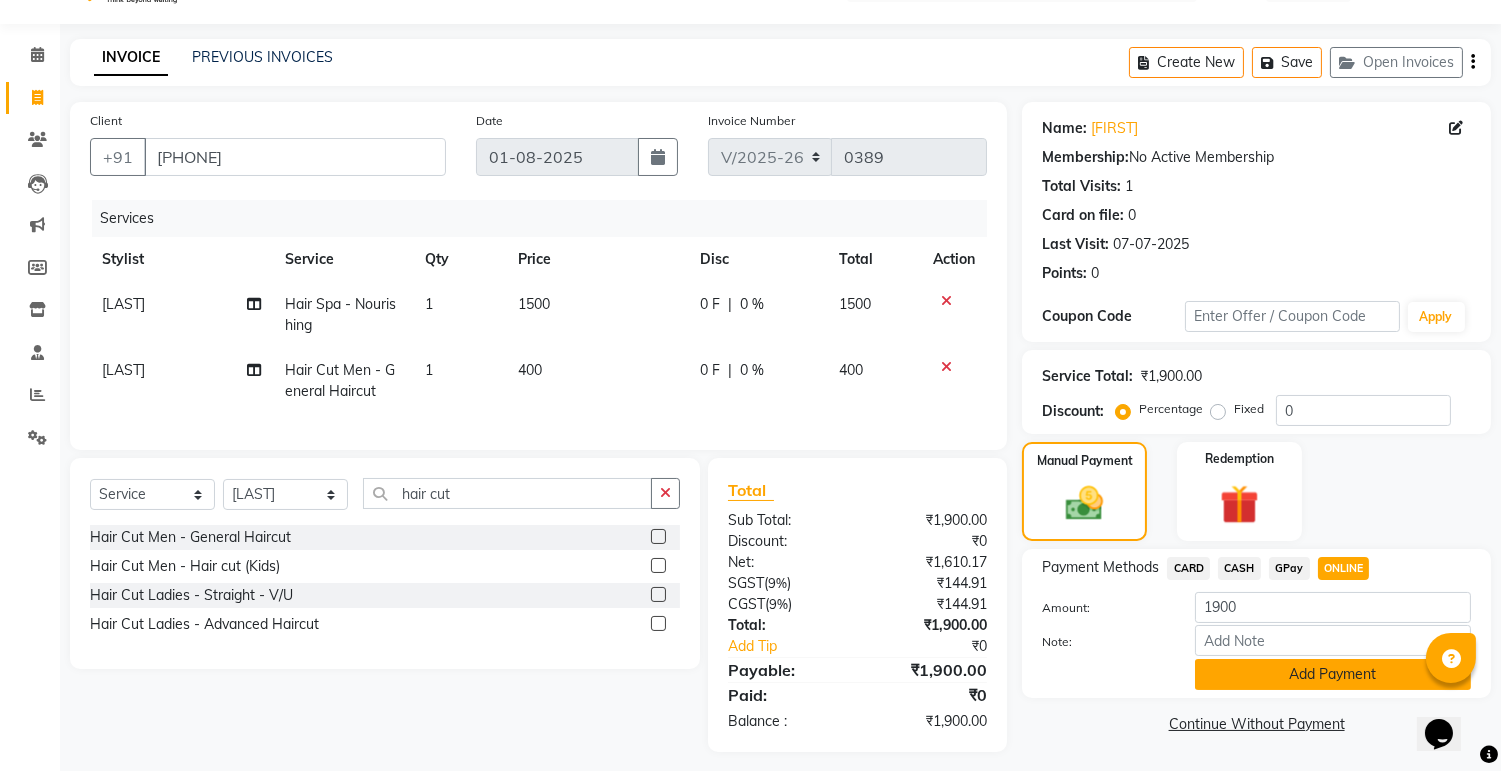 scroll, scrollTop: 75, scrollLeft: 0, axis: vertical 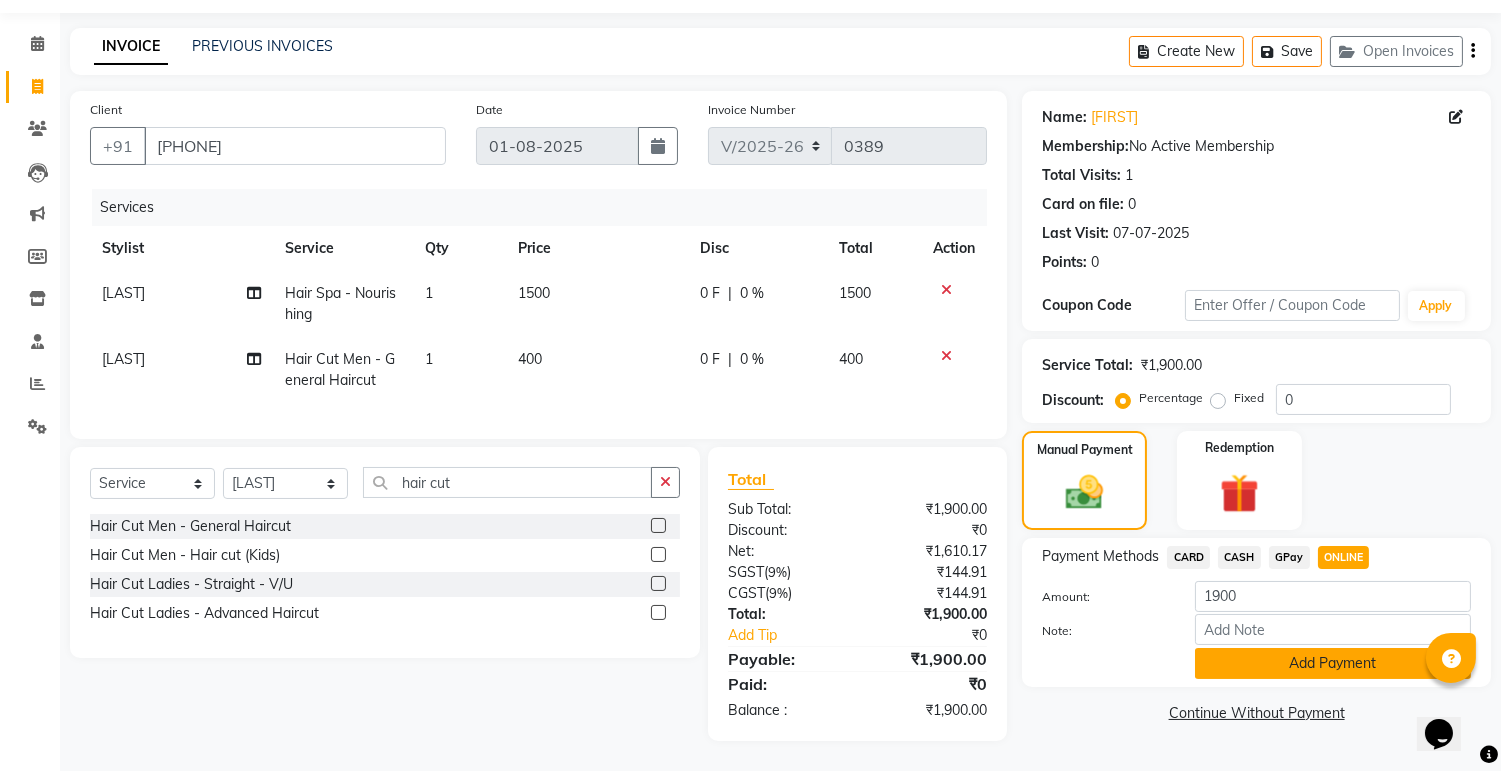 click on "Add Payment" 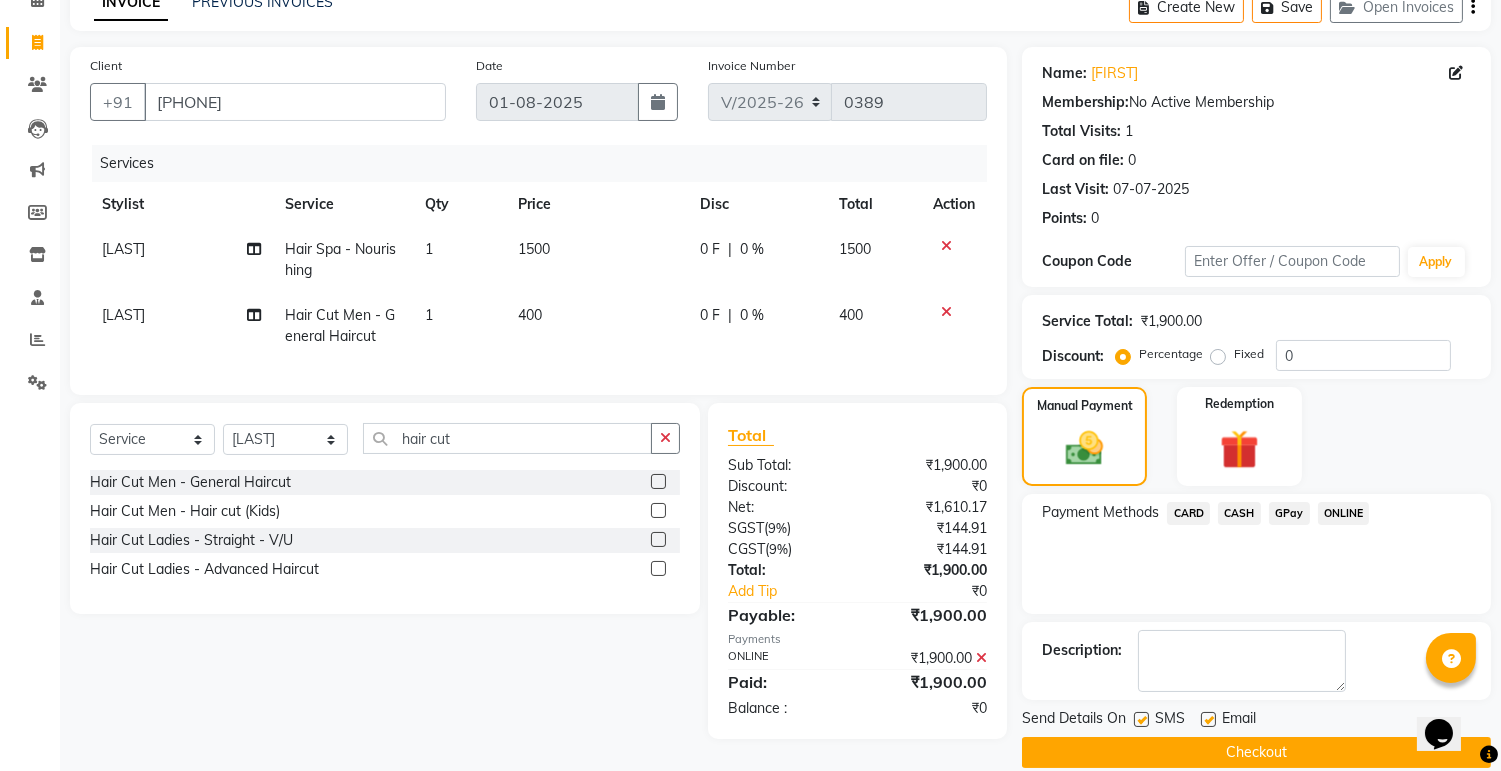 scroll, scrollTop: 128, scrollLeft: 0, axis: vertical 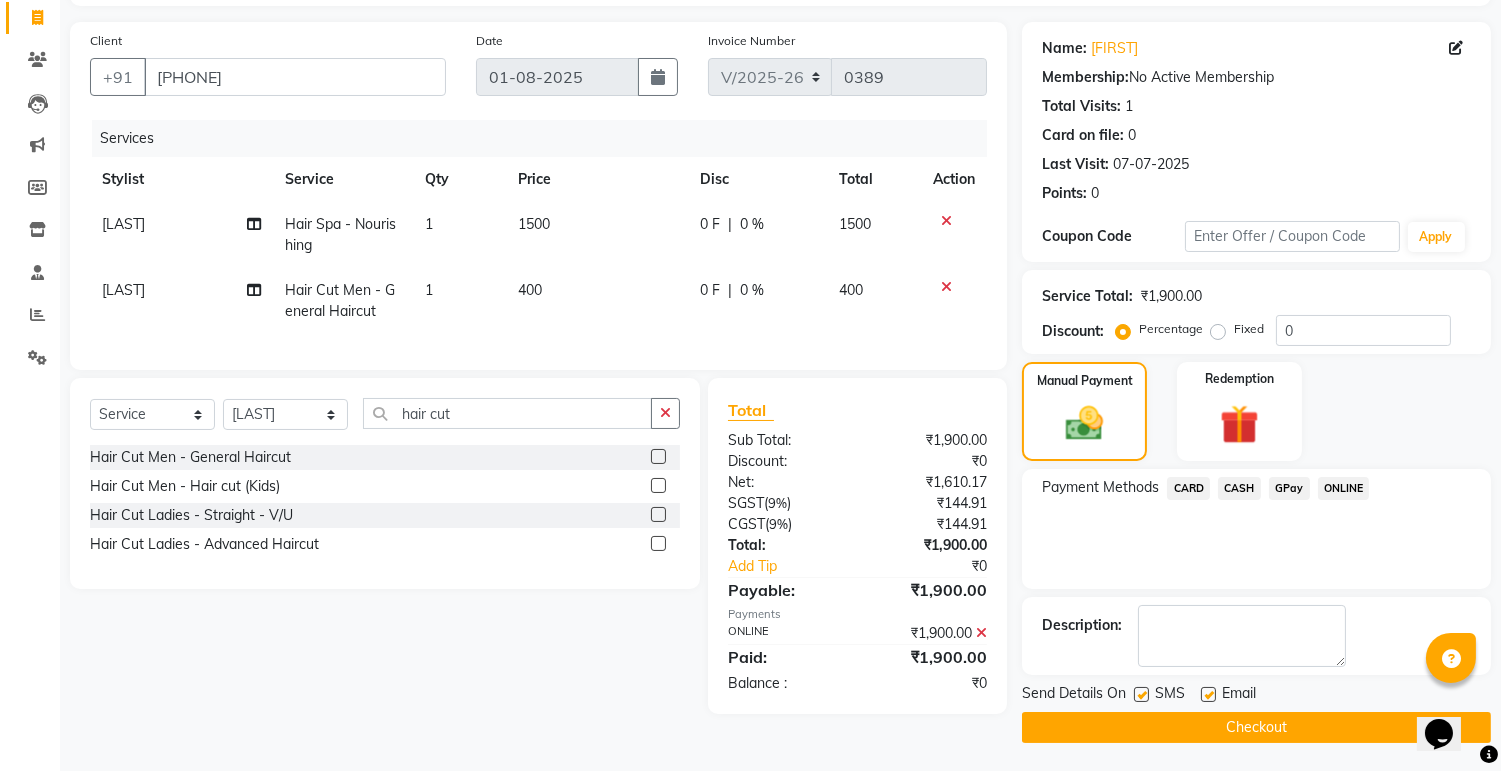 click 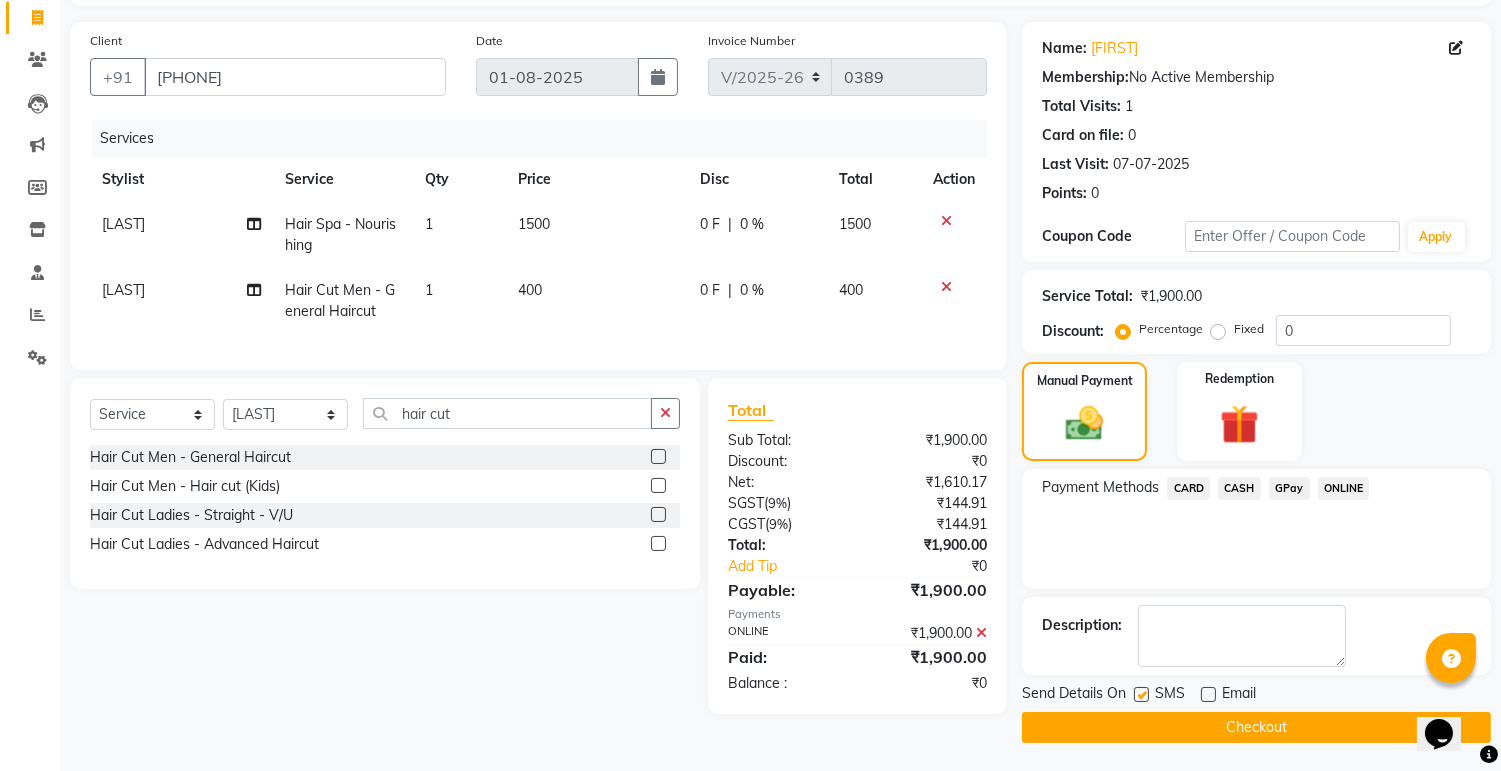 click 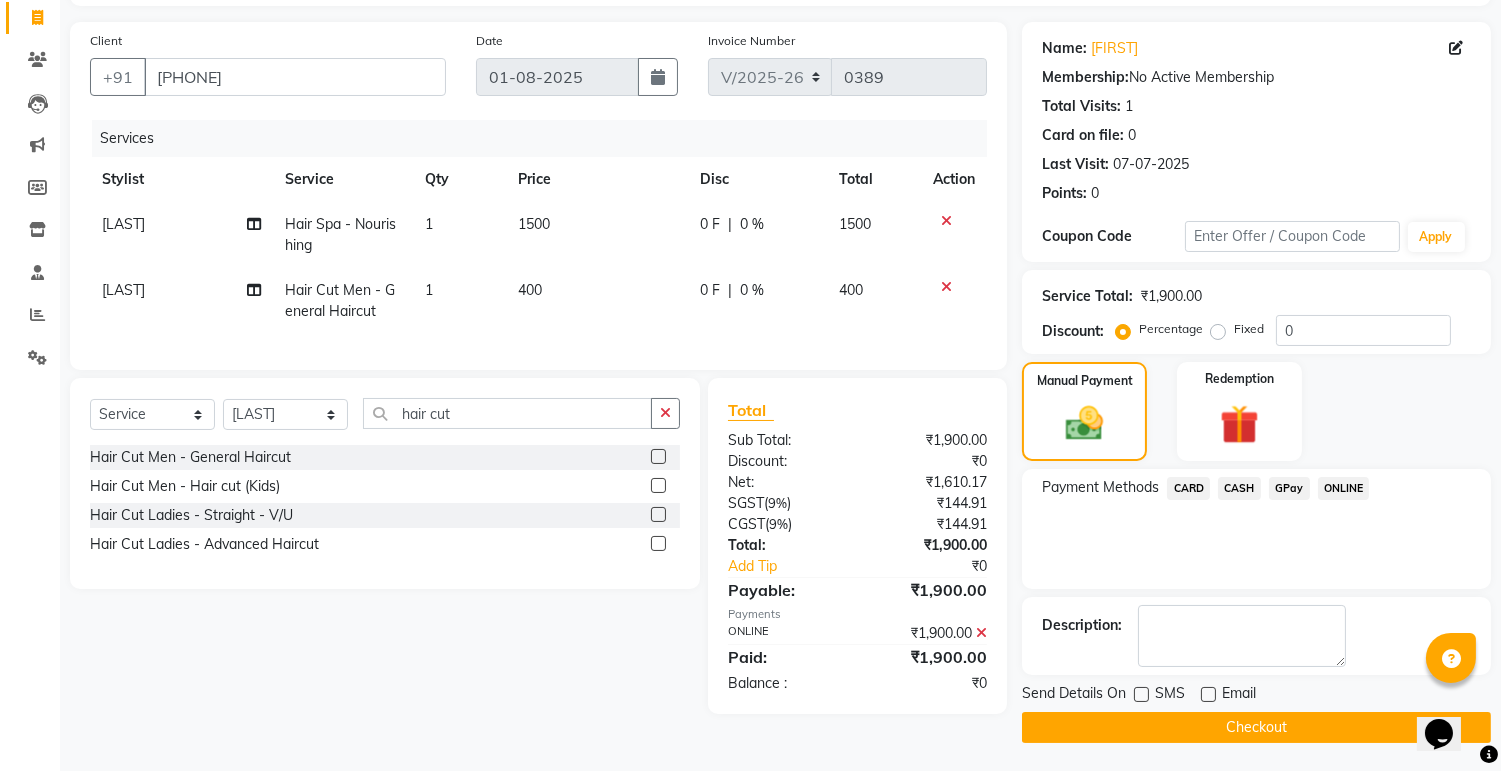 click on "Checkout" 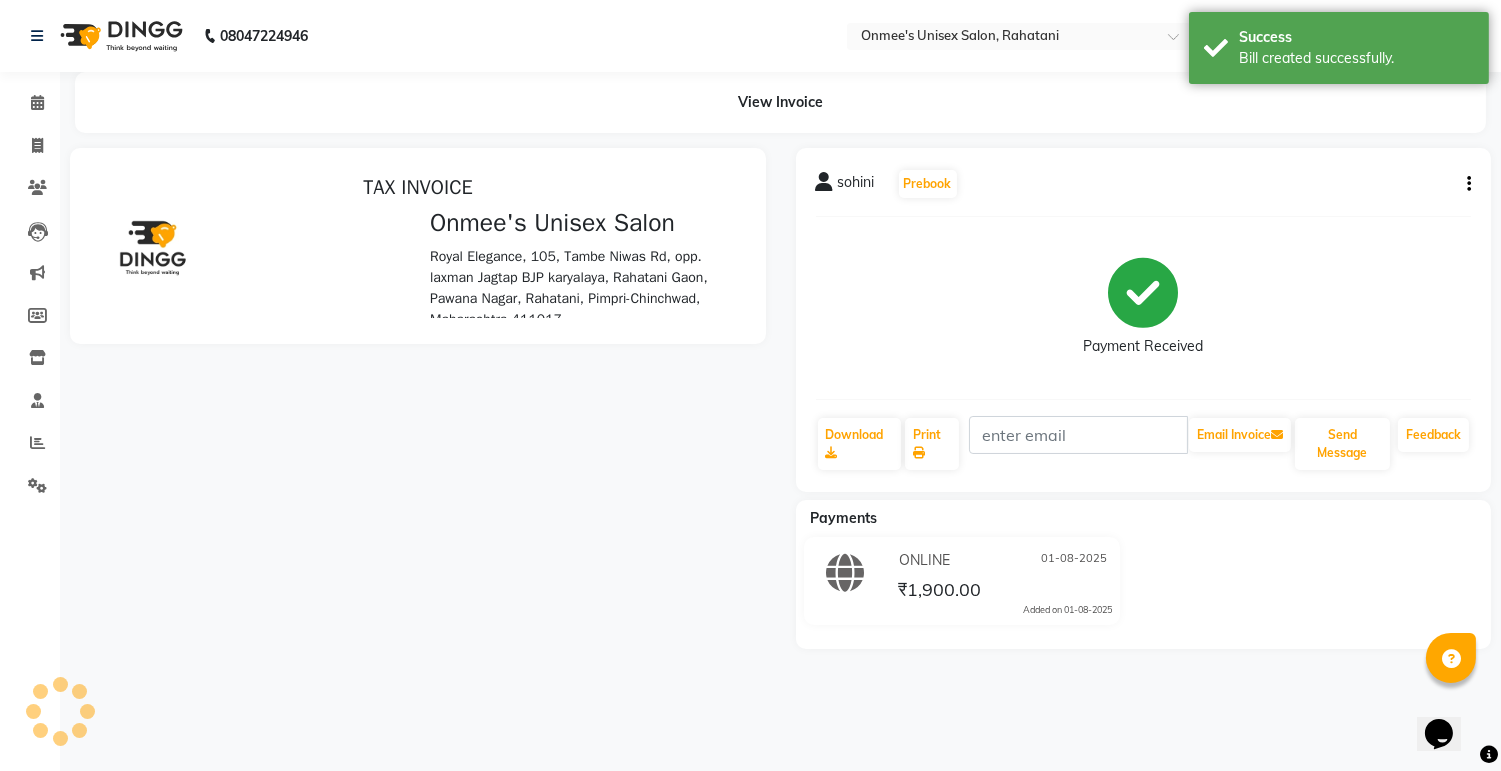 scroll, scrollTop: 0, scrollLeft: 0, axis: both 